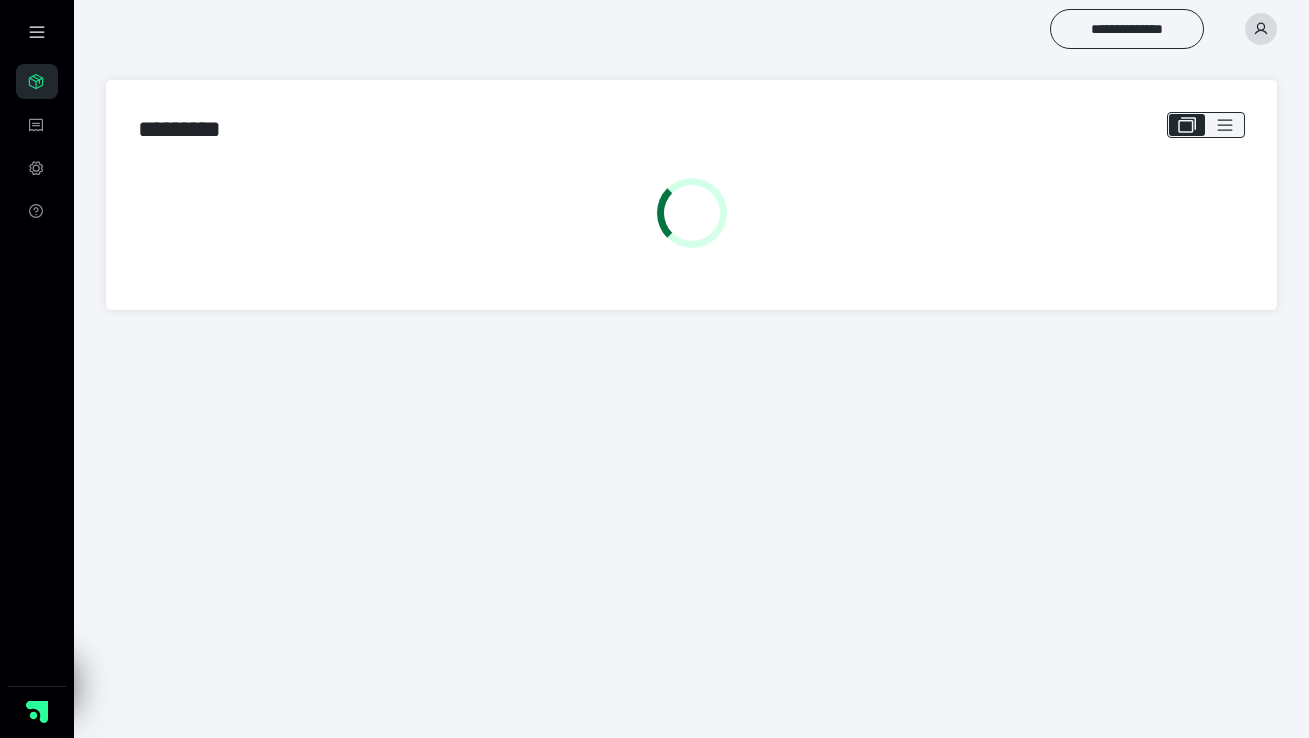scroll, scrollTop: 0, scrollLeft: 0, axis: both 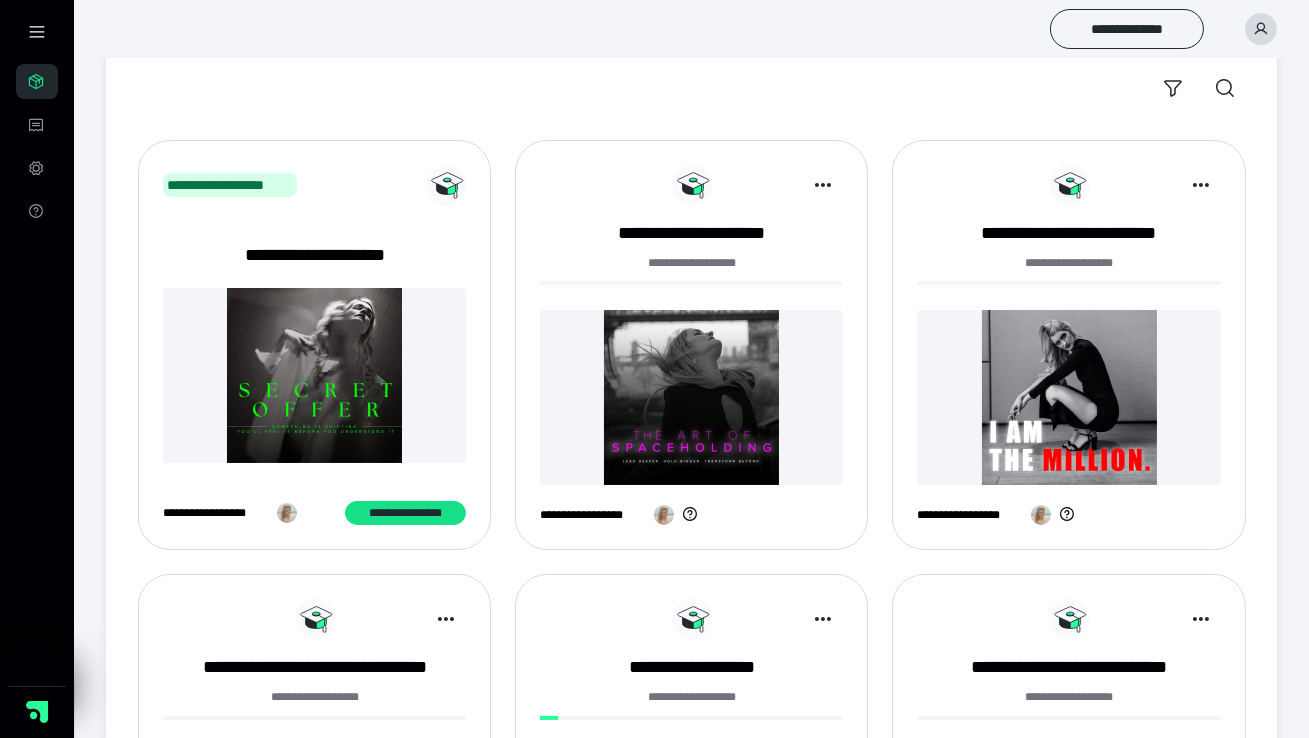 click at bounding box center [1068, 397] 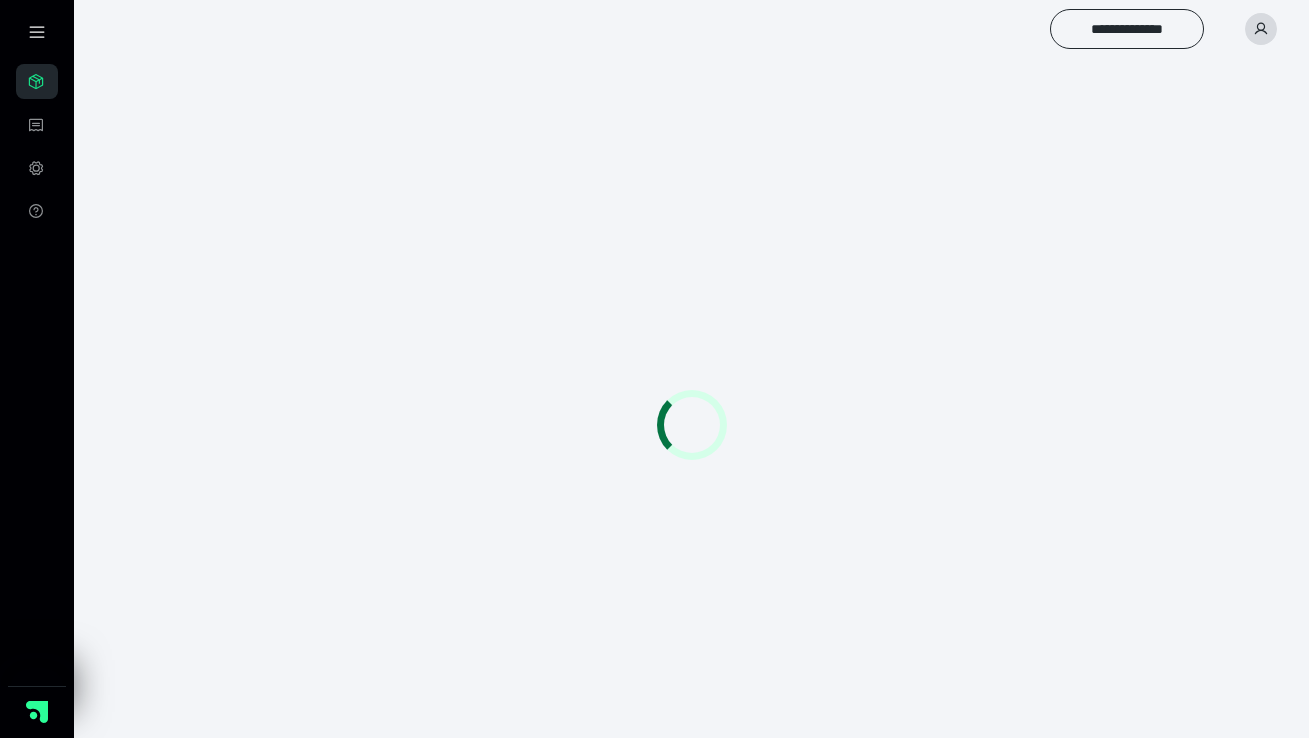 scroll, scrollTop: 0, scrollLeft: 0, axis: both 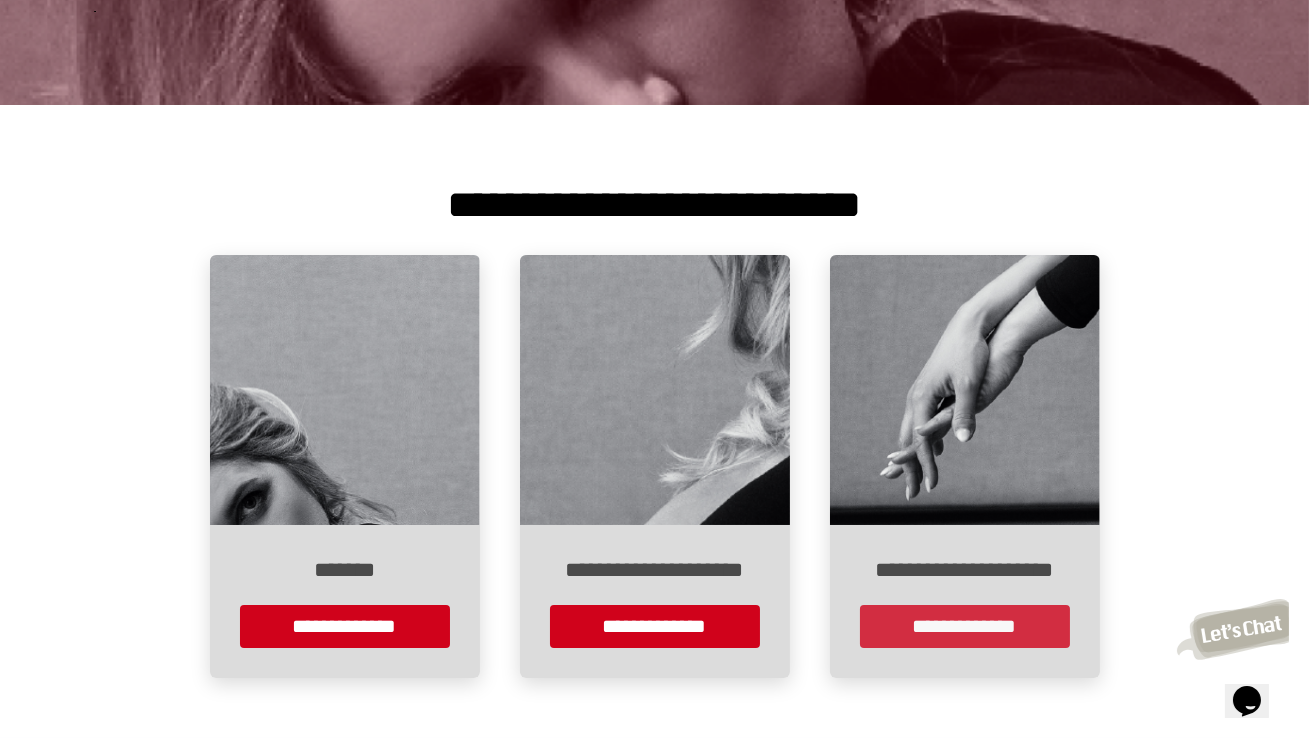click on "**********" at bounding box center [965, 626] 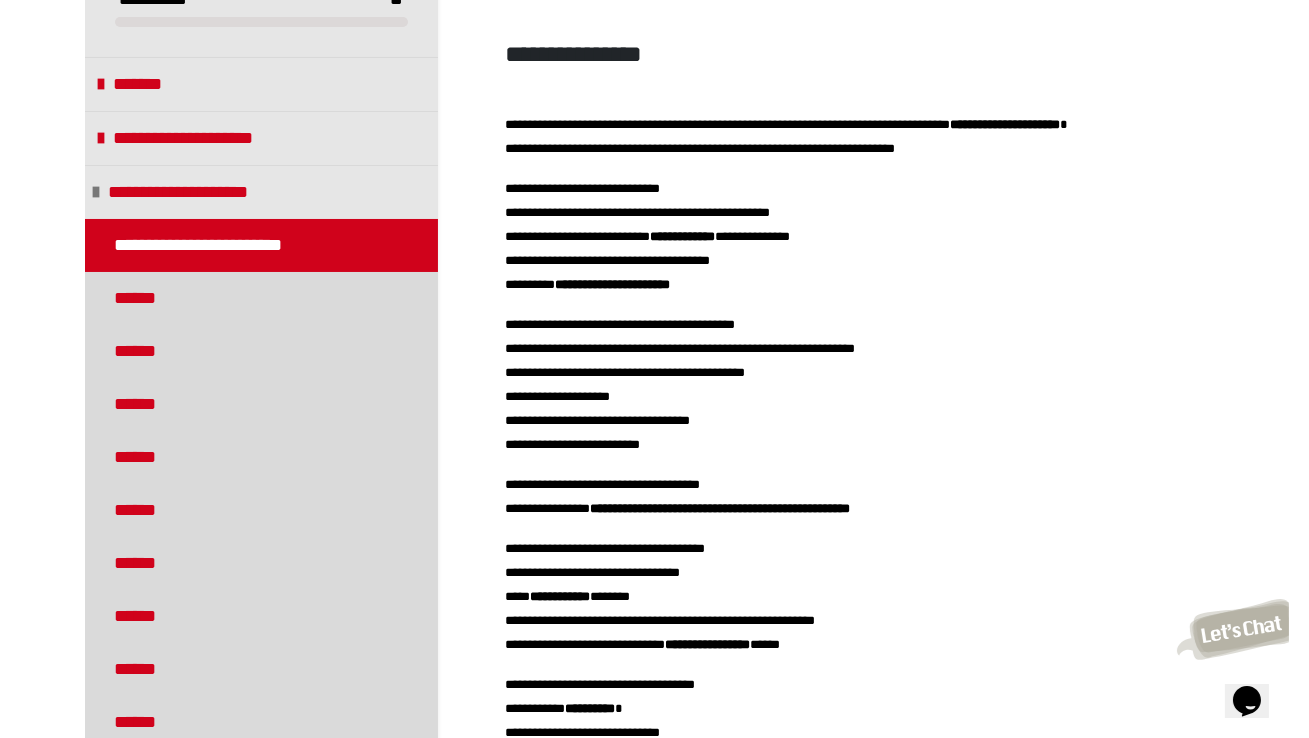 scroll, scrollTop: 359, scrollLeft: 0, axis: vertical 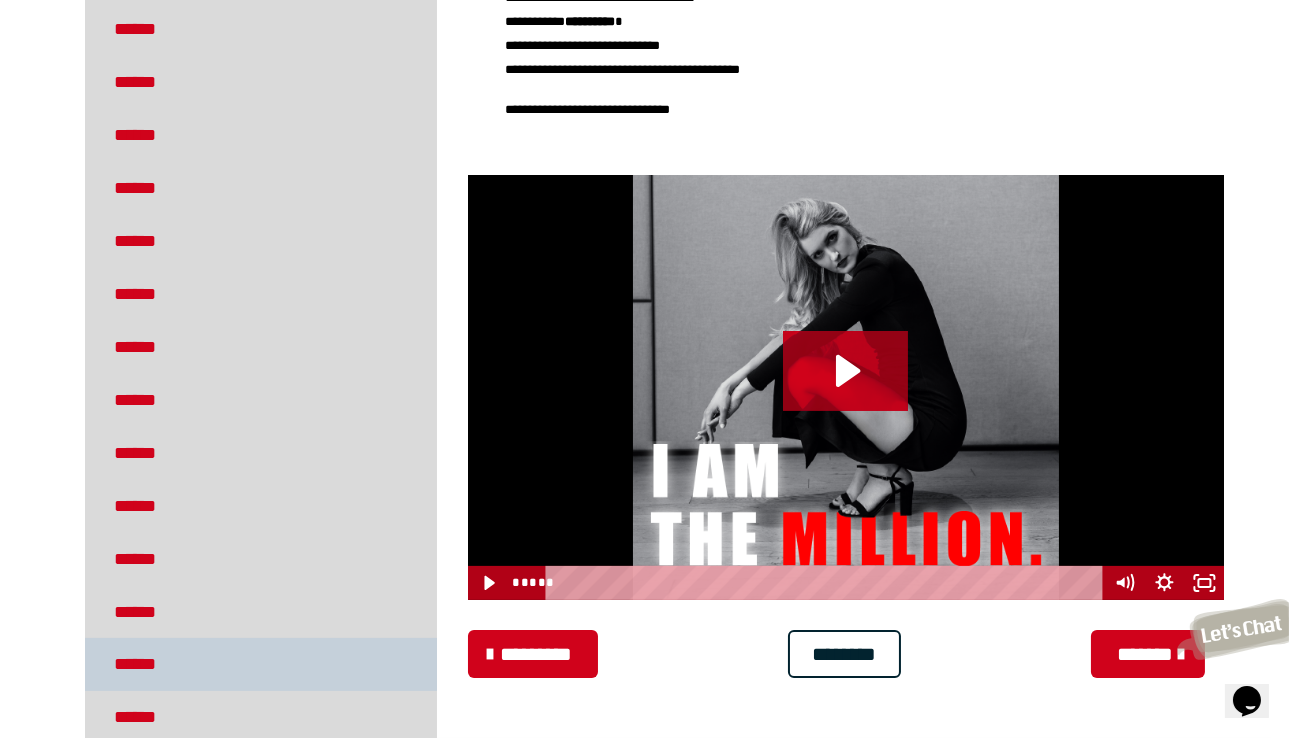 click on "******" at bounding box center [145, 664] 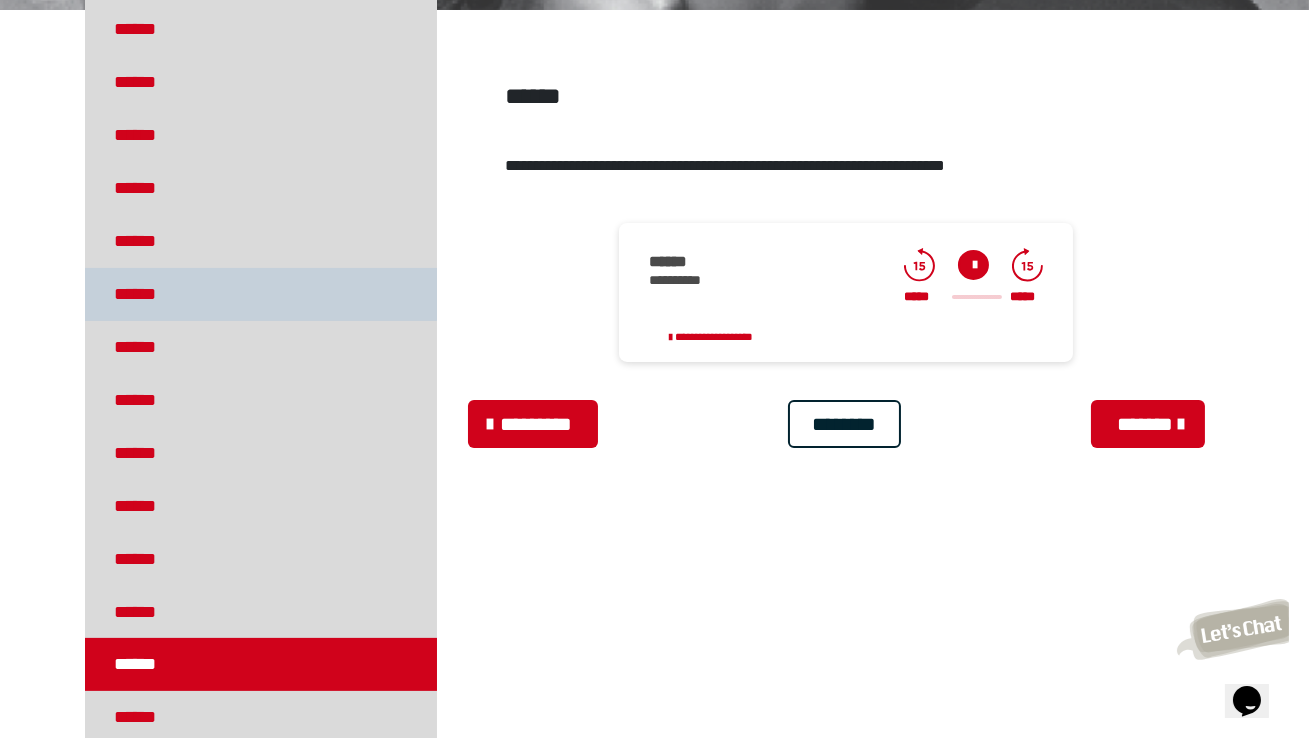 scroll, scrollTop: 0, scrollLeft: 0, axis: both 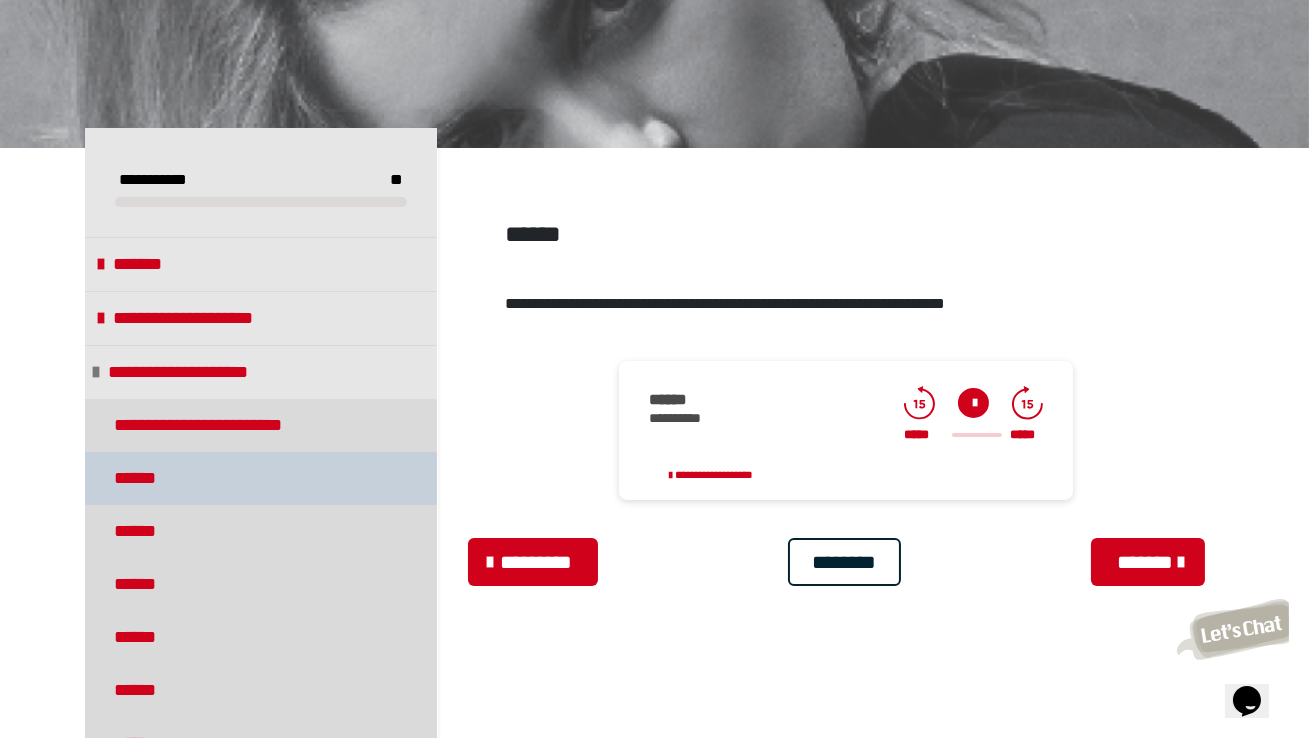 click on "******" at bounding box center [145, 478] 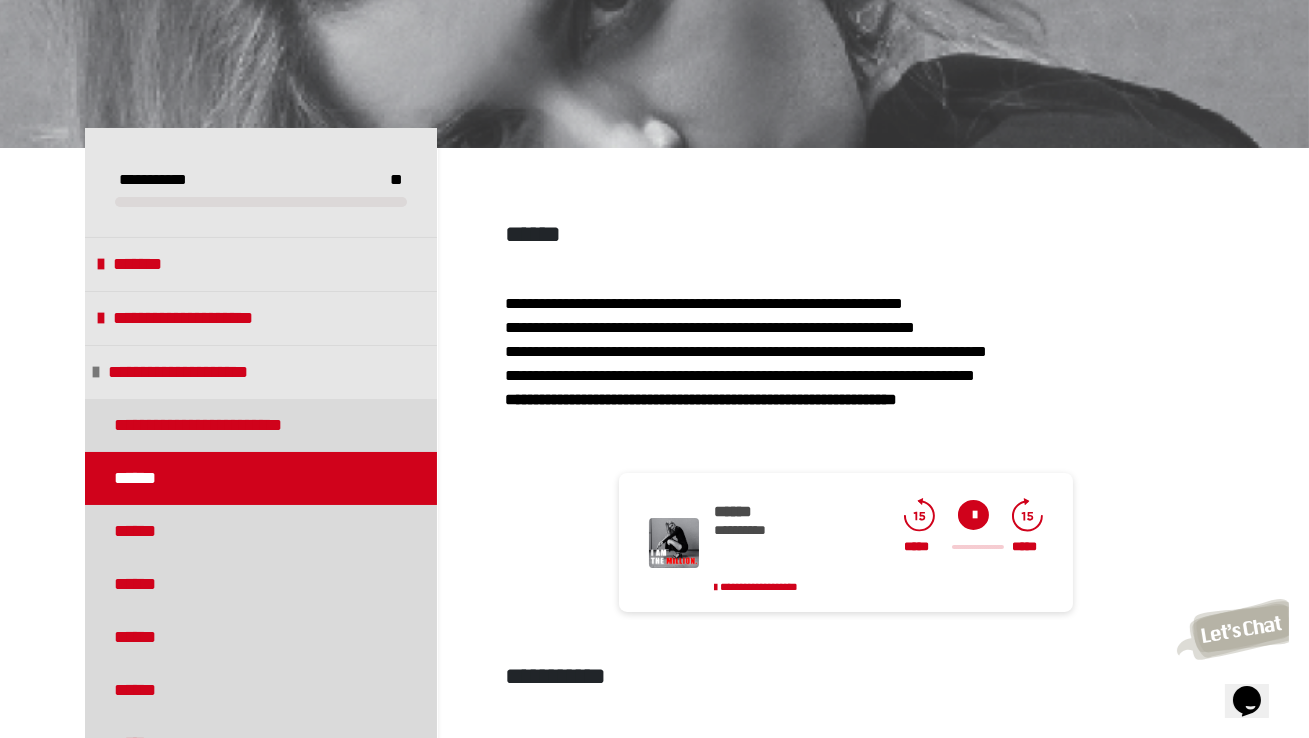 click at bounding box center [973, 515] 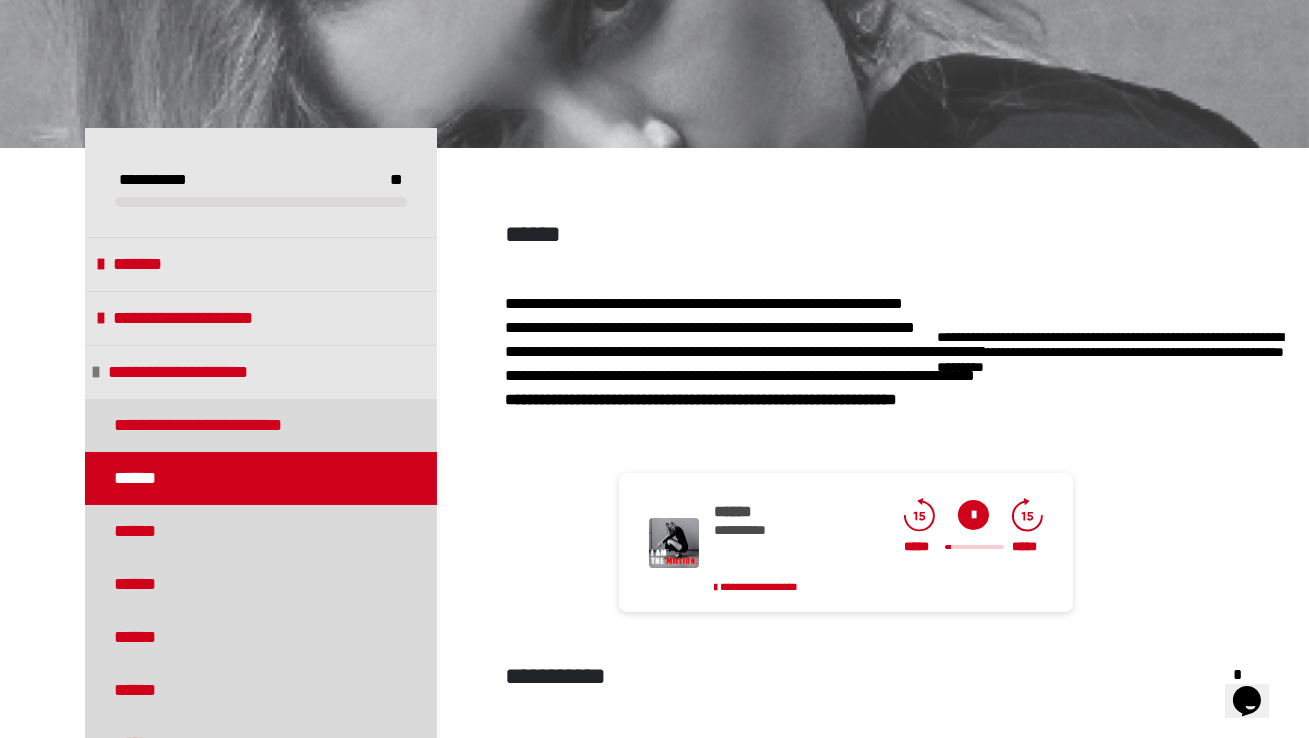 click on "**********" at bounding box center [1116, 351] 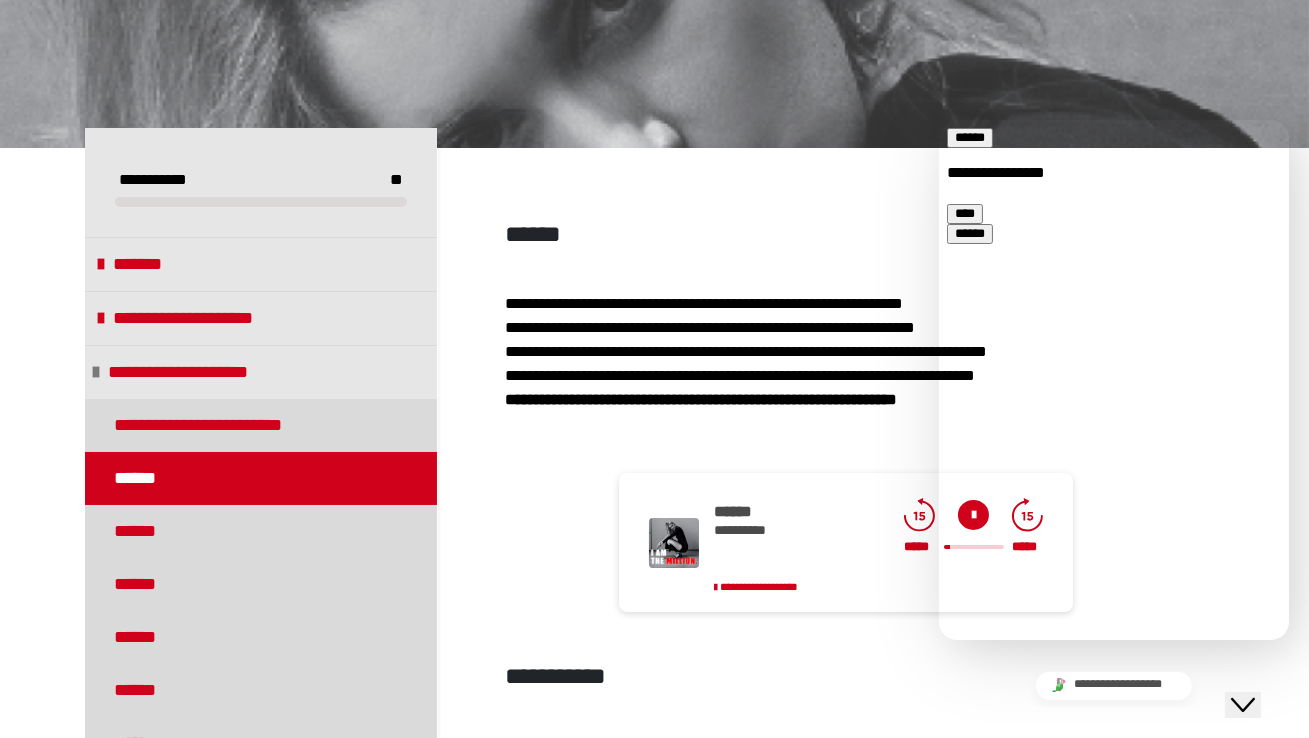 click on "**********" at bounding box center (846, 728) 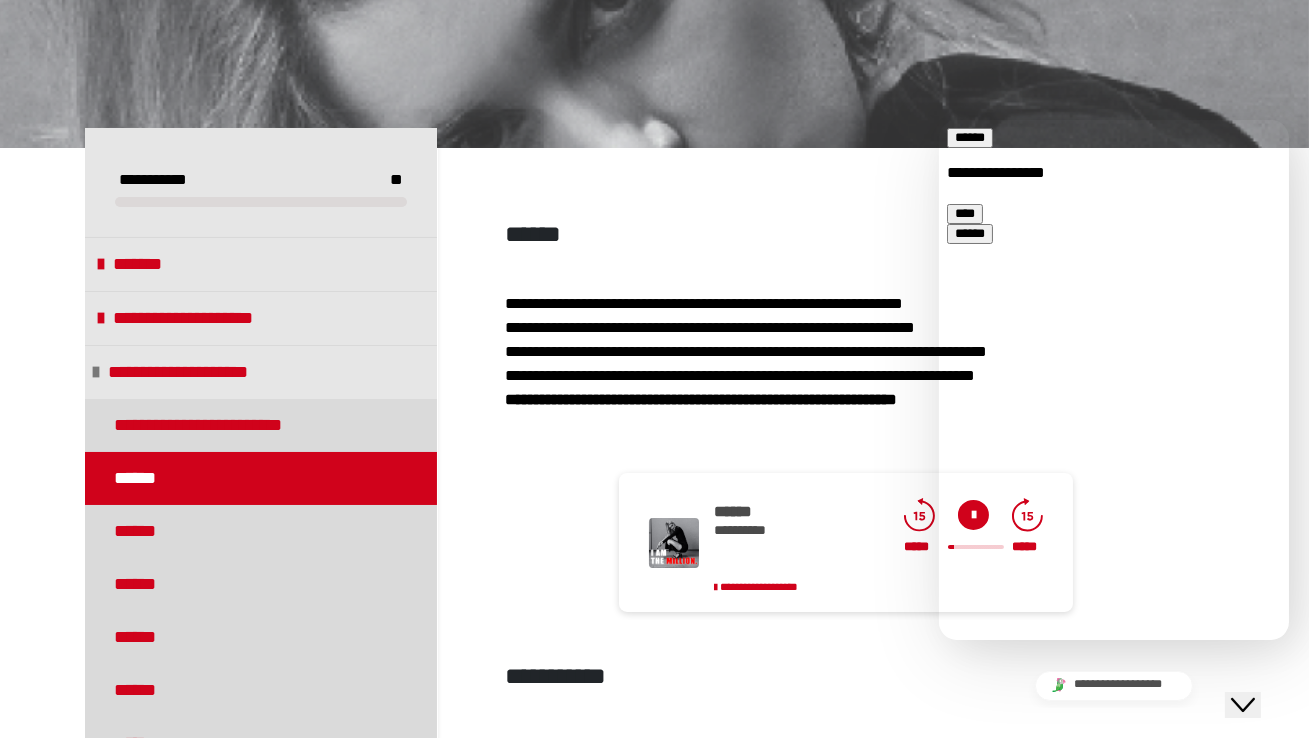 click on "******" at bounding box center (969, 137) 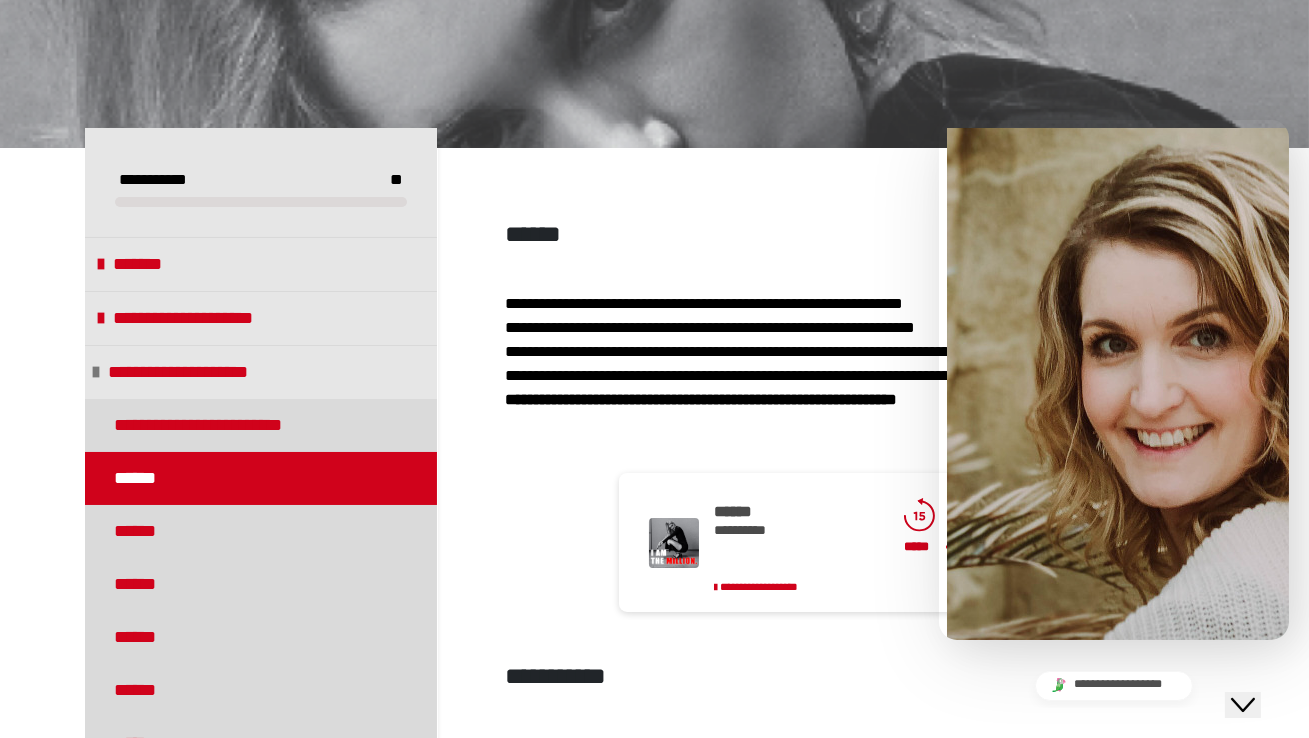 click at bounding box center (1113, 383) 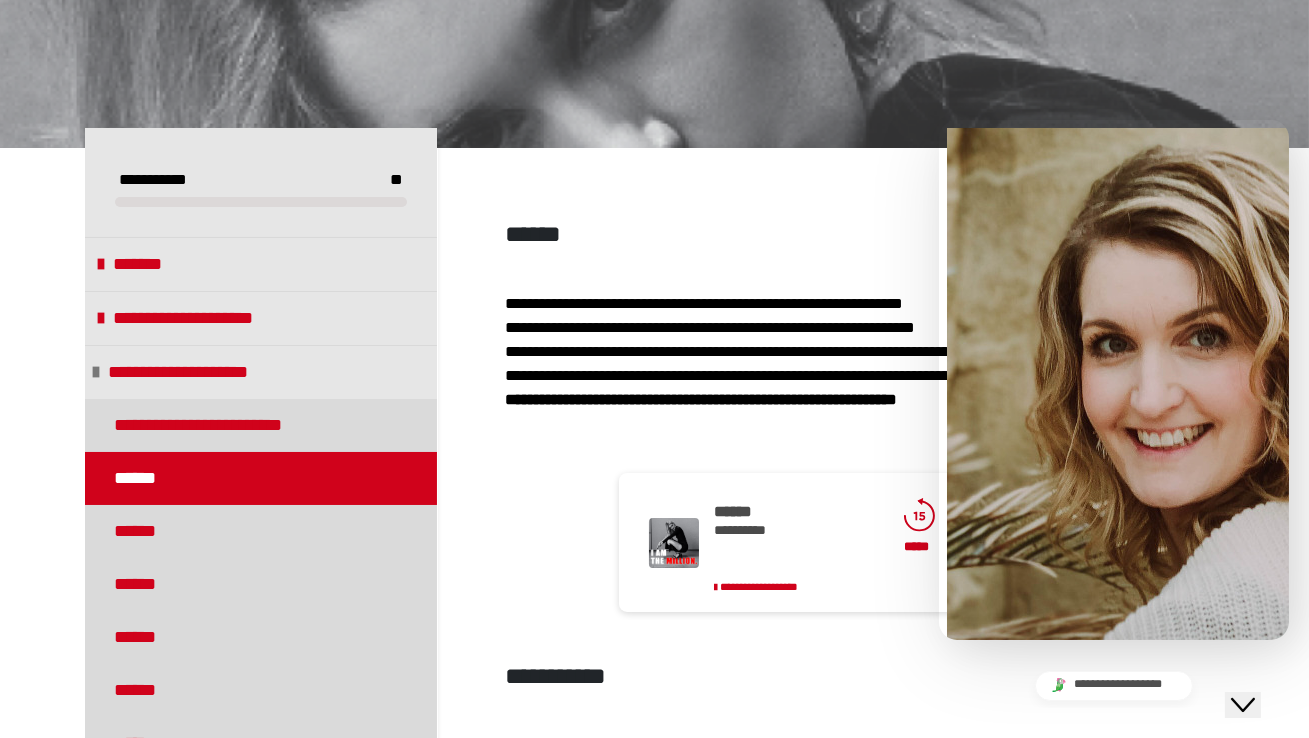 click at bounding box center [1113, 383] 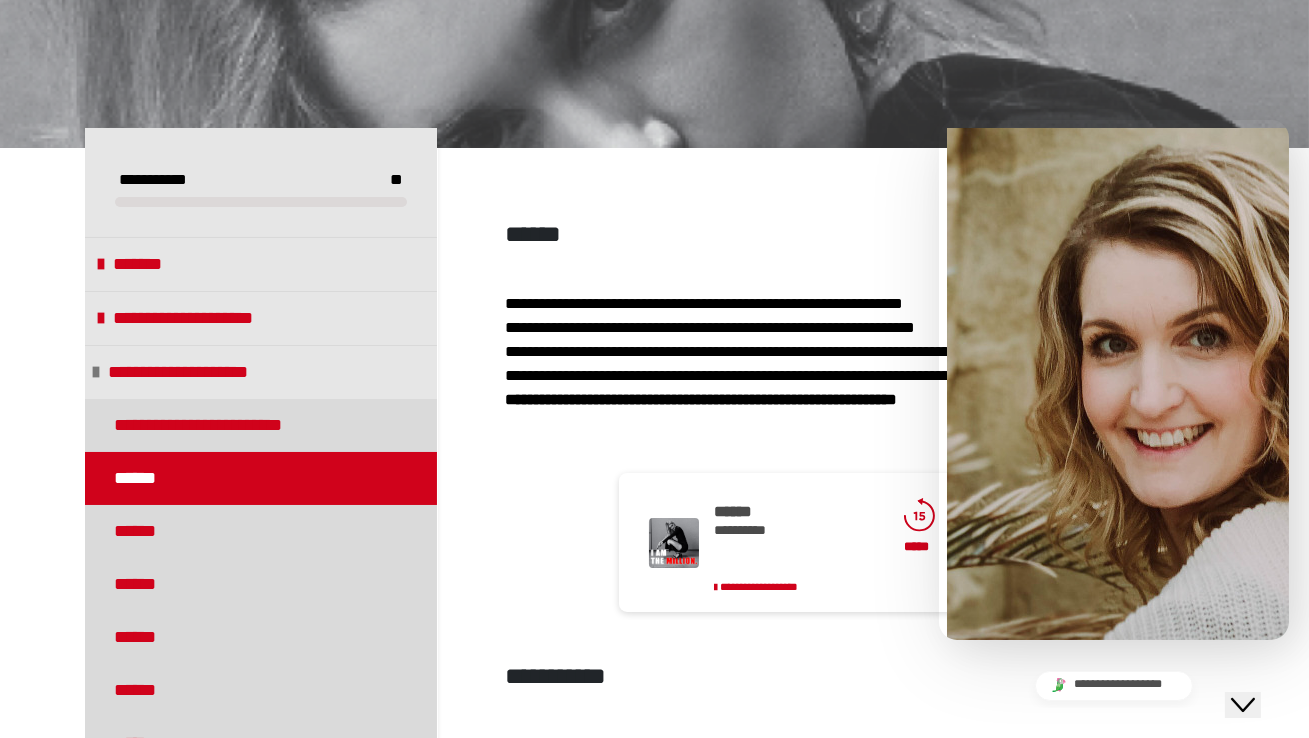 click on "**********" at bounding box center (1113, 684) 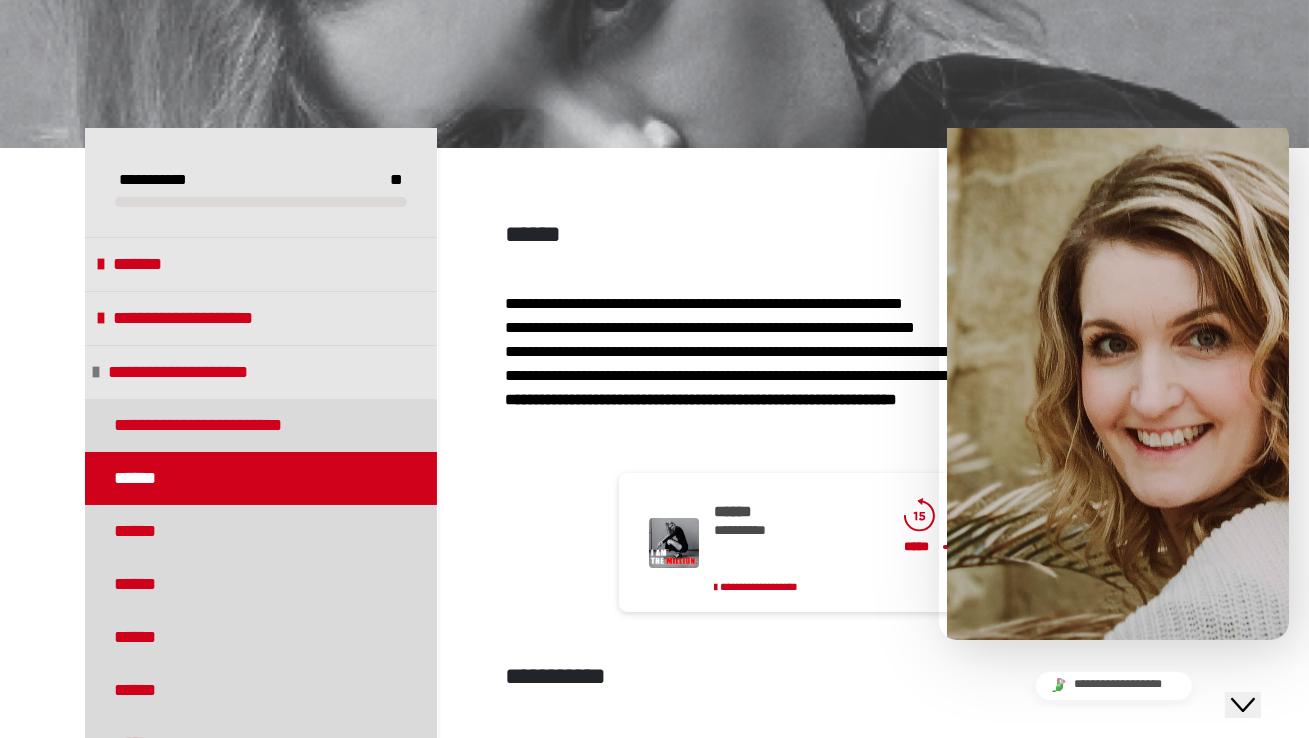click on "**********" at bounding box center (1242, 704) 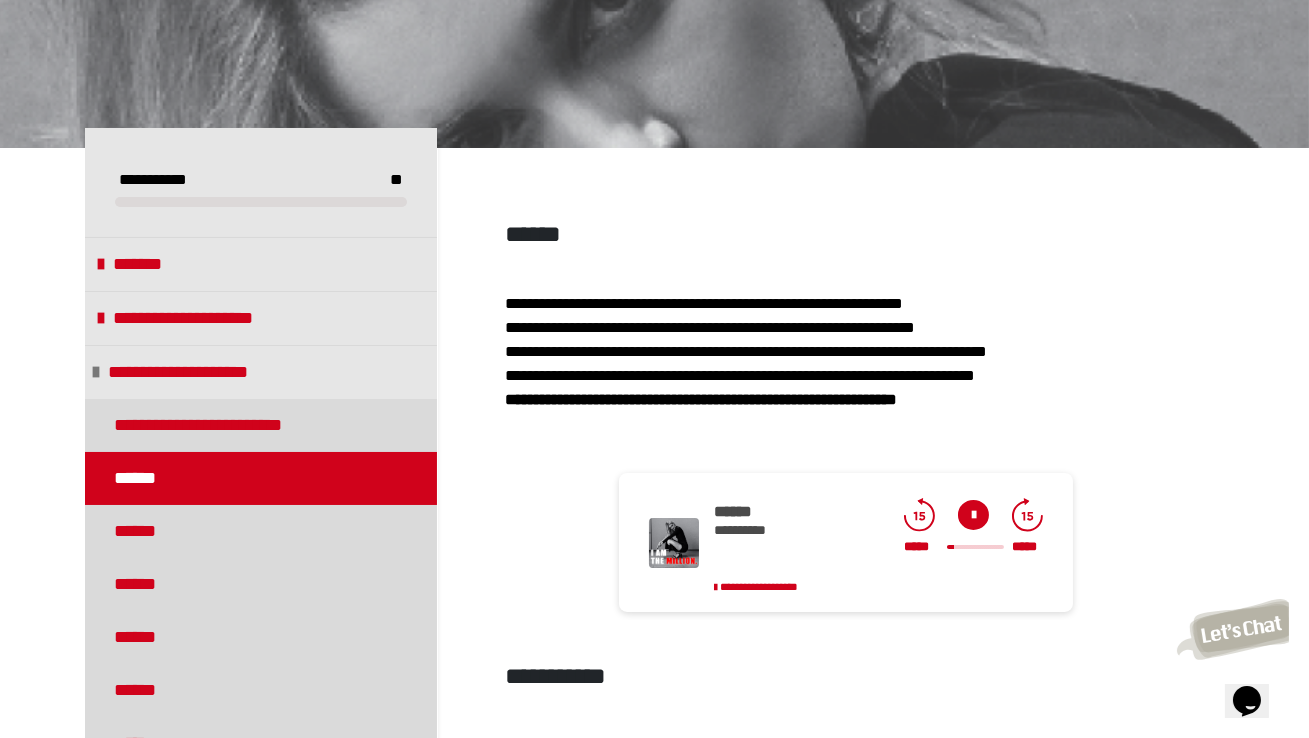 click at bounding box center [973, 515] 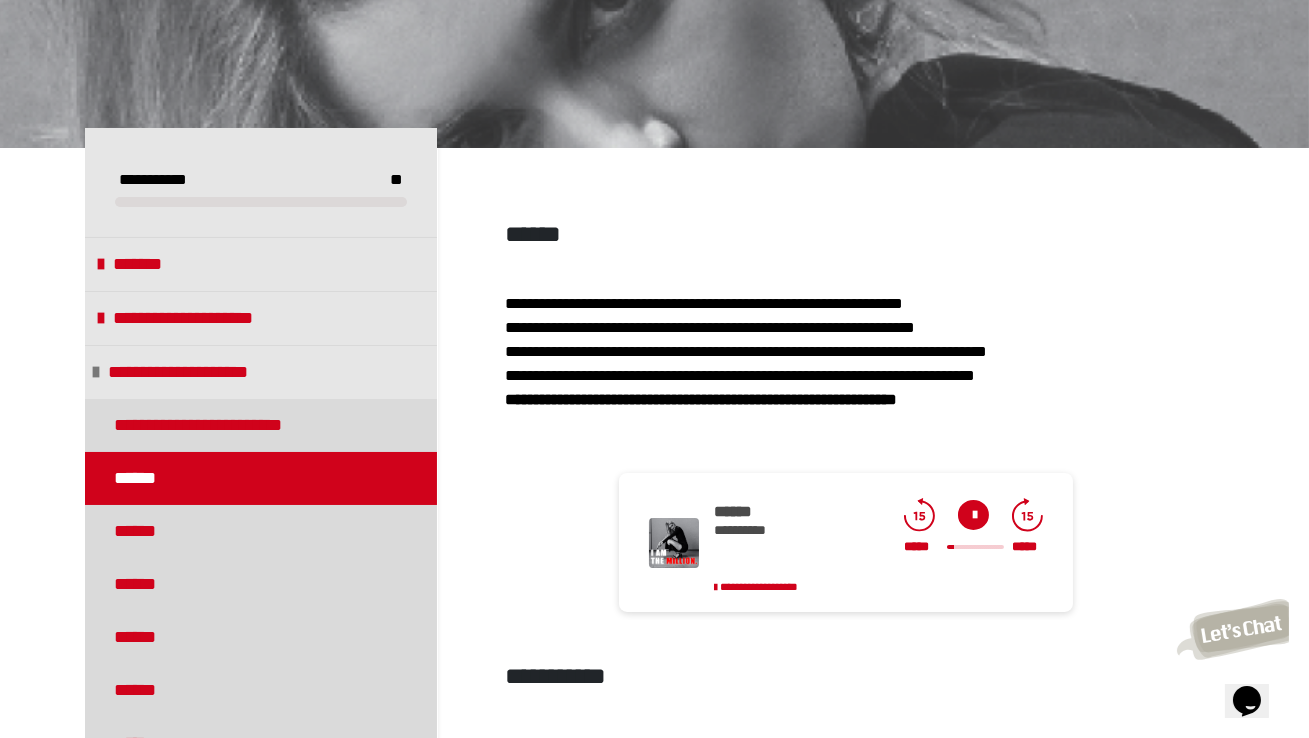 click at bounding box center (973, 515) 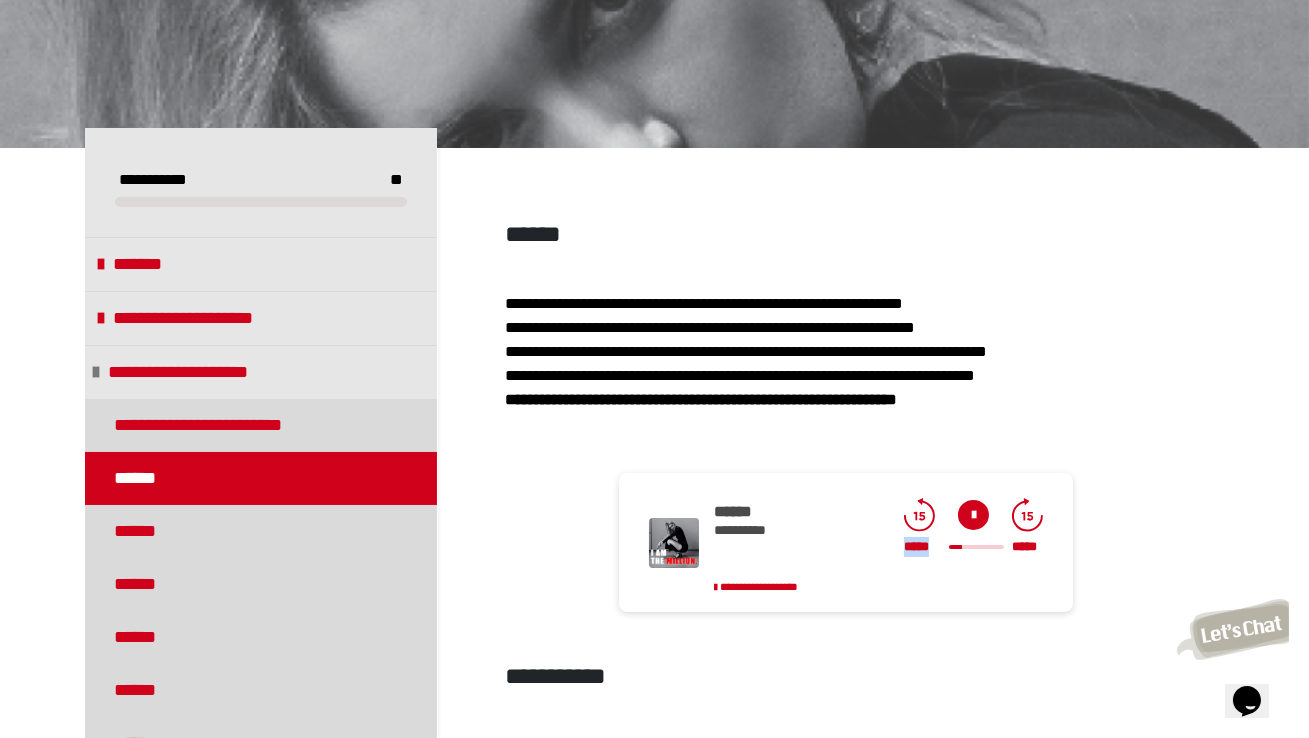 drag, startPoint x: 959, startPoint y: 548, endPoint x: 940, endPoint y: 547, distance: 19.026299 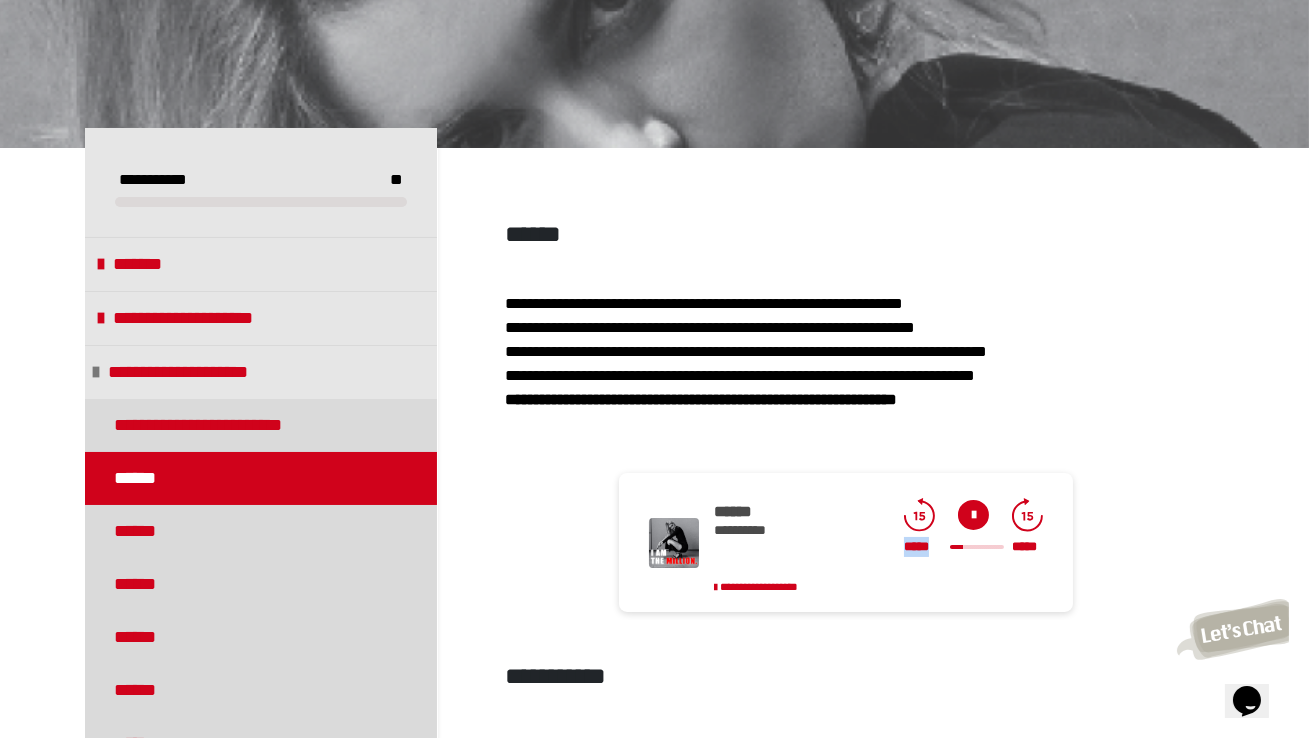 click at bounding box center [977, 547] 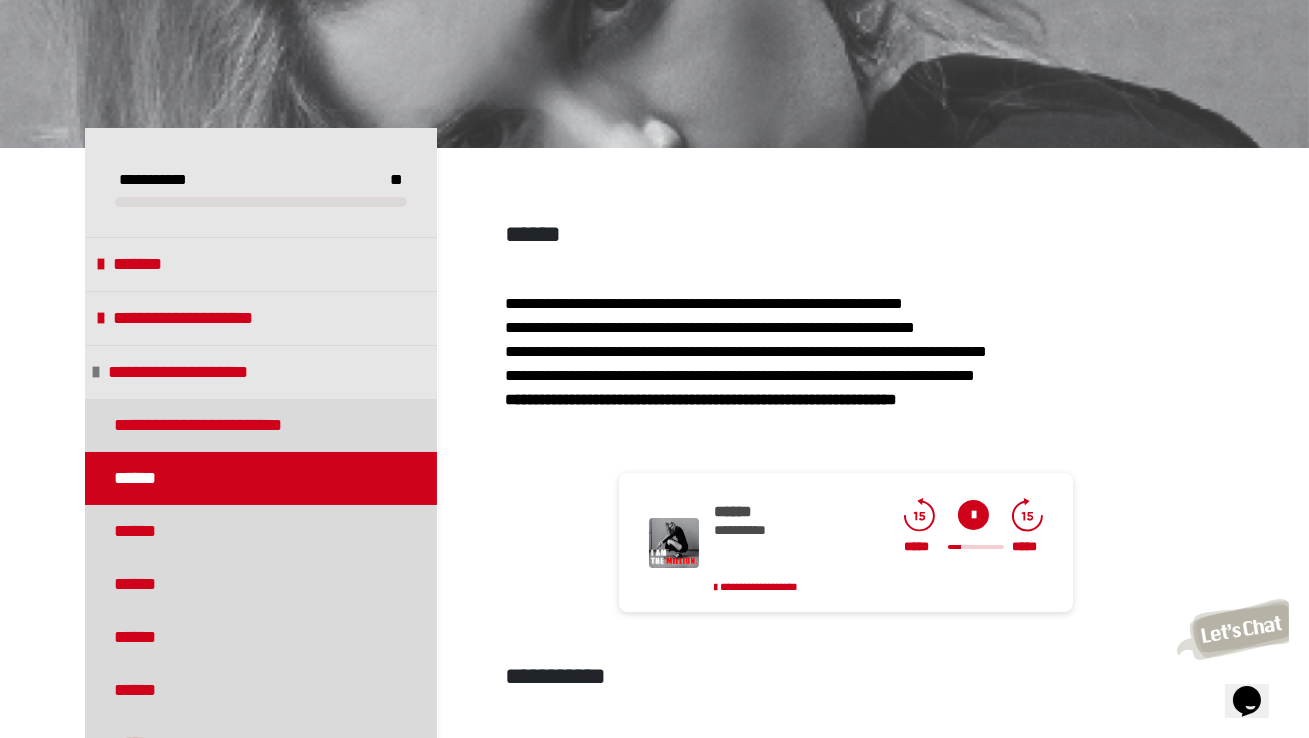click 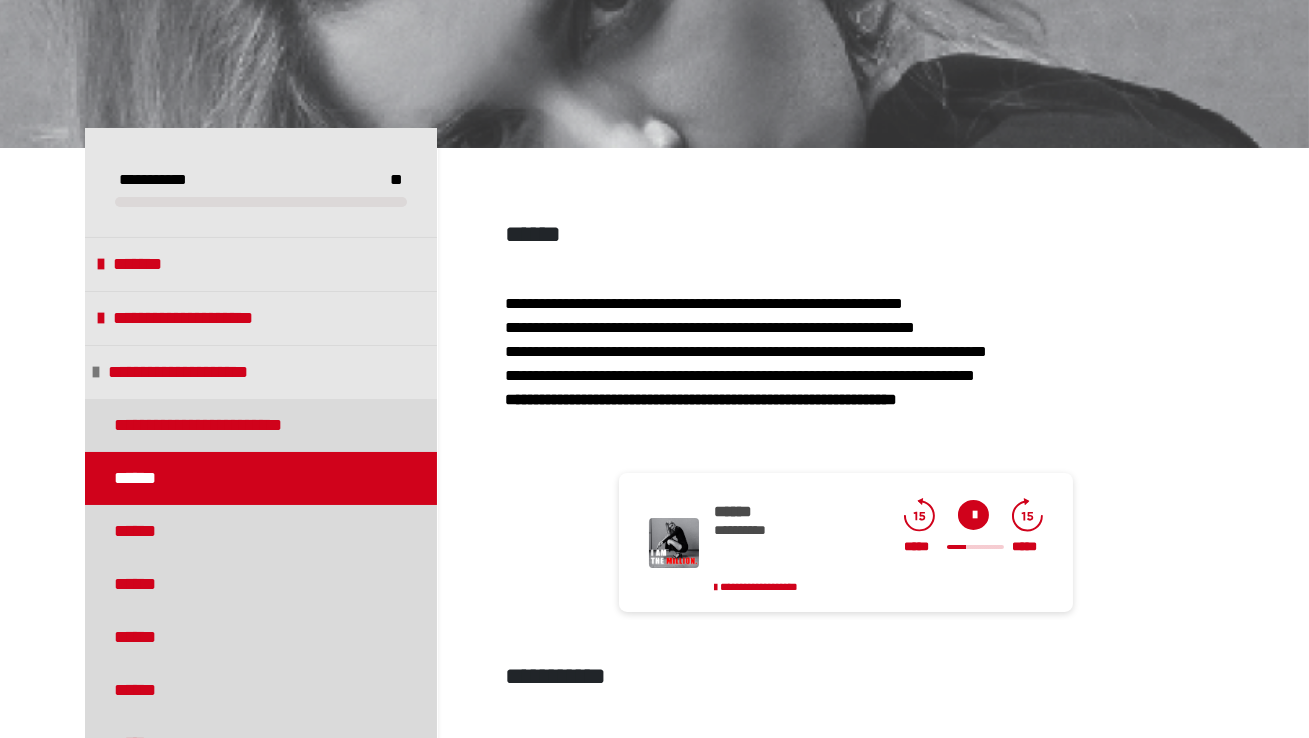 click at bounding box center (973, 515) 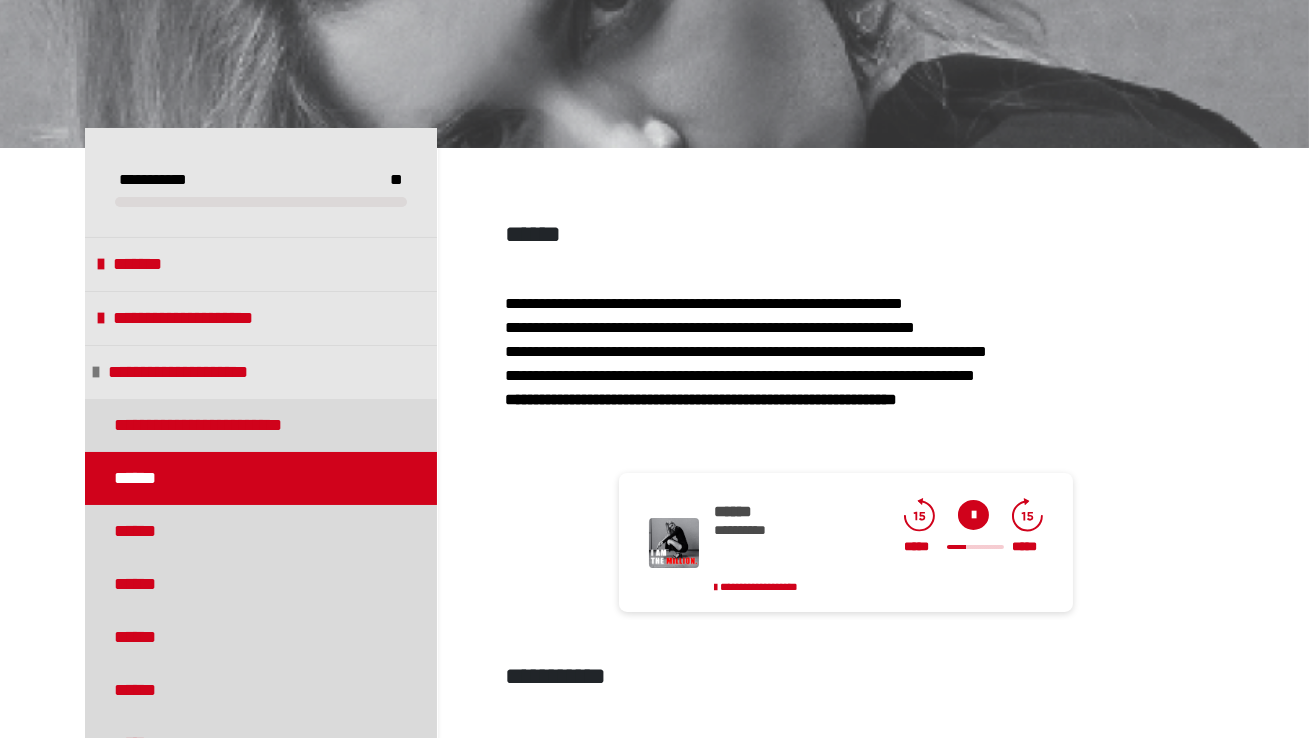 click at bounding box center [973, 515] 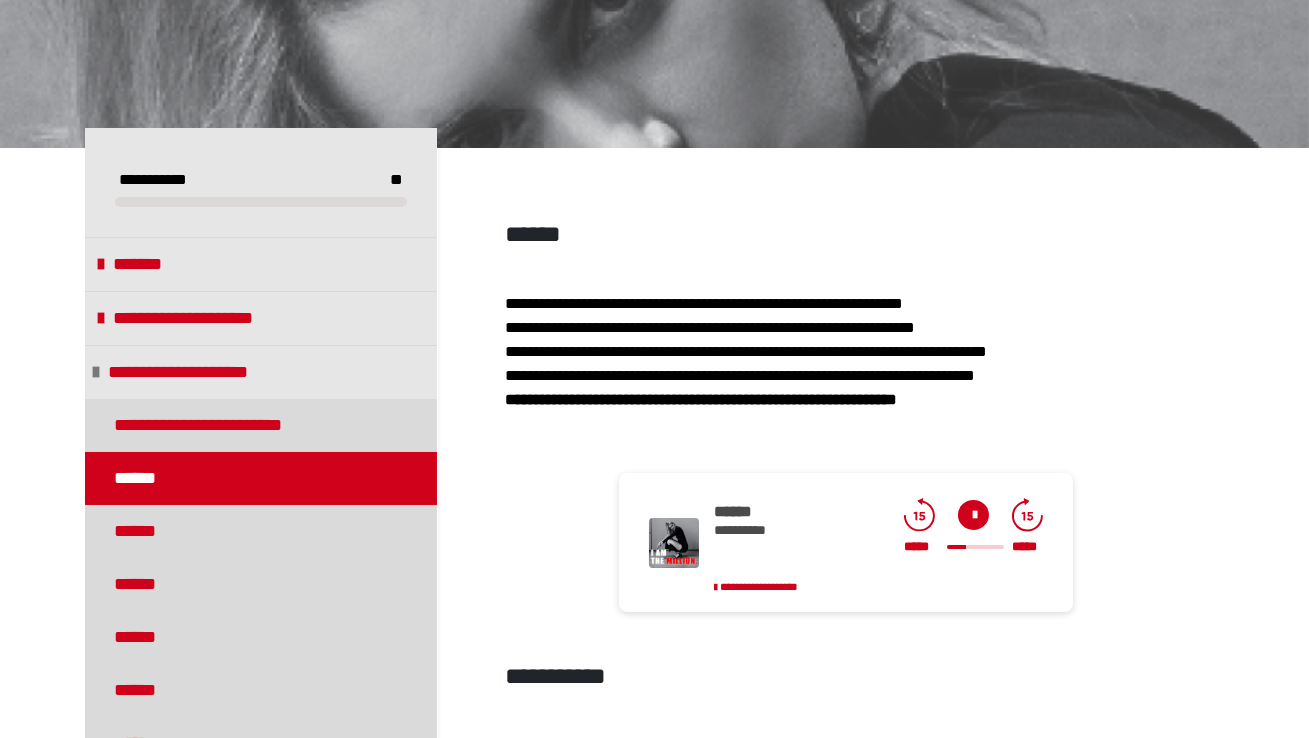 click at bounding box center [973, 515] 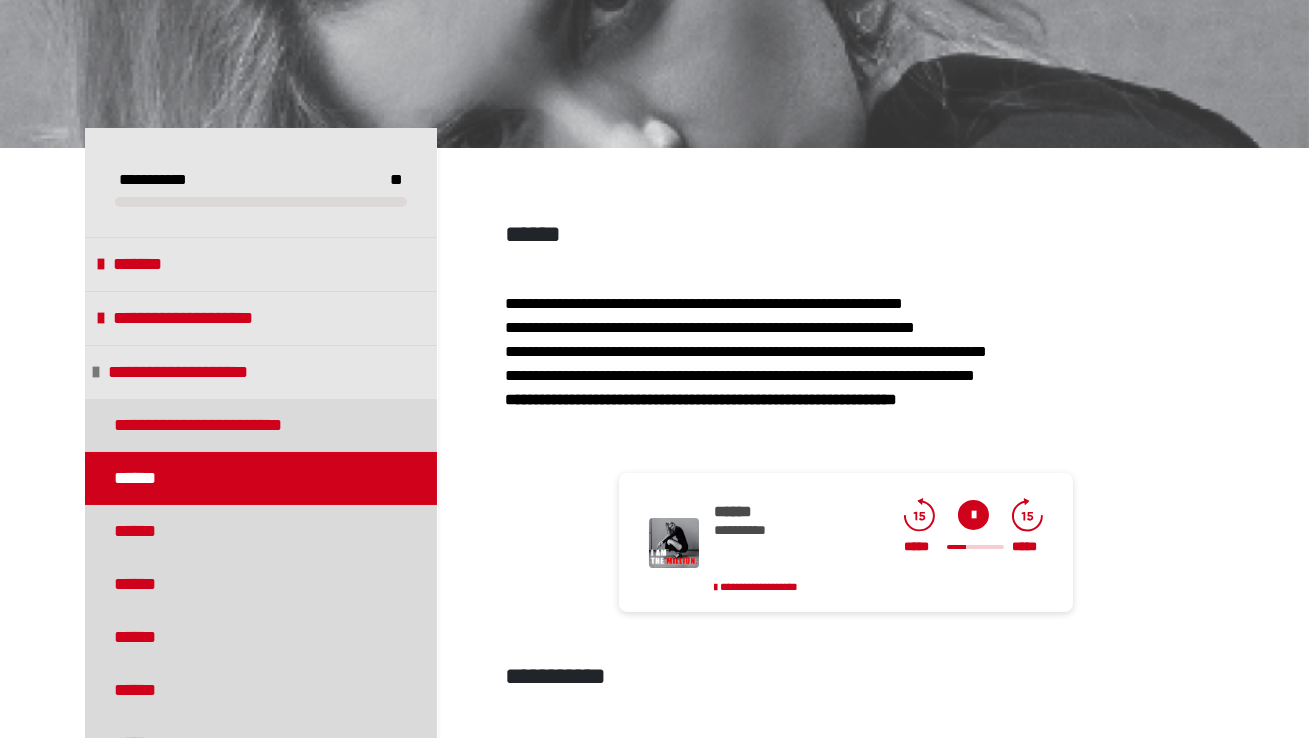 click on "**********" at bounding box center [878, 545] 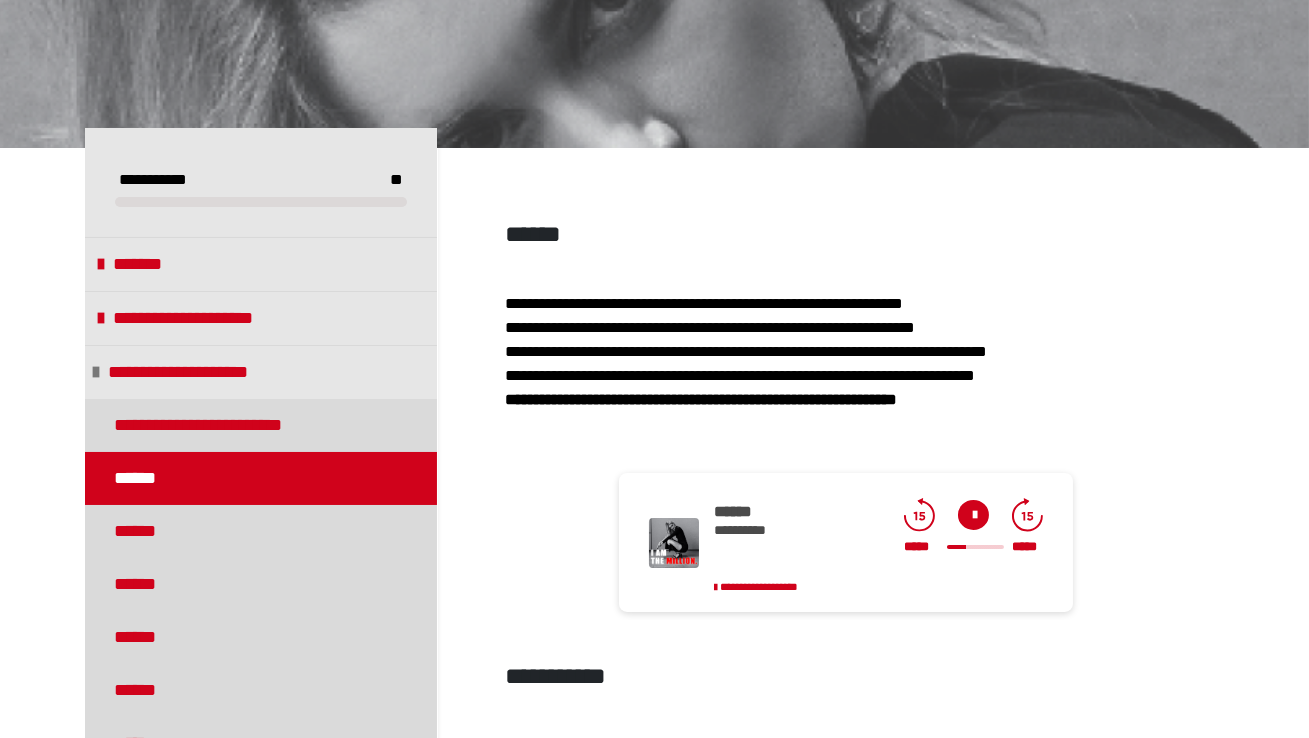 click at bounding box center (973, 515) 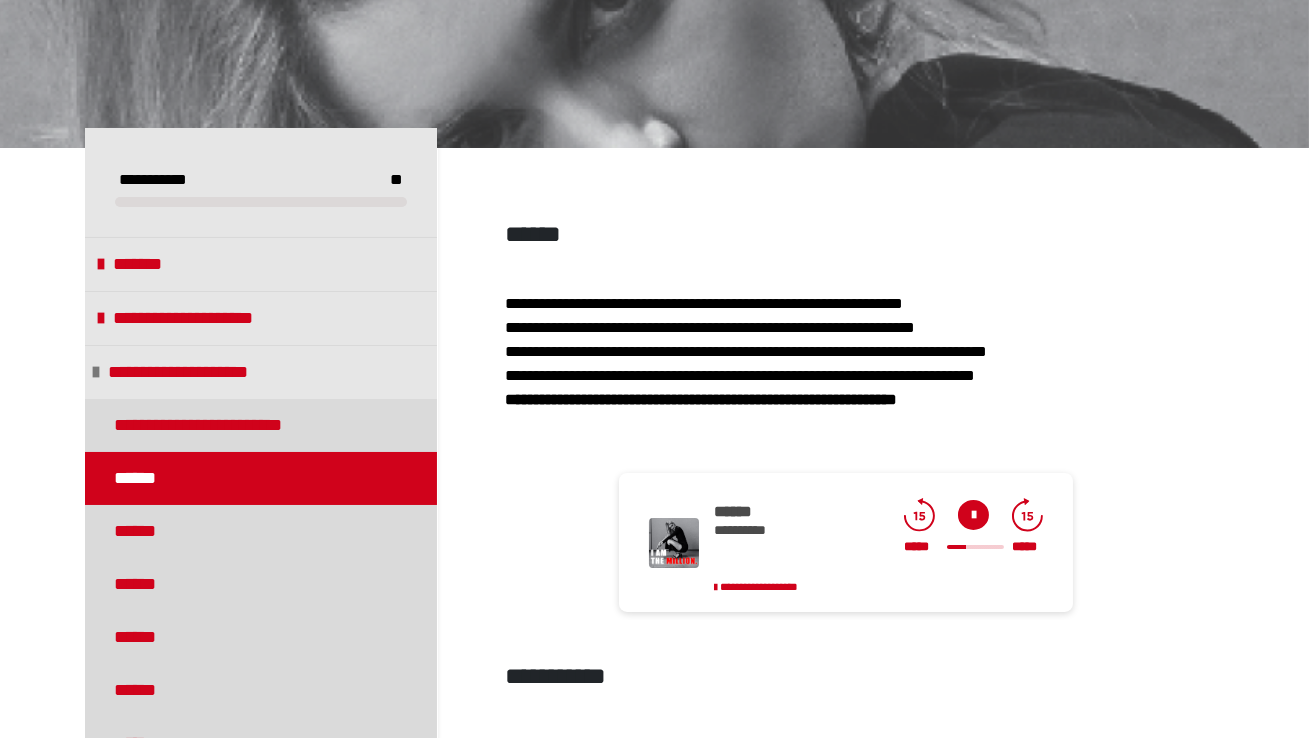 scroll, scrollTop: 169, scrollLeft: 0, axis: vertical 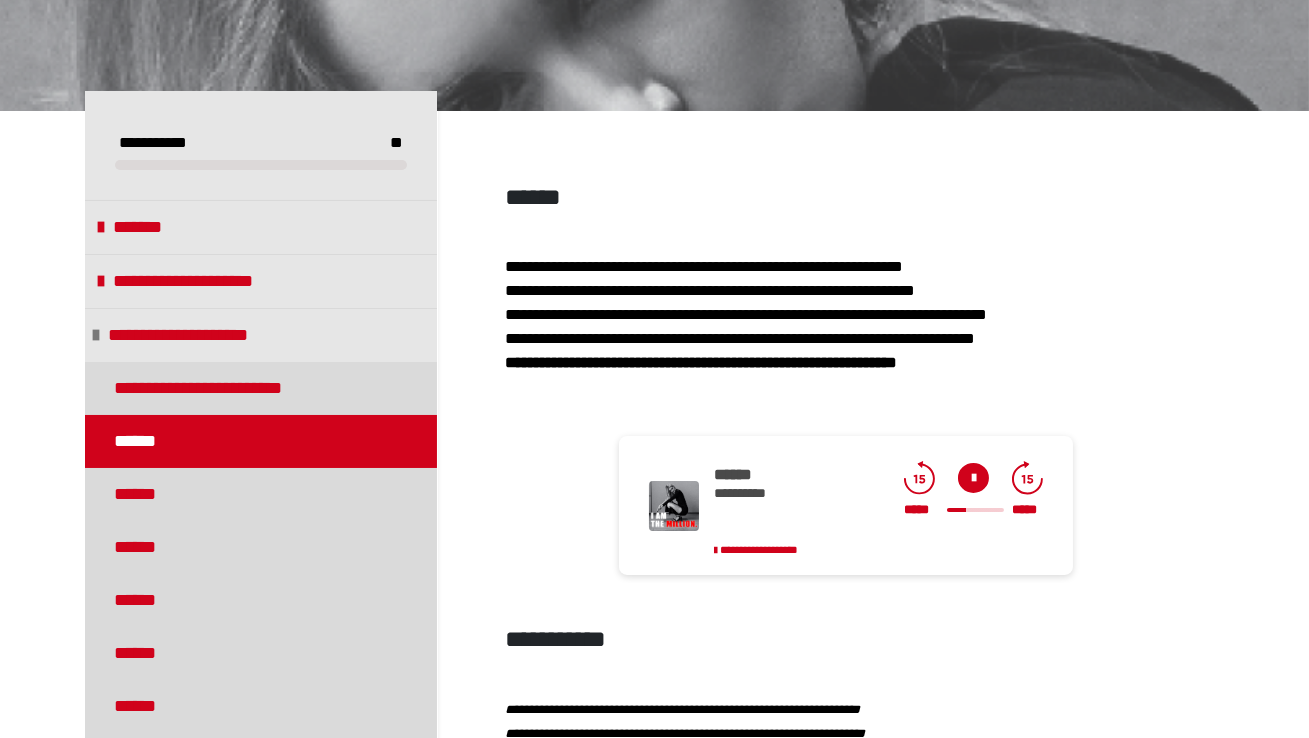 click at bounding box center [973, 478] 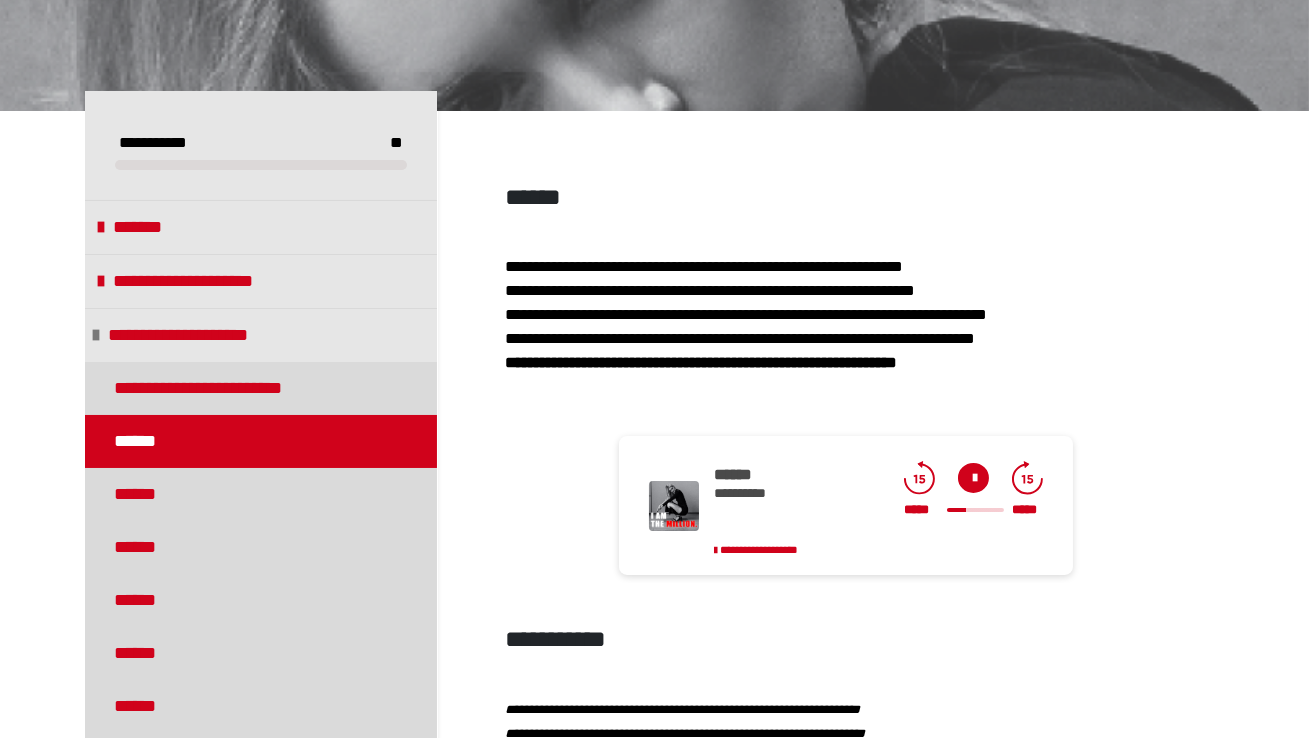 click at bounding box center (973, 478) 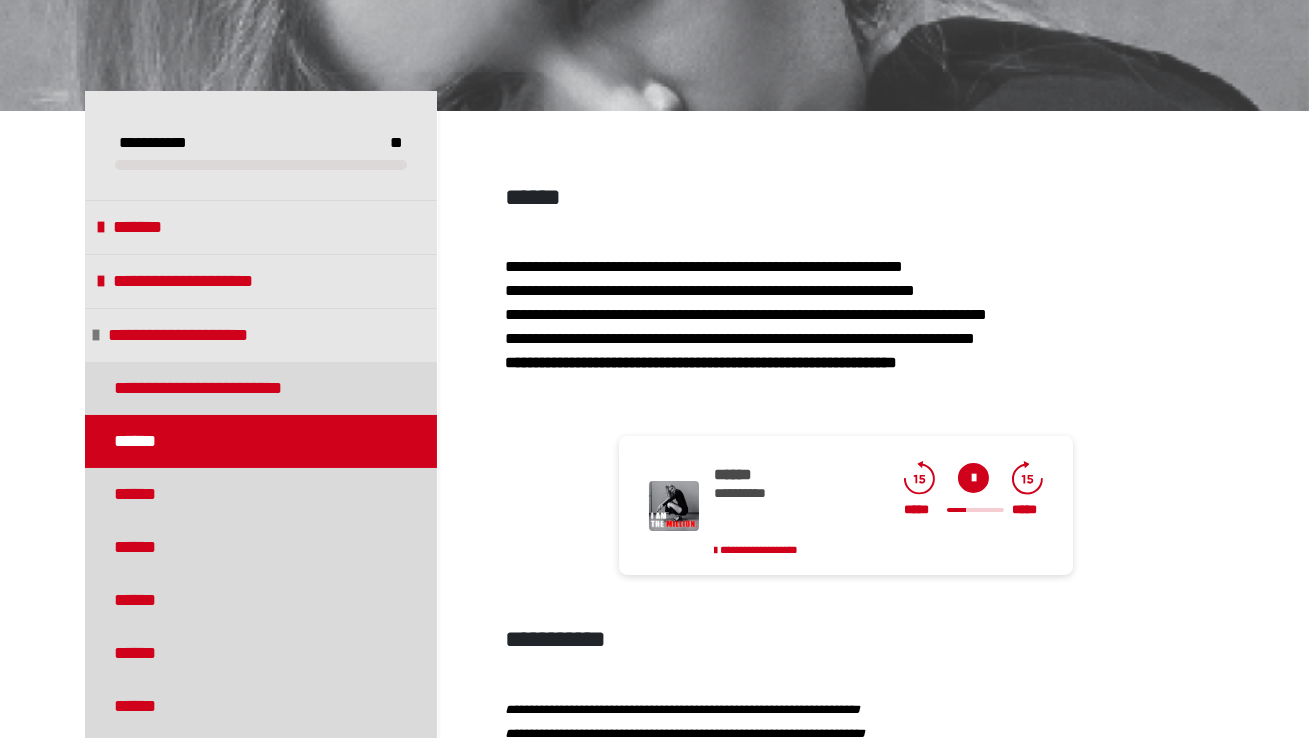 click on "***** *****" at bounding box center [973, 509] 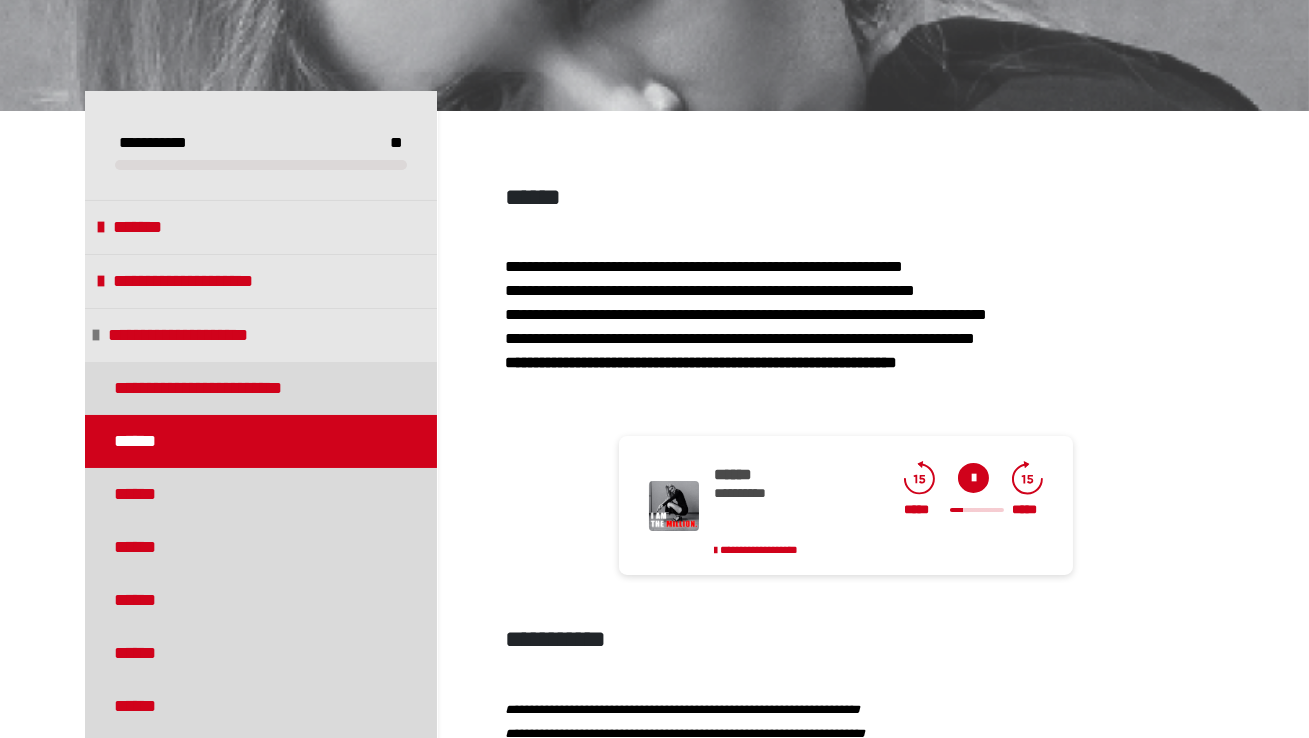 click at bounding box center (973, 478) 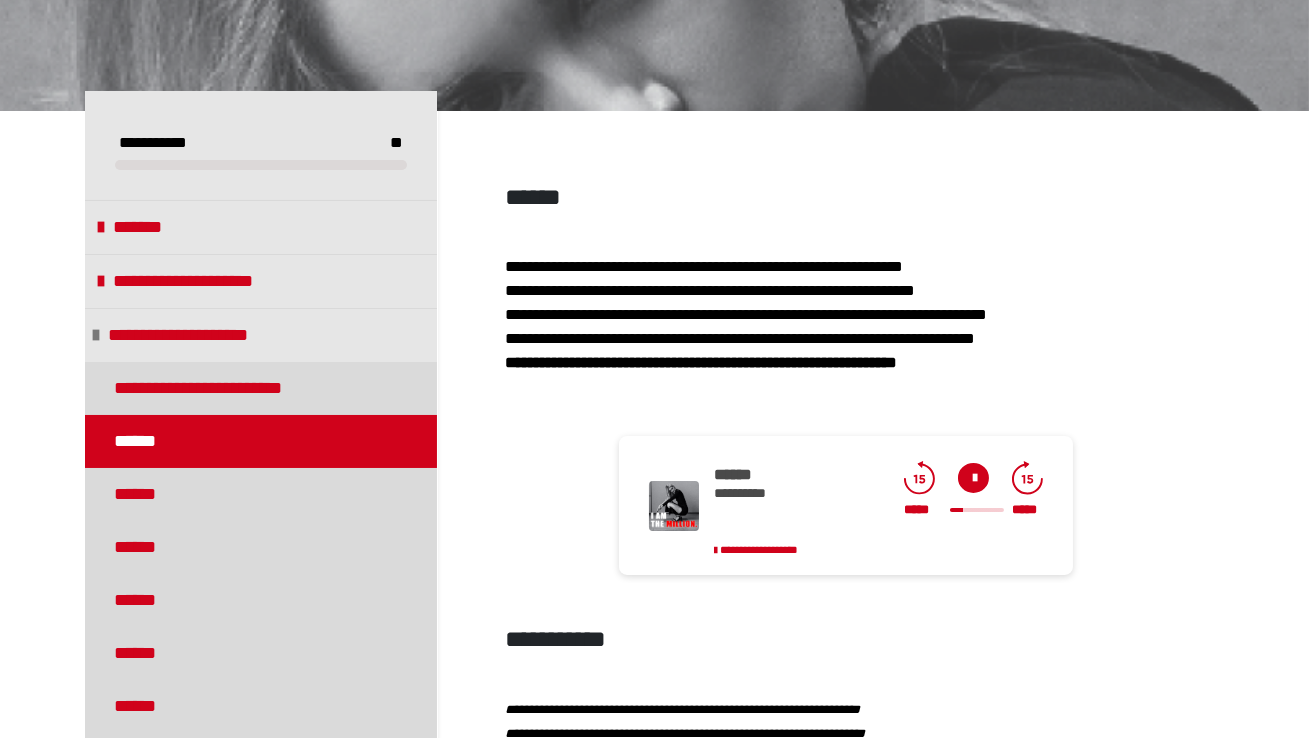 click at bounding box center (973, 478) 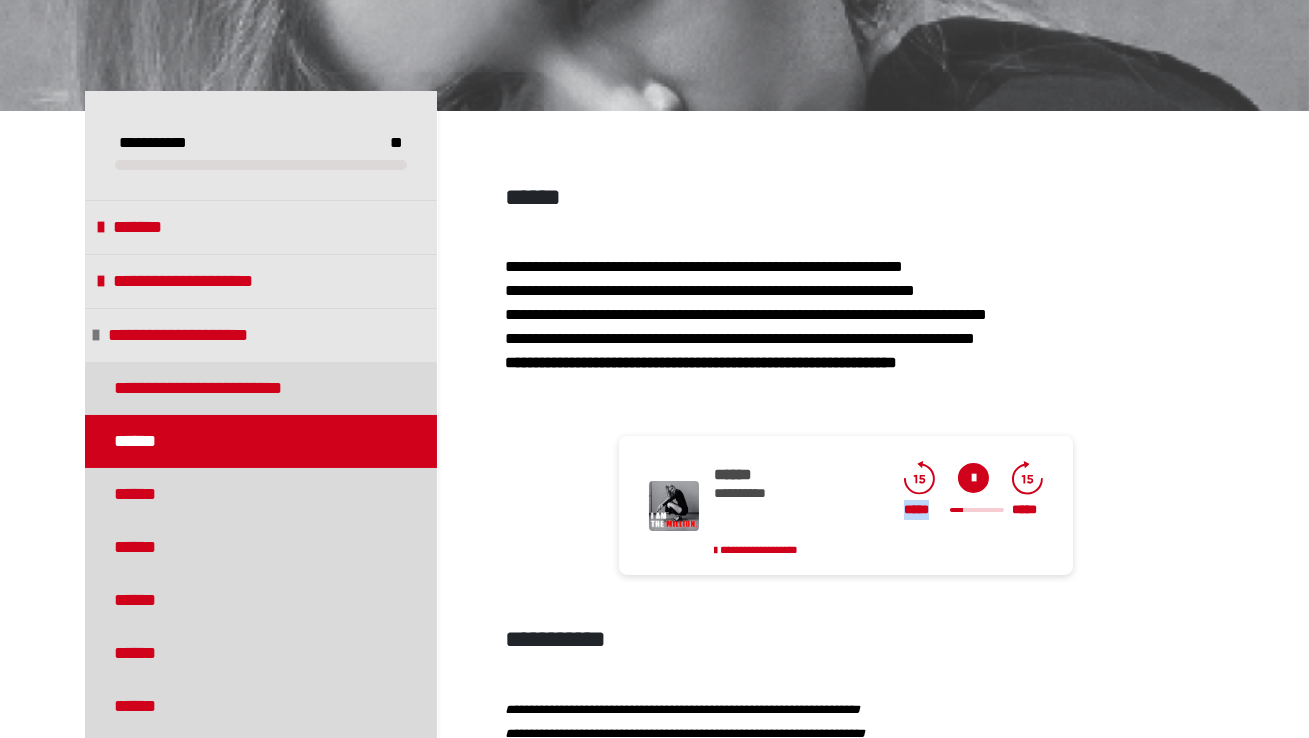 drag, startPoint x: 959, startPoint y: 508, endPoint x: 942, endPoint y: 508, distance: 17 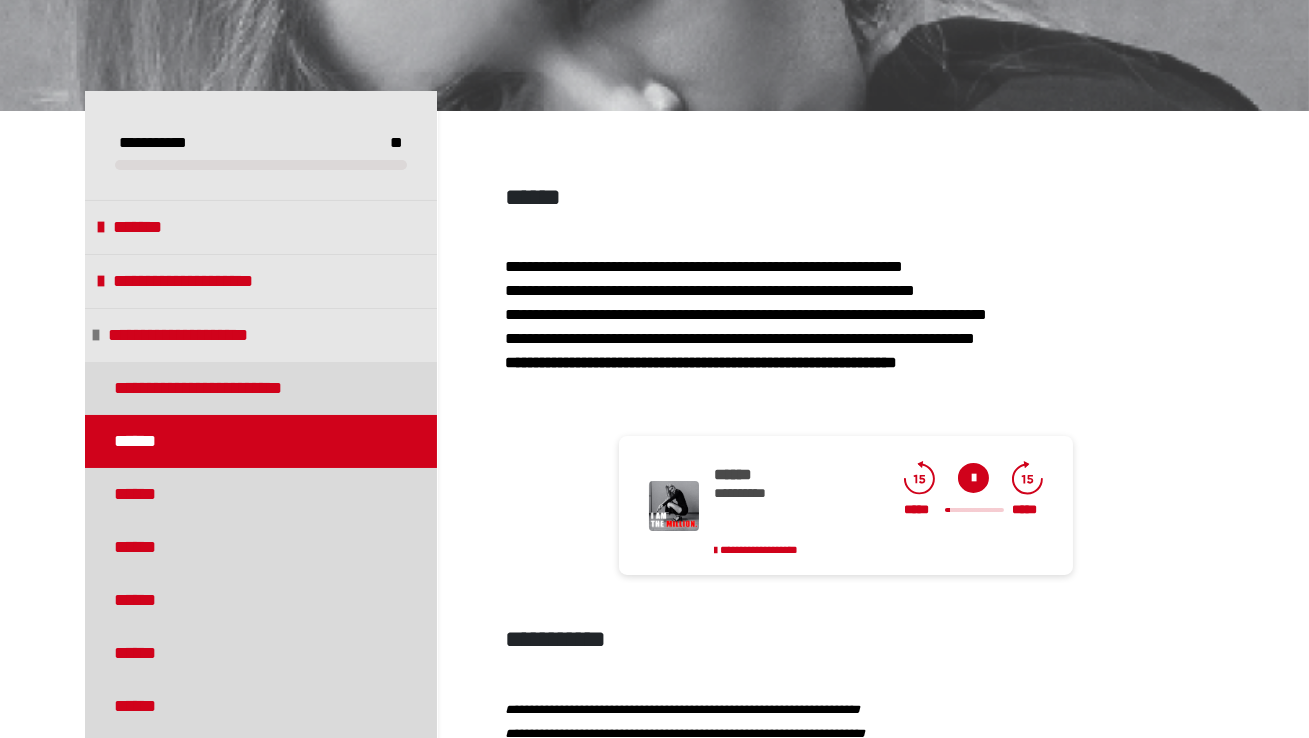click on "***** *****" at bounding box center (973, 509) 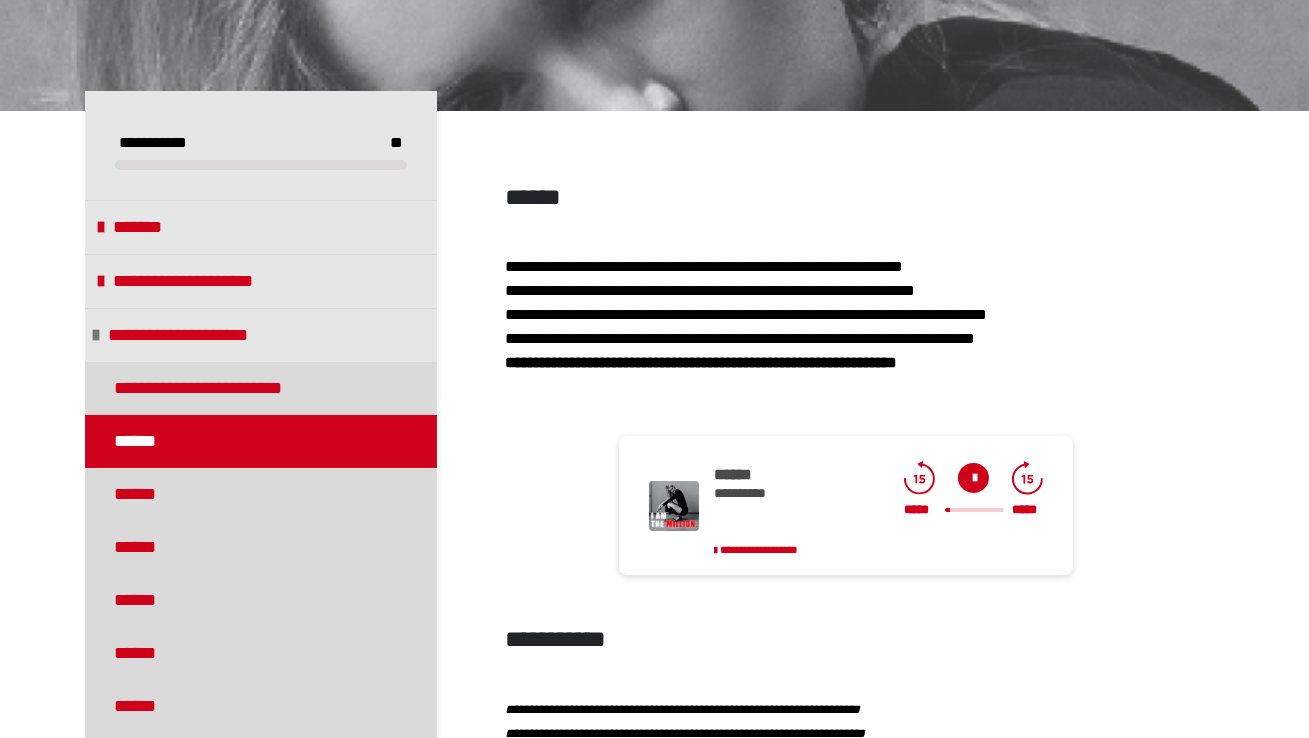 click at bounding box center (973, 478) 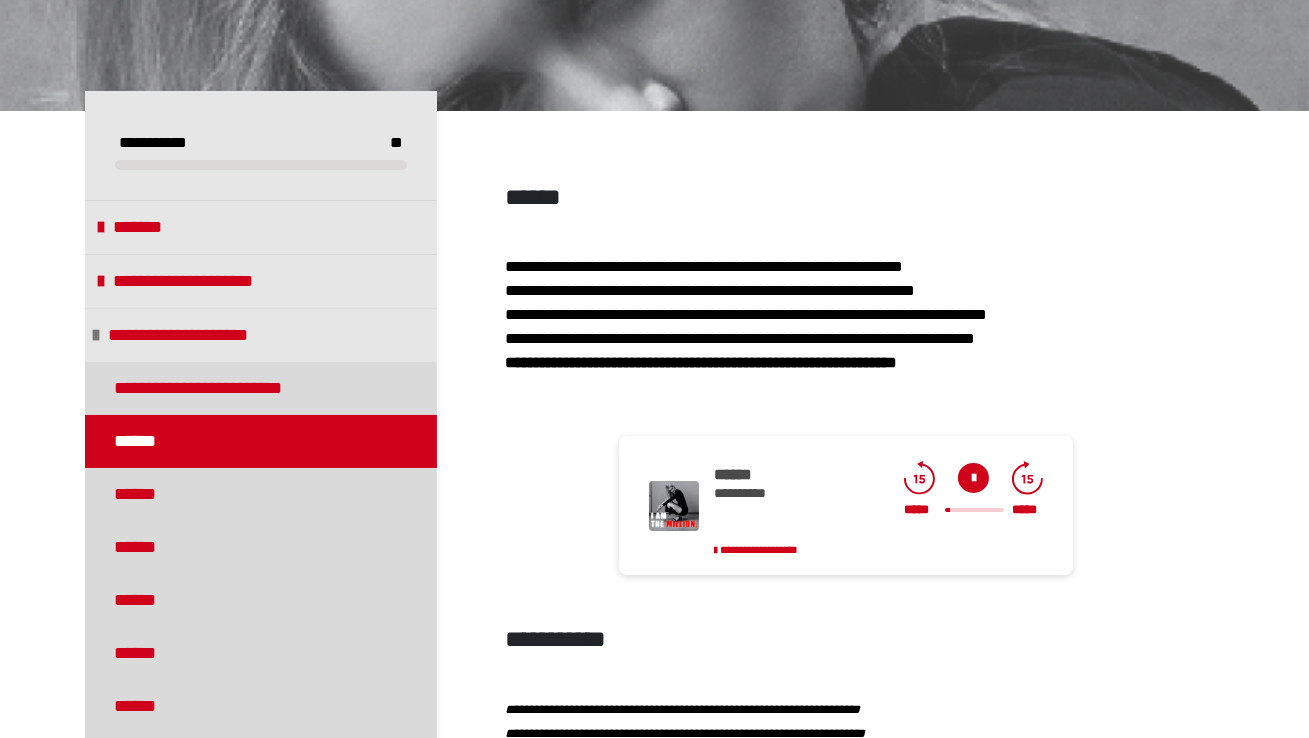 click at bounding box center (973, 478) 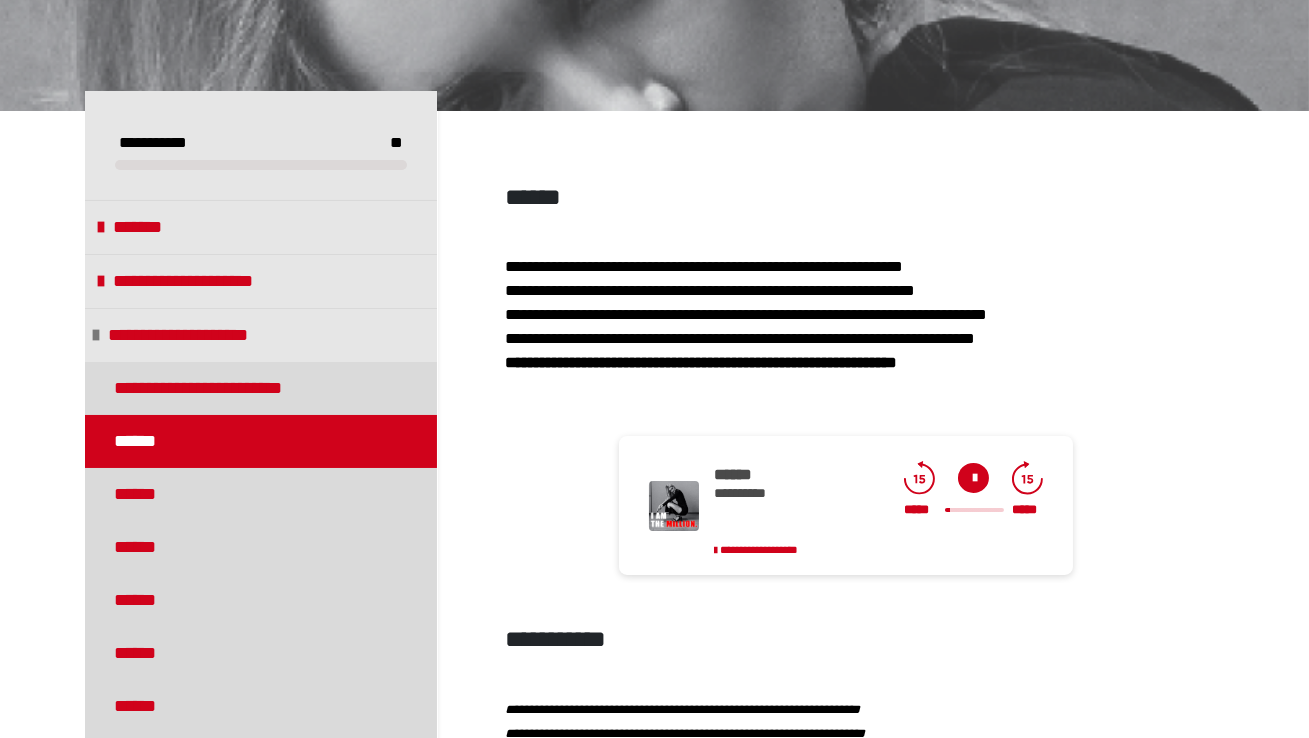 click at bounding box center (974, 510) 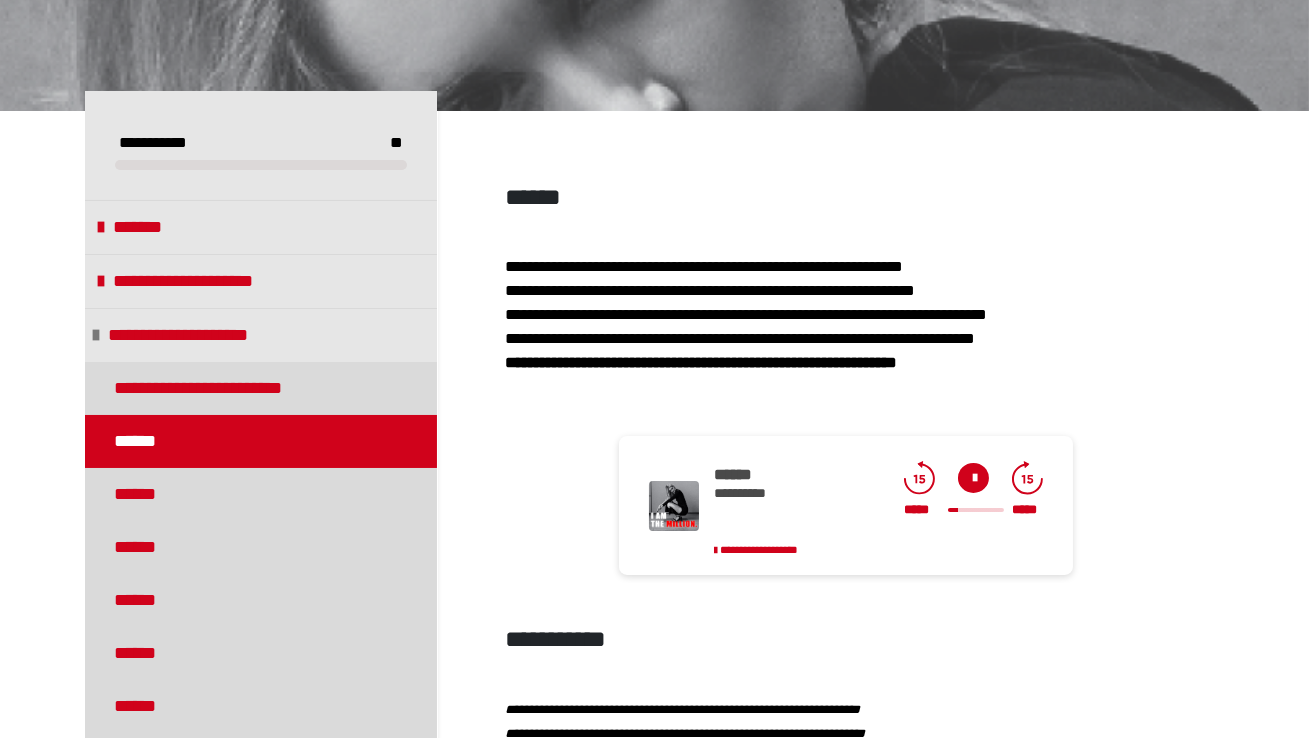 click at bounding box center [976, 510] 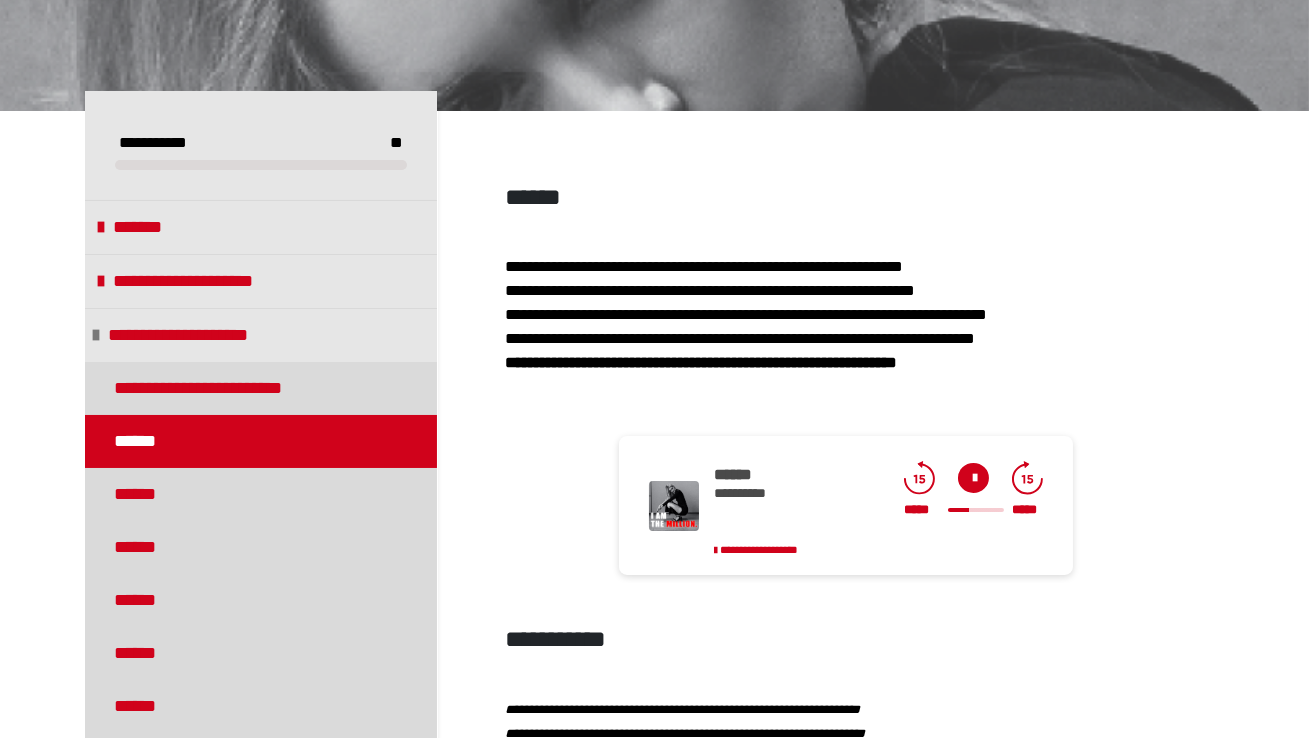 click at bounding box center [973, 478] 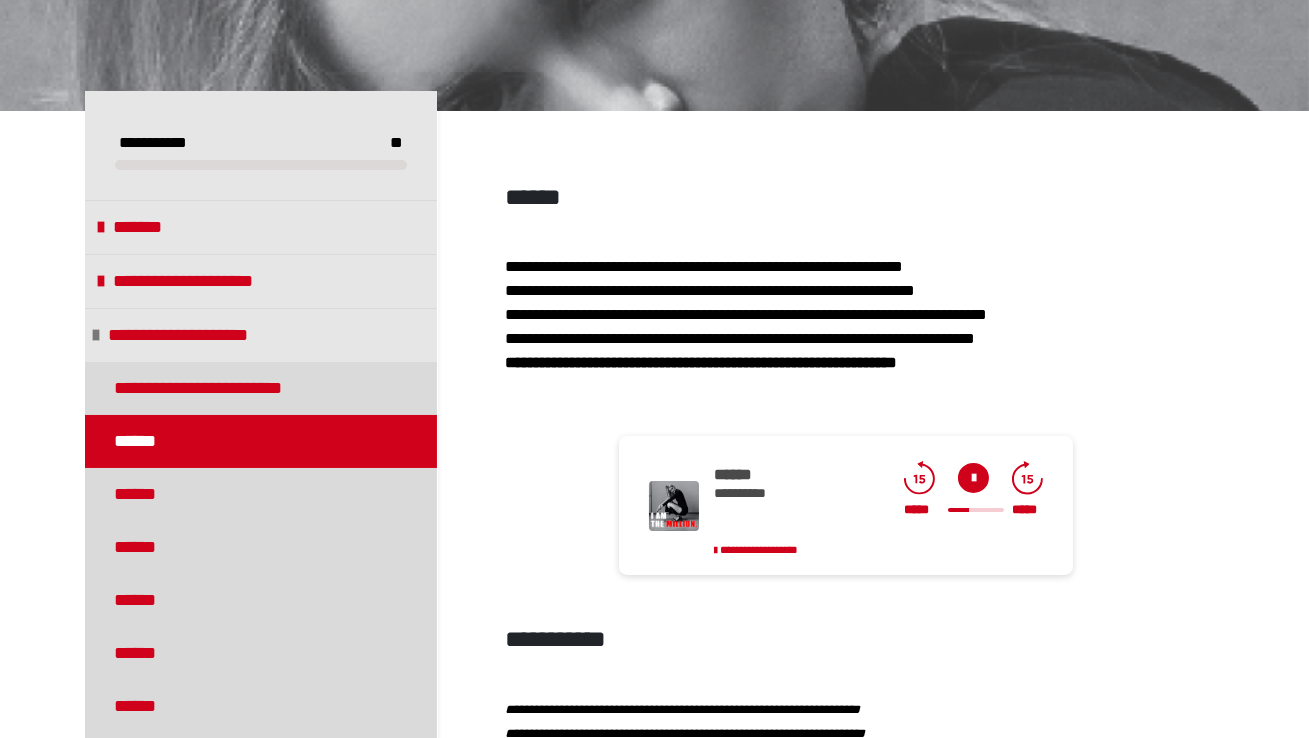 click at bounding box center (976, 510) 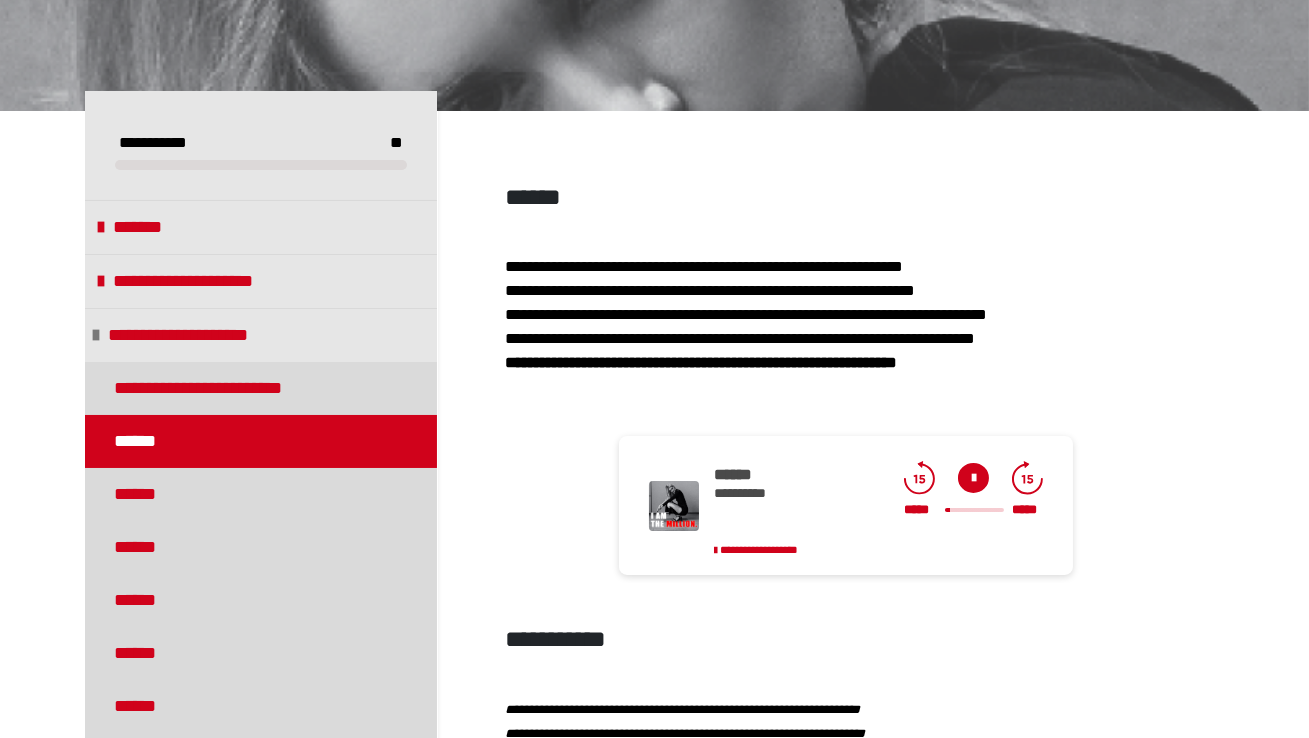 click at bounding box center [973, 478] 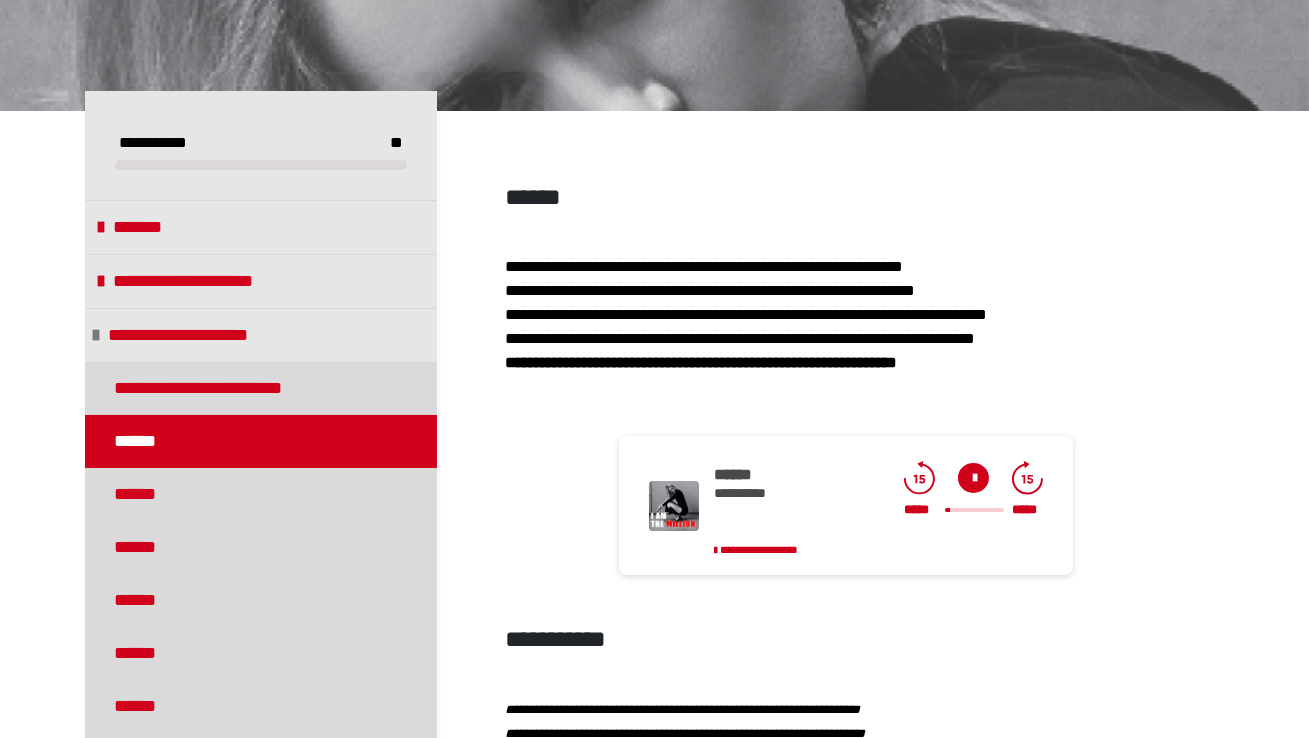click at bounding box center [973, 478] 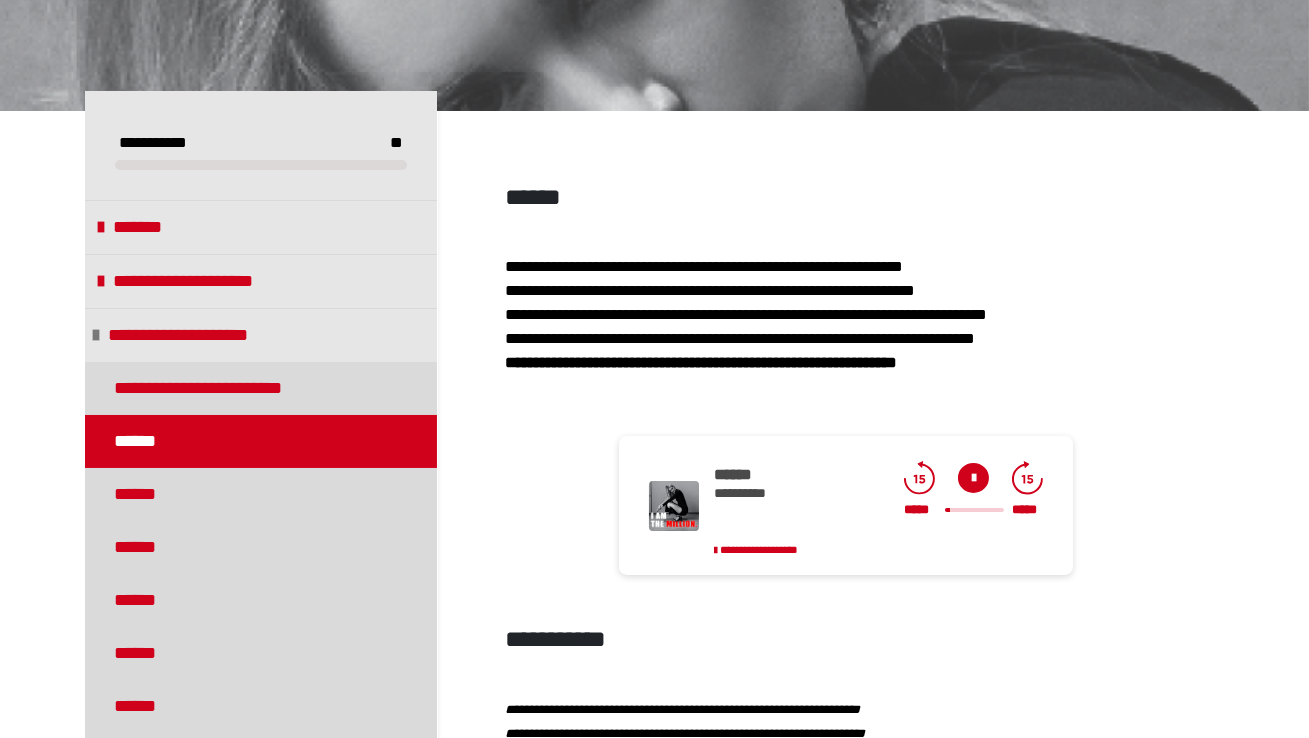 click on "***** *****" at bounding box center (973, 509) 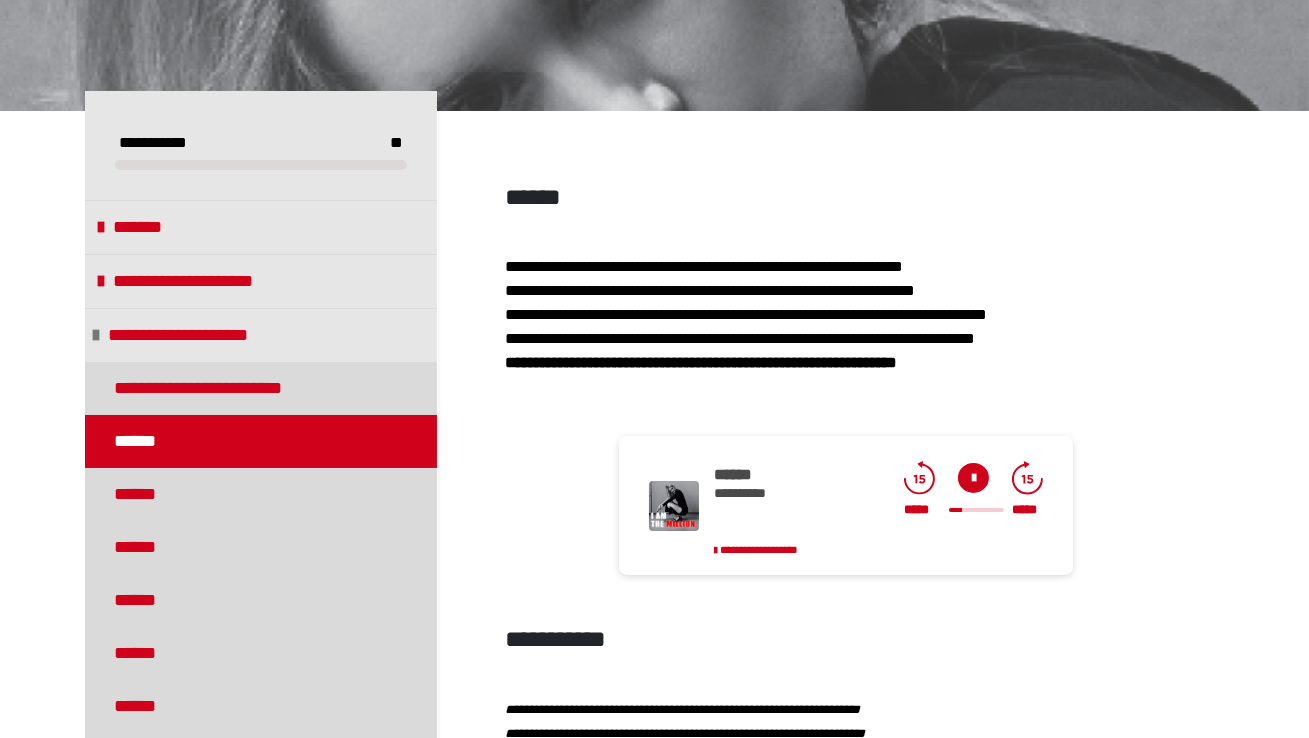 click on "***** *****" at bounding box center (973, 509) 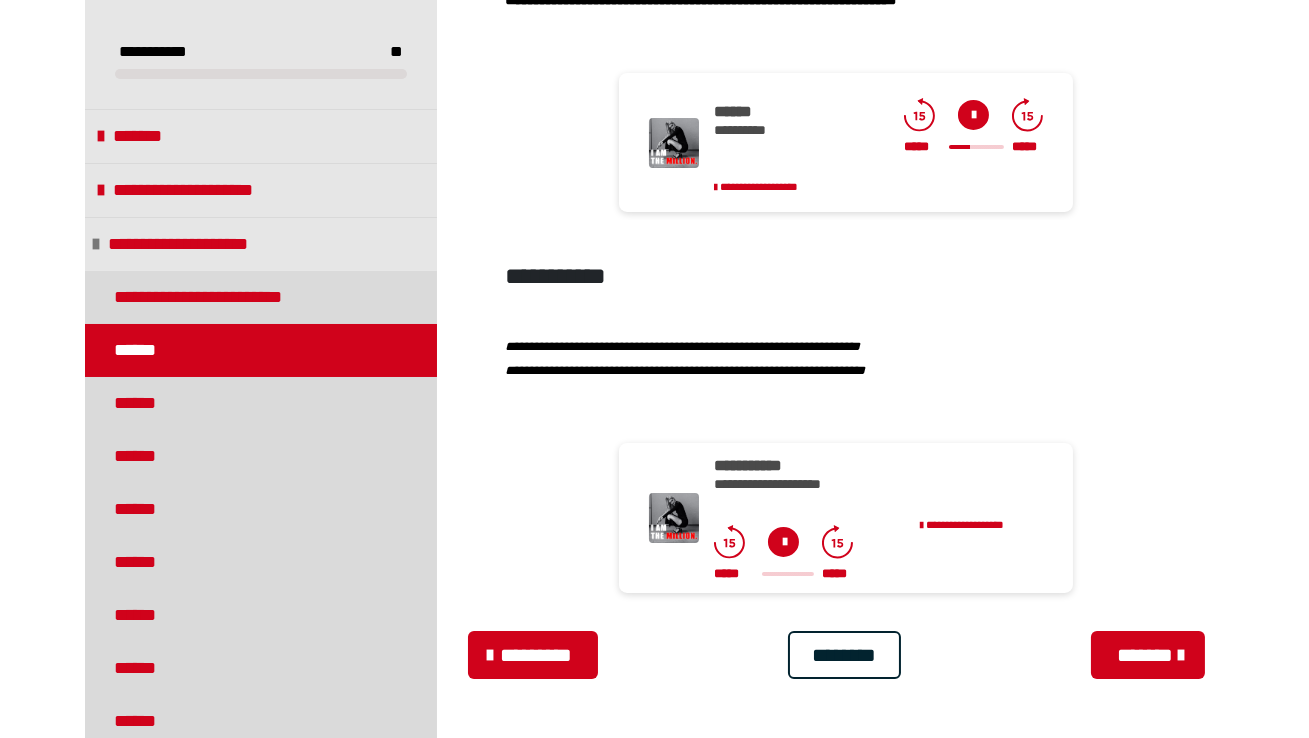 scroll, scrollTop: 490, scrollLeft: 0, axis: vertical 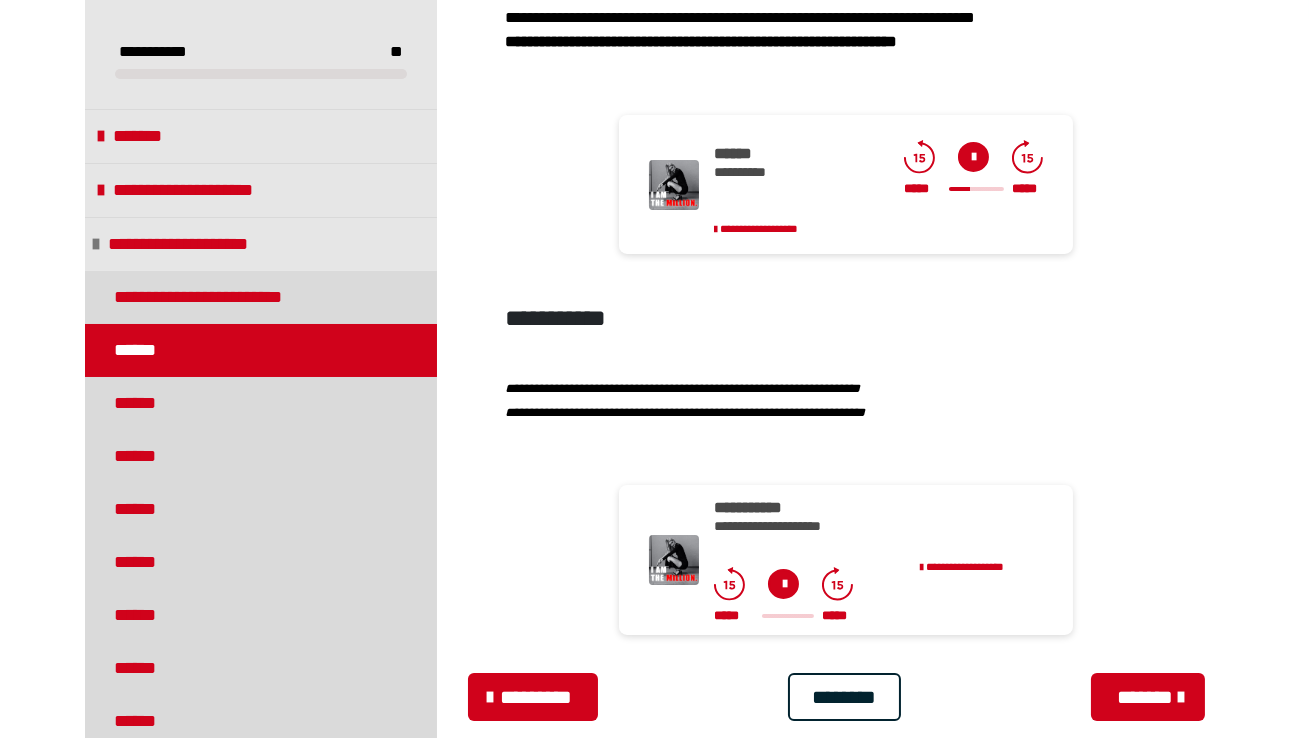 click at bounding box center (973, 157) 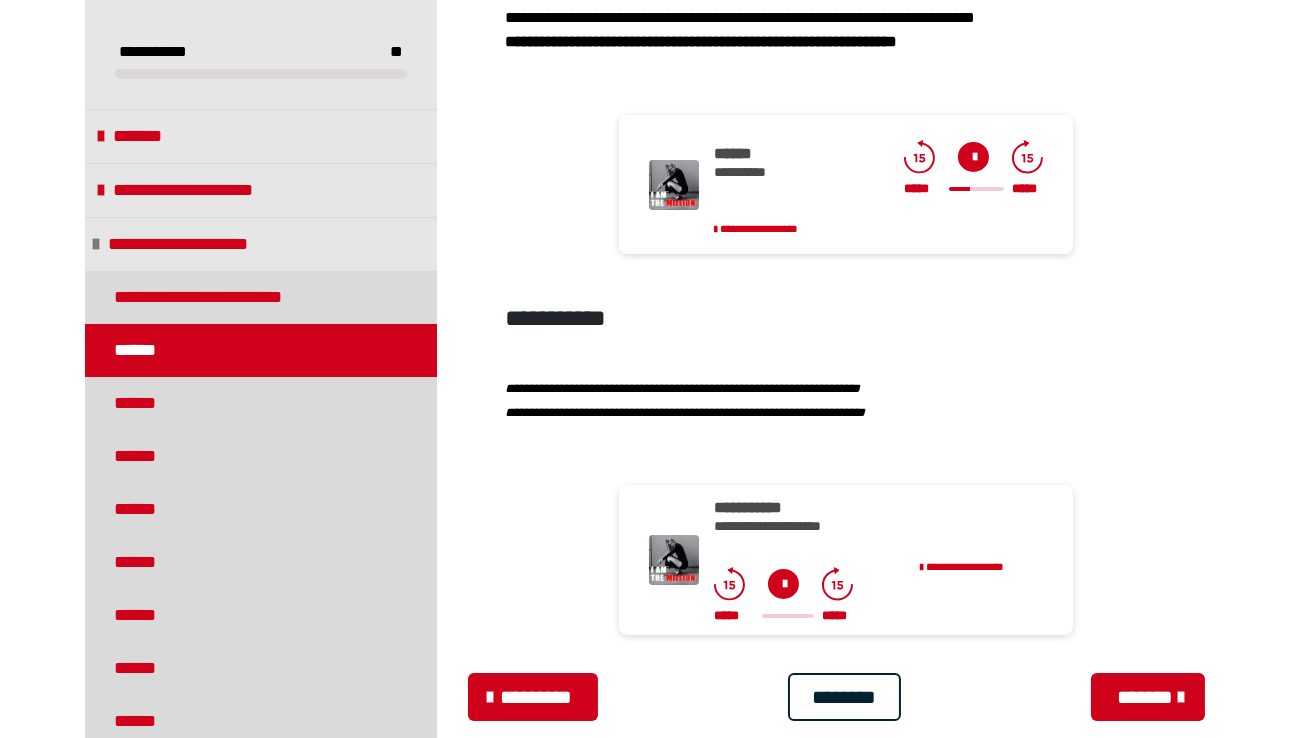 click at bounding box center (973, 157) 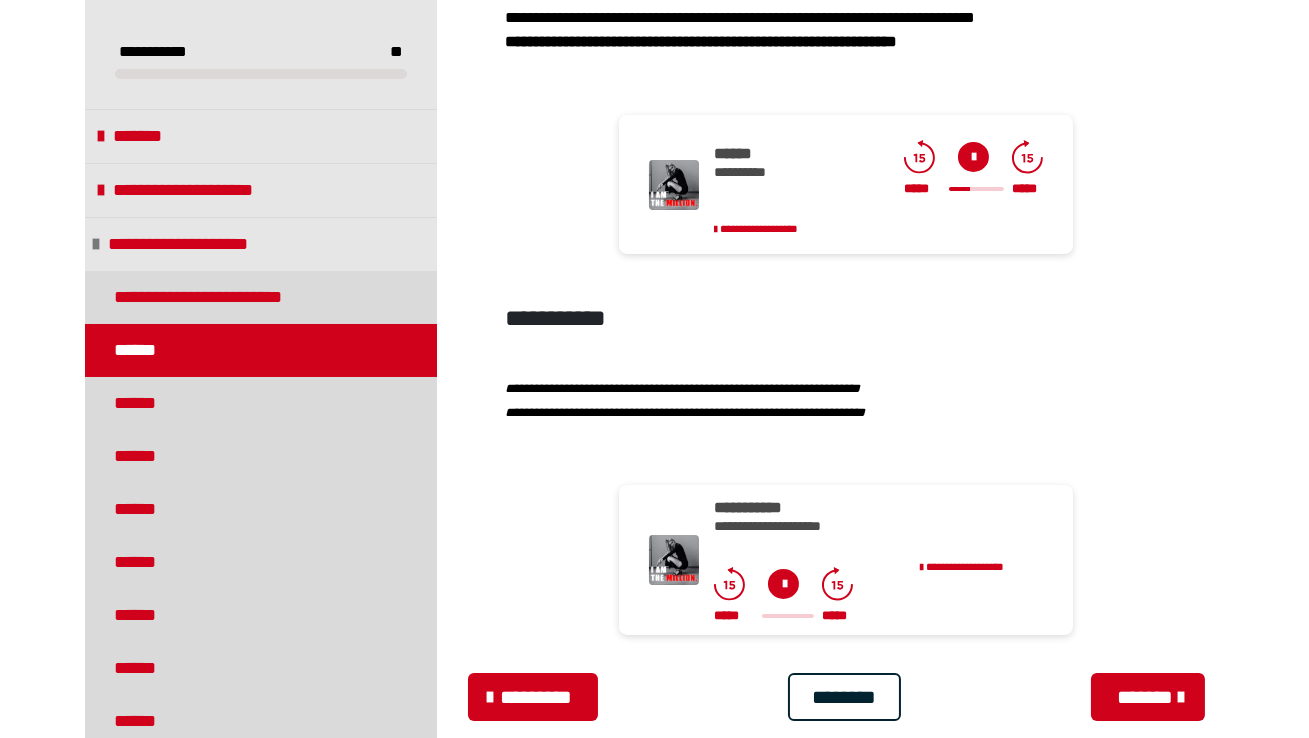 click at bounding box center [783, 584] 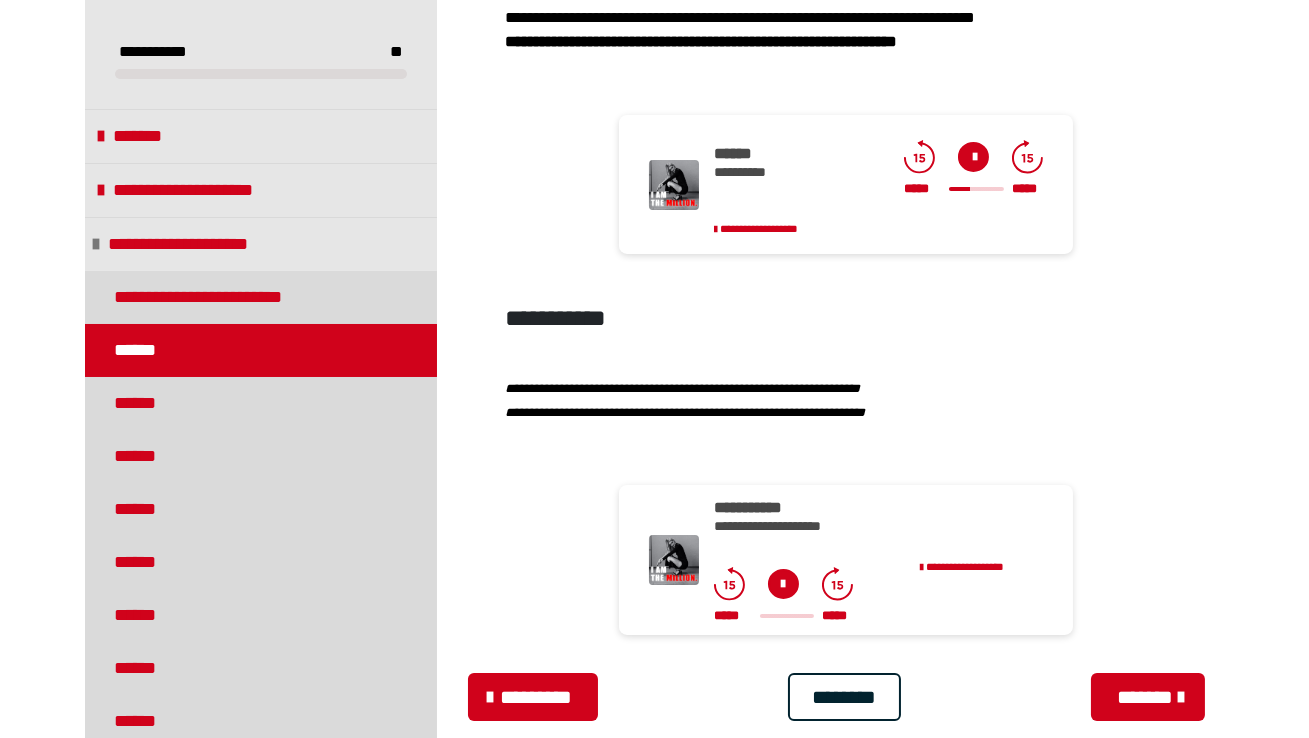 click at bounding box center (973, 157) 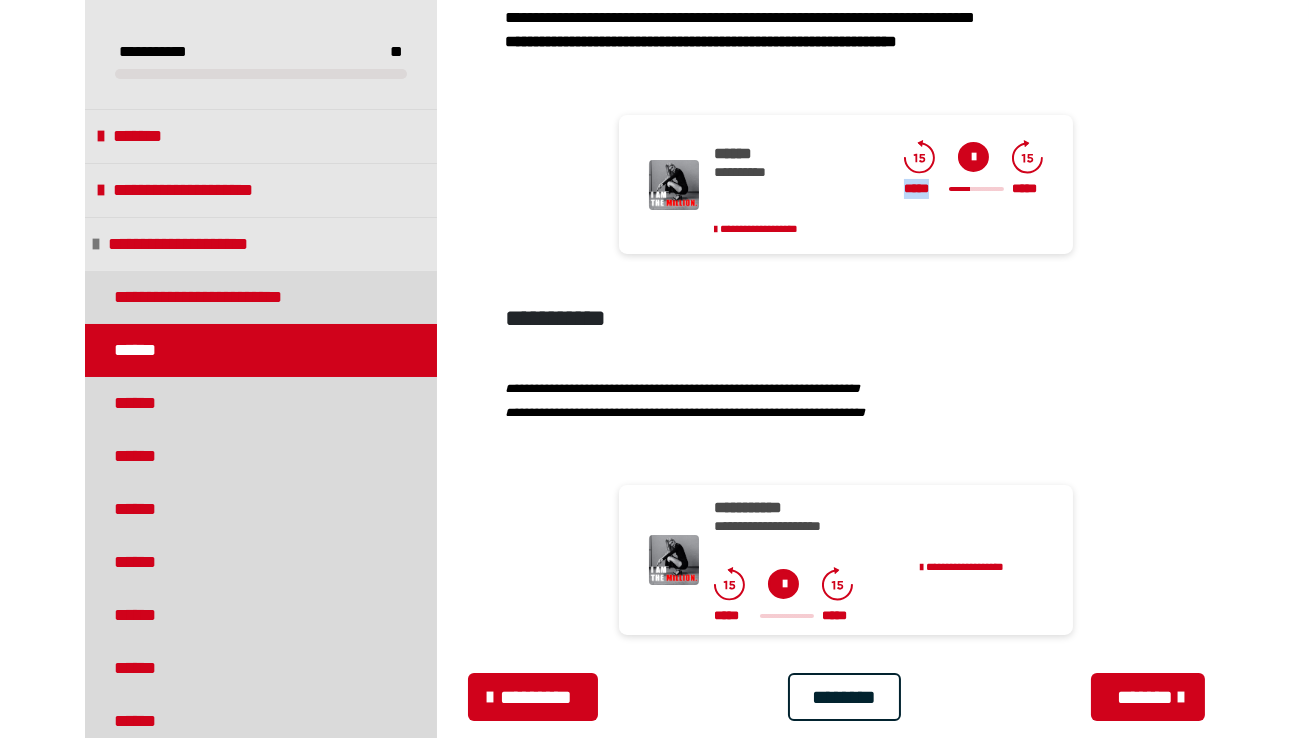 drag, startPoint x: 968, startPoint y: 188, endPoint x: 921, endPoint y: 188, distance: 47 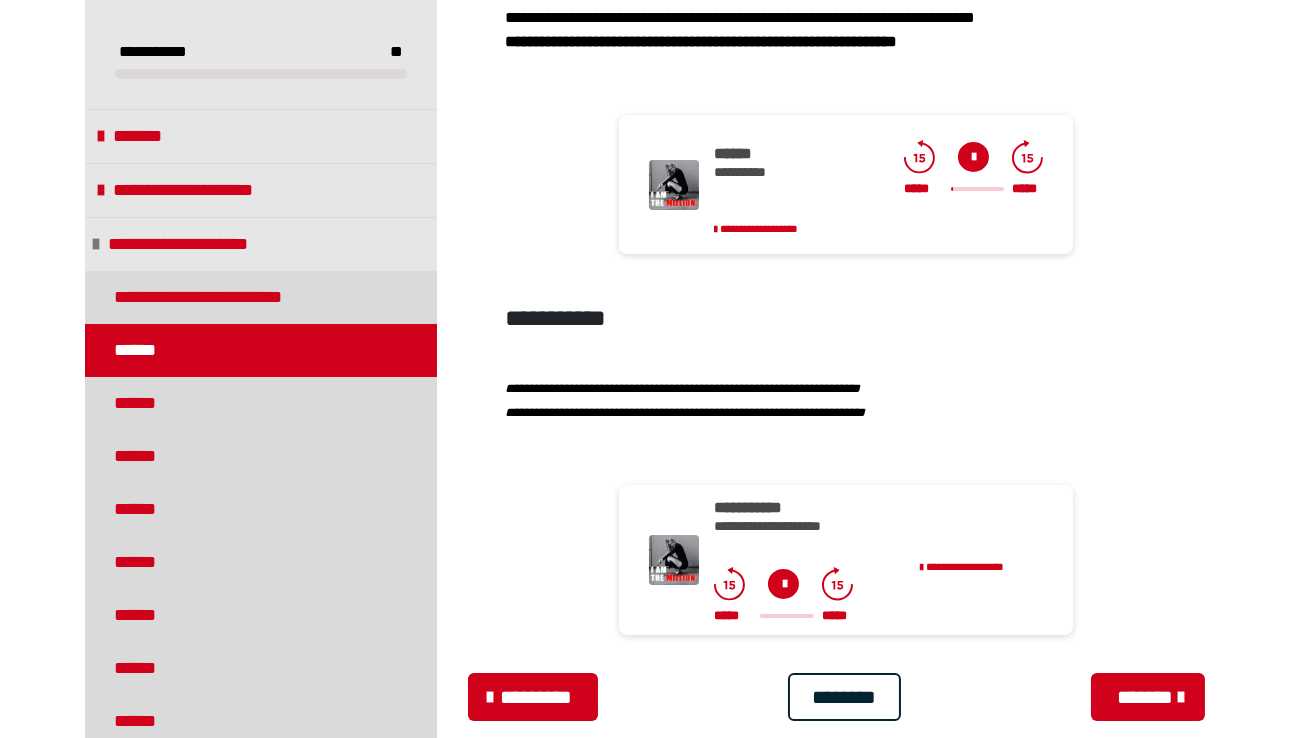 click at bounding box center [973, 157] 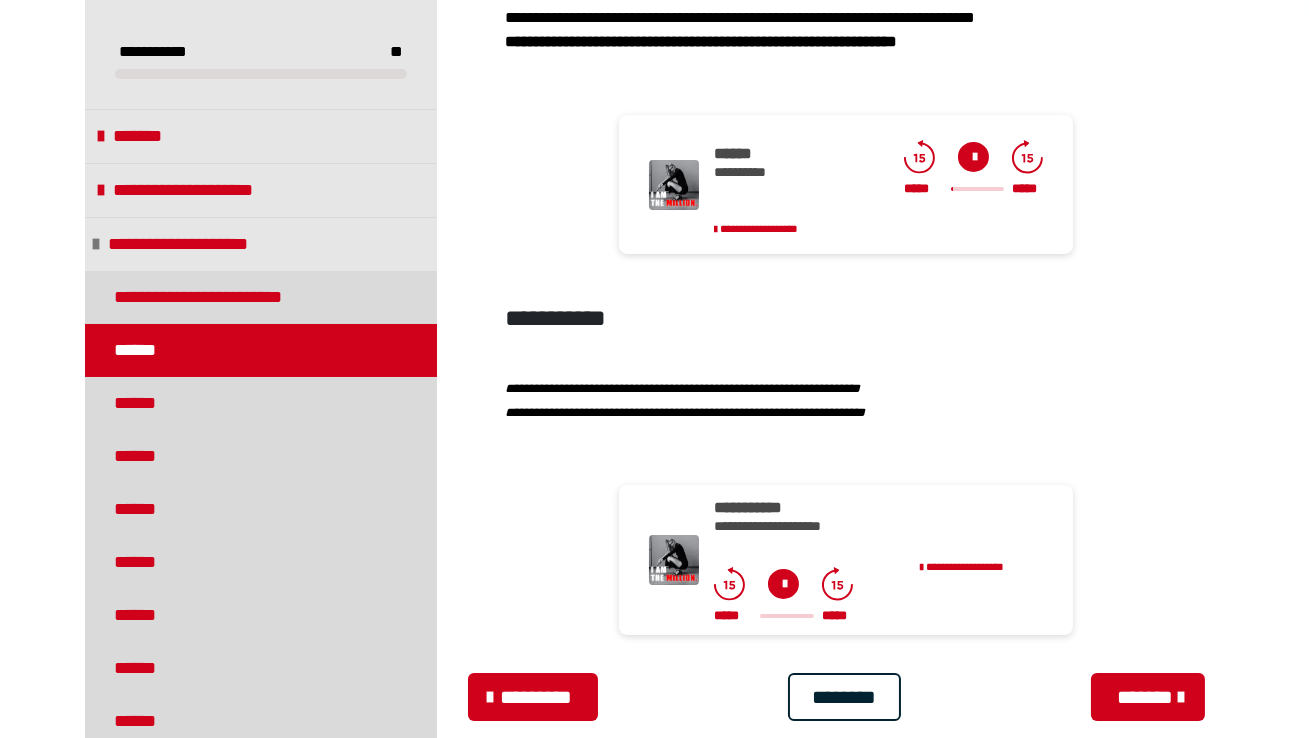 click at bounding box center (973, 157) 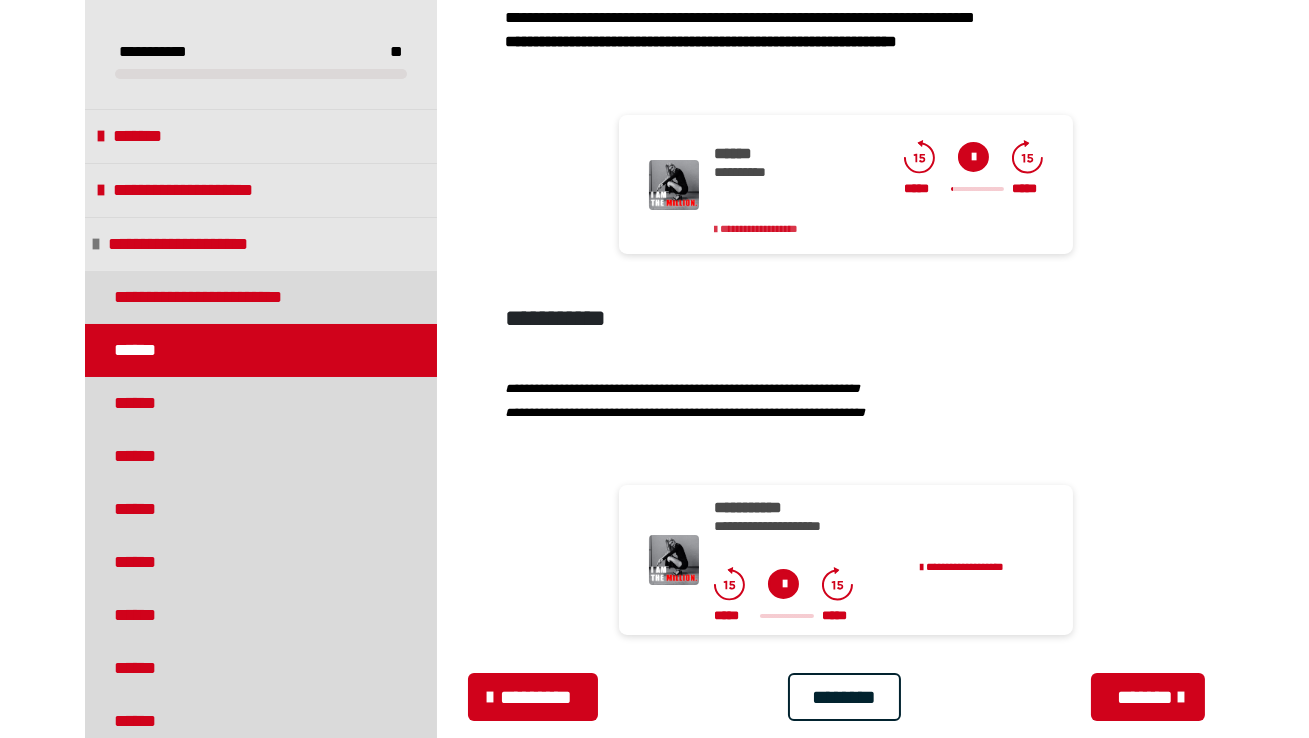 click on "**********" at bounding box center (759, 228) 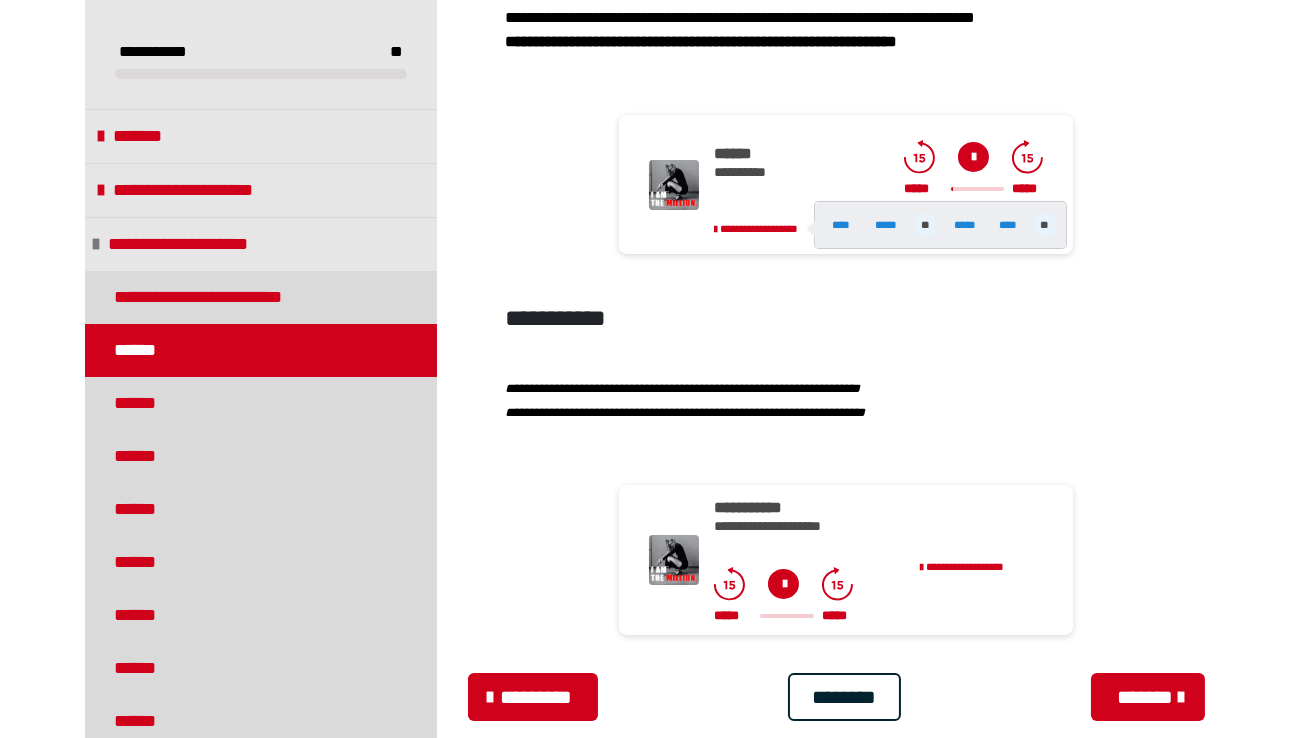 click on "**" at bounding box center (1045, 225) 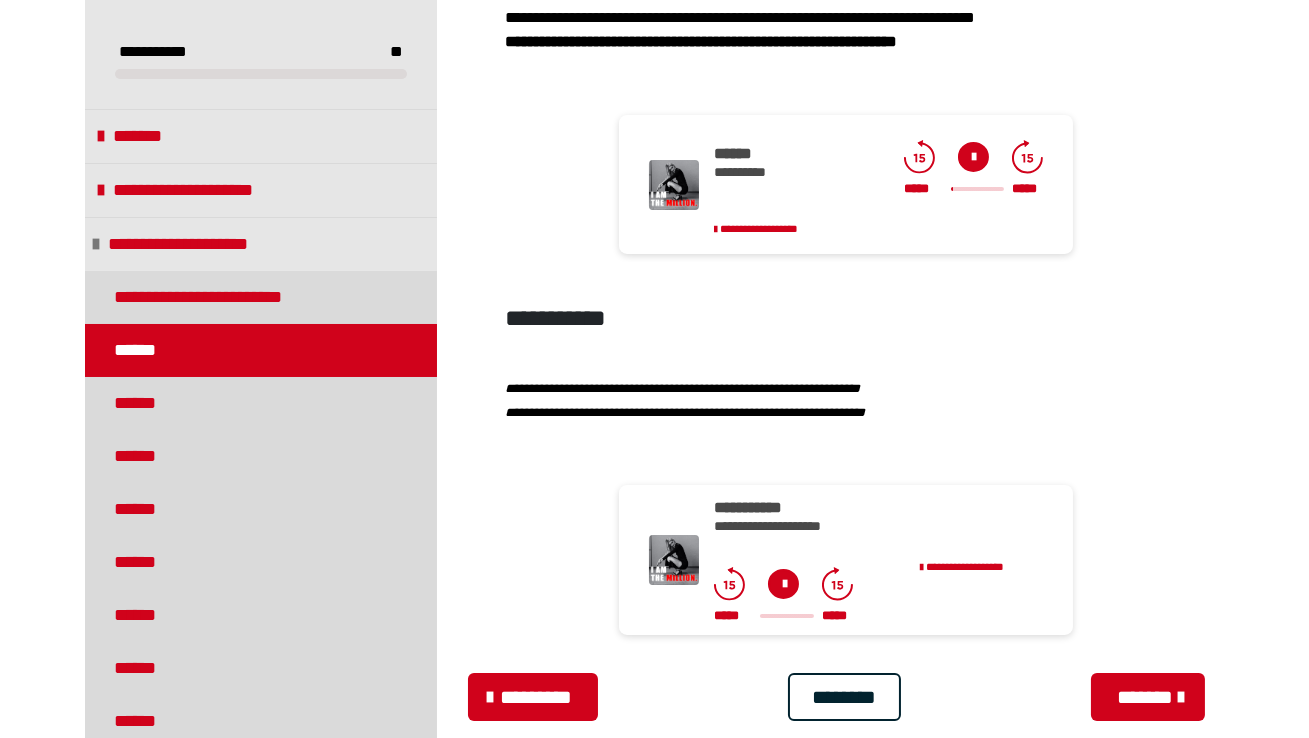 click at bounding box center [973, 157] 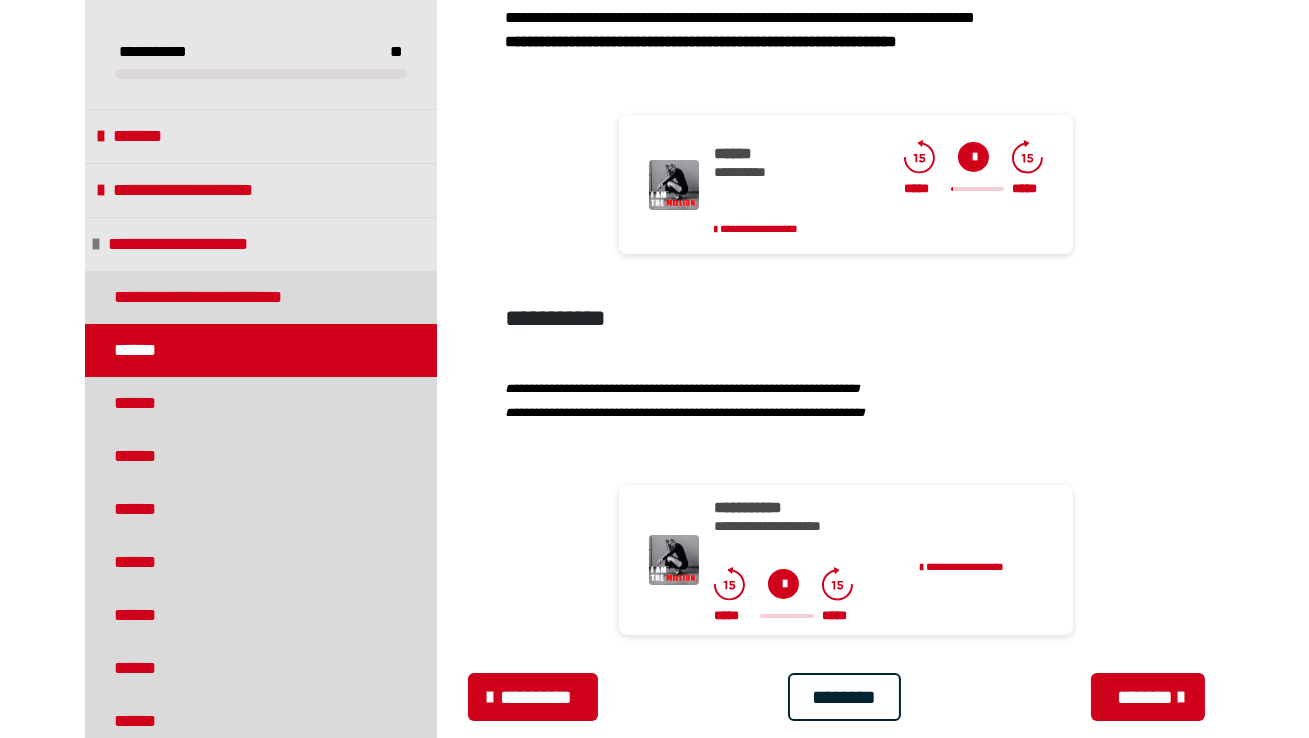 click at bounding box center [973, 157] 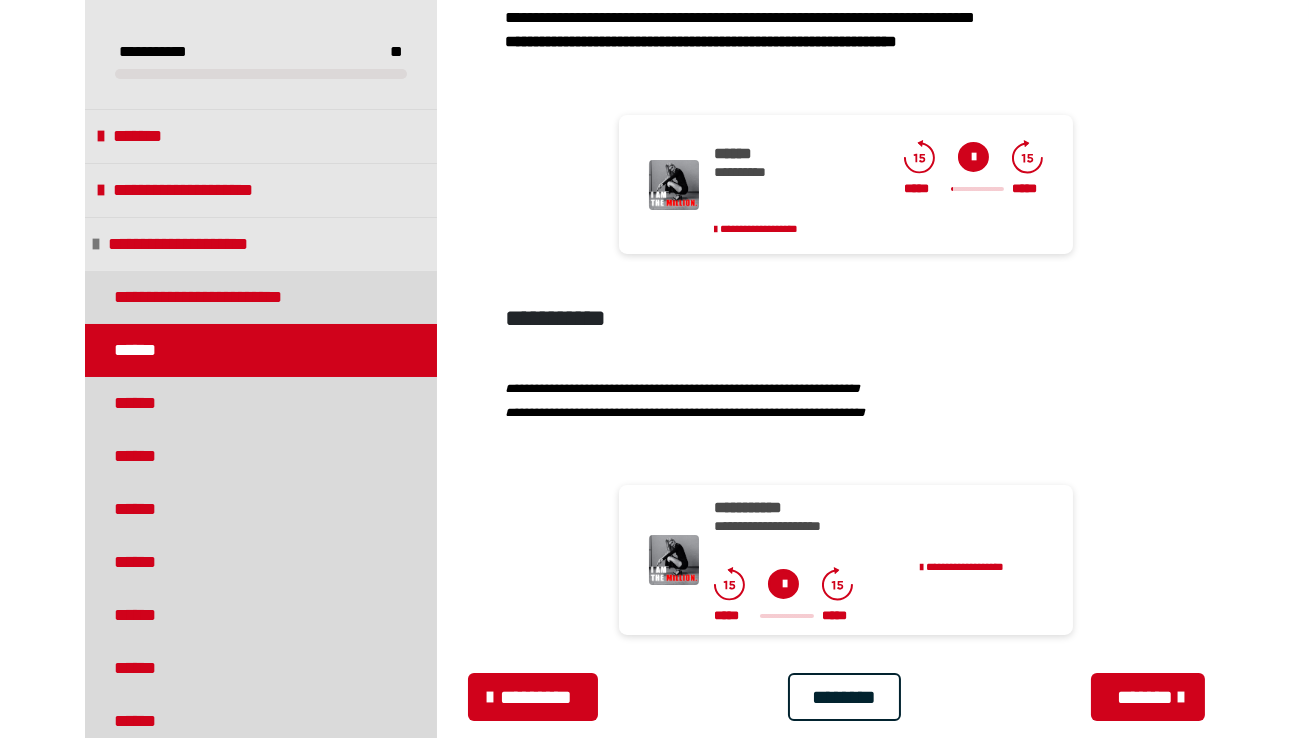 click at bounding box center [978, 189] 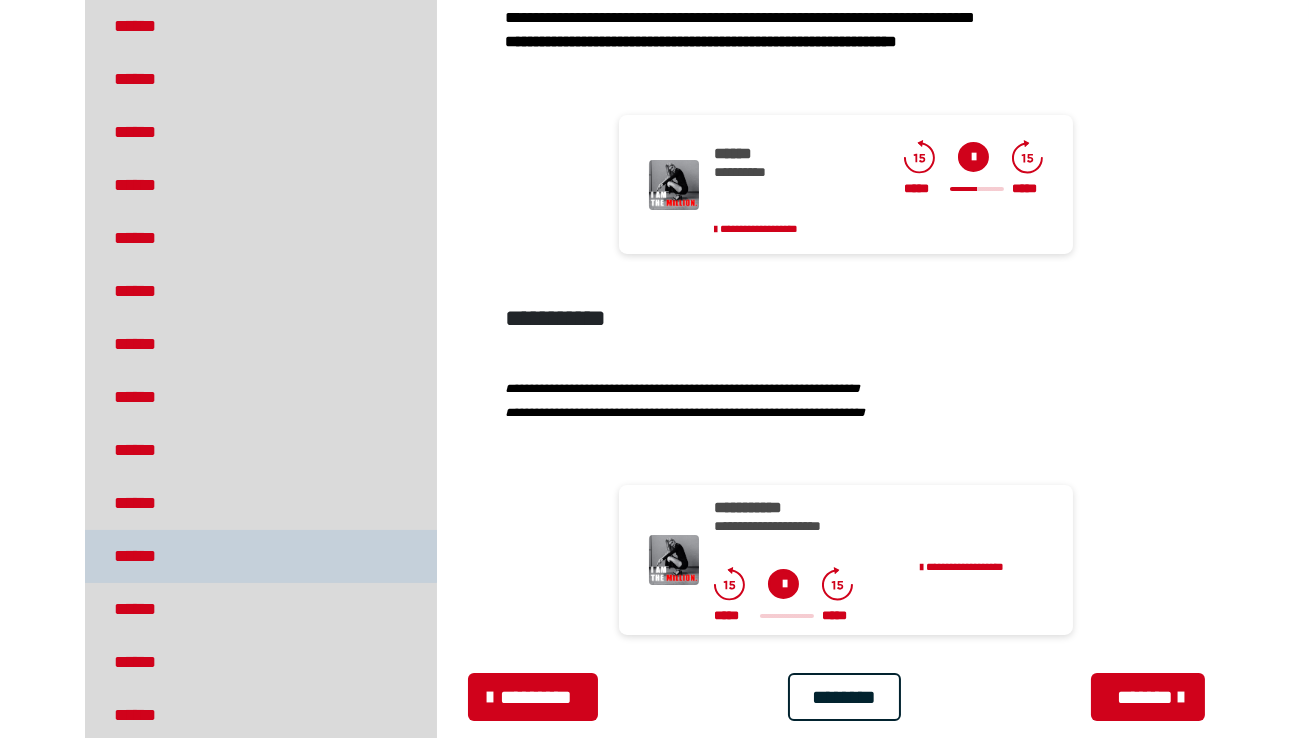 scroll, scrollTop: 1169, scrollLeft: 0, axis: vertical 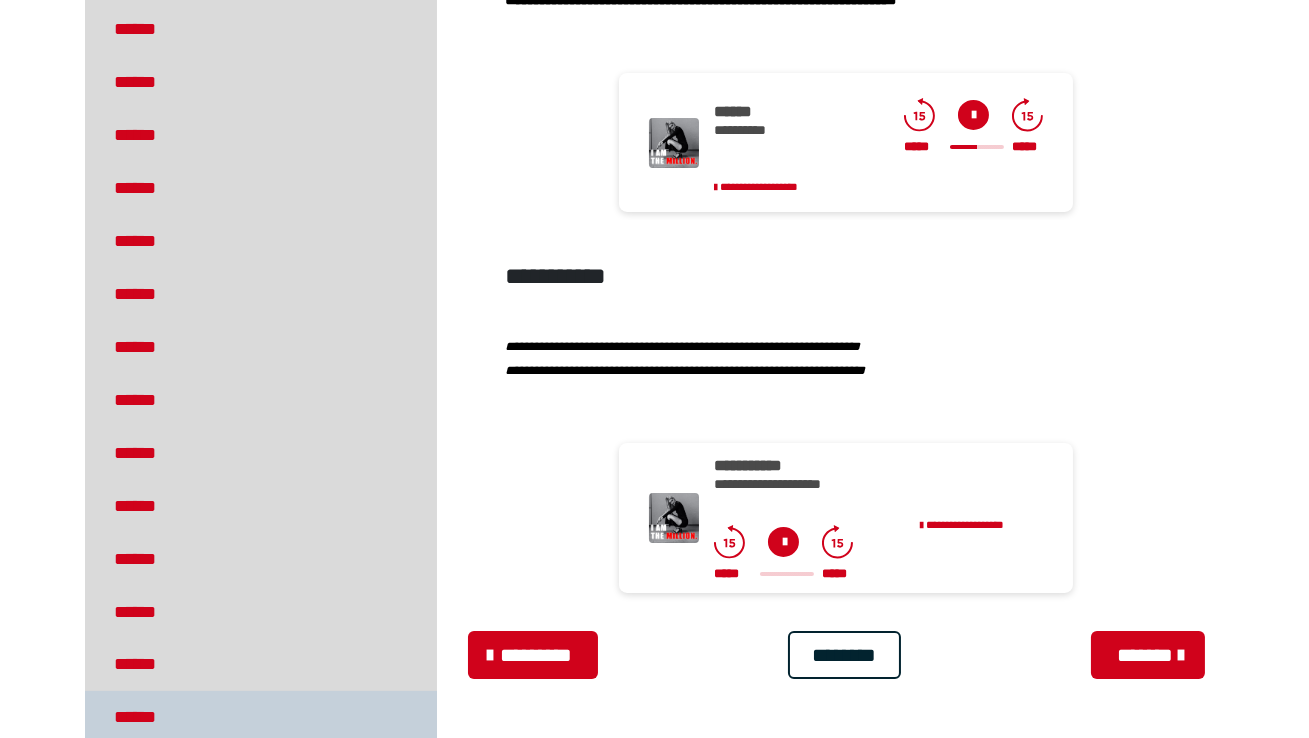 click on "******" at bounding box center (145, 717) 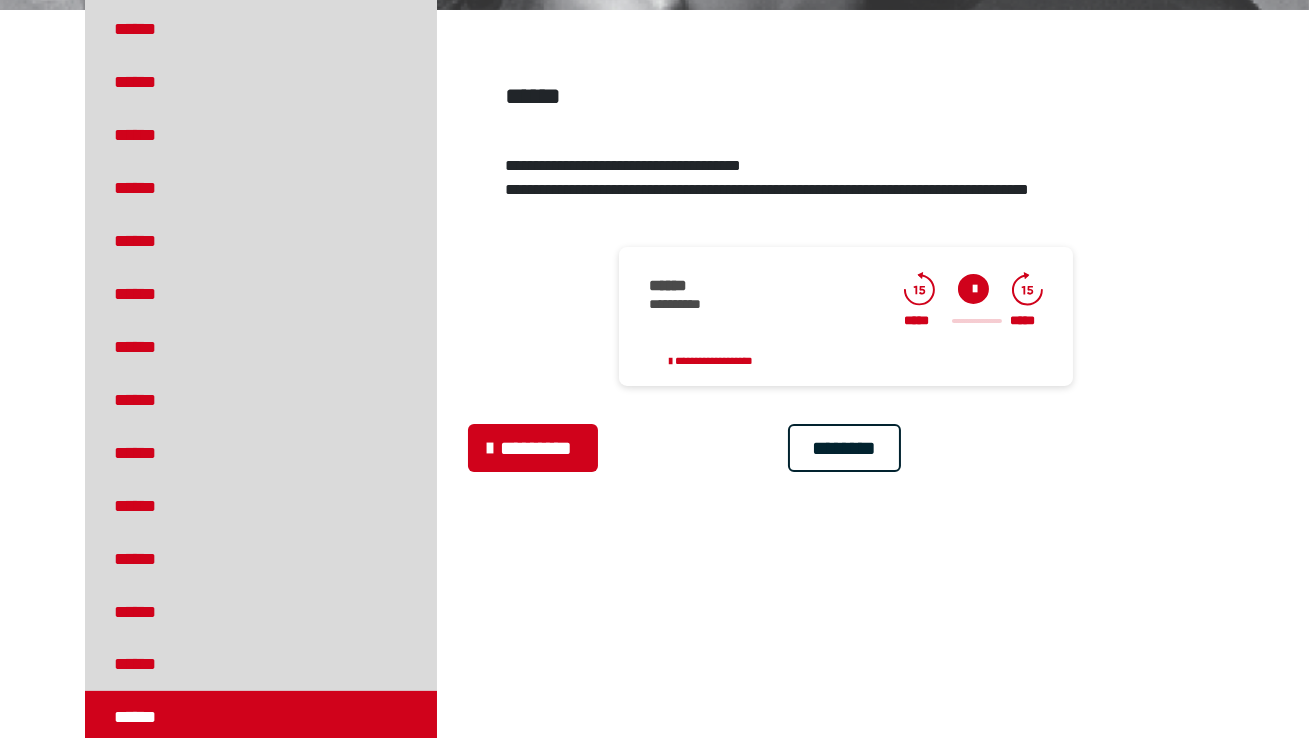 click at bounding box center (973, 289) 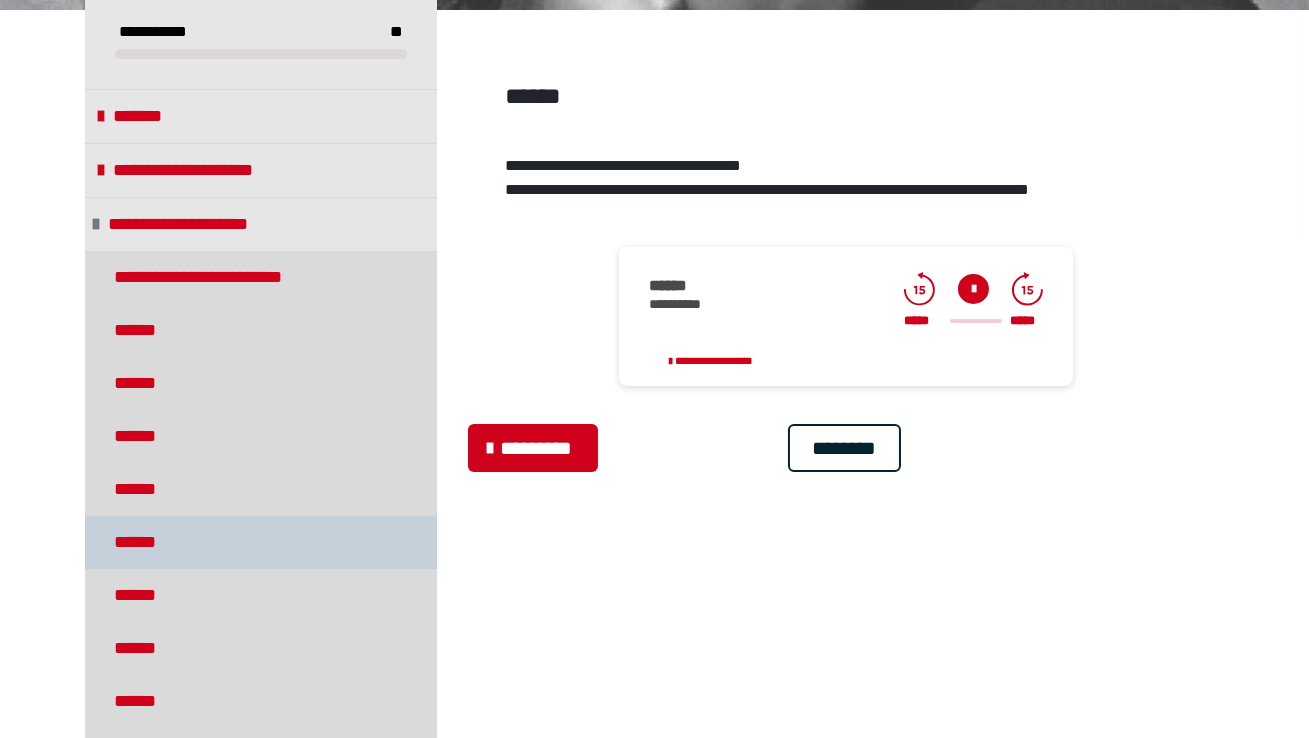 scroll, scrollTop: 19, scrollLeft: 0, axis: vertical 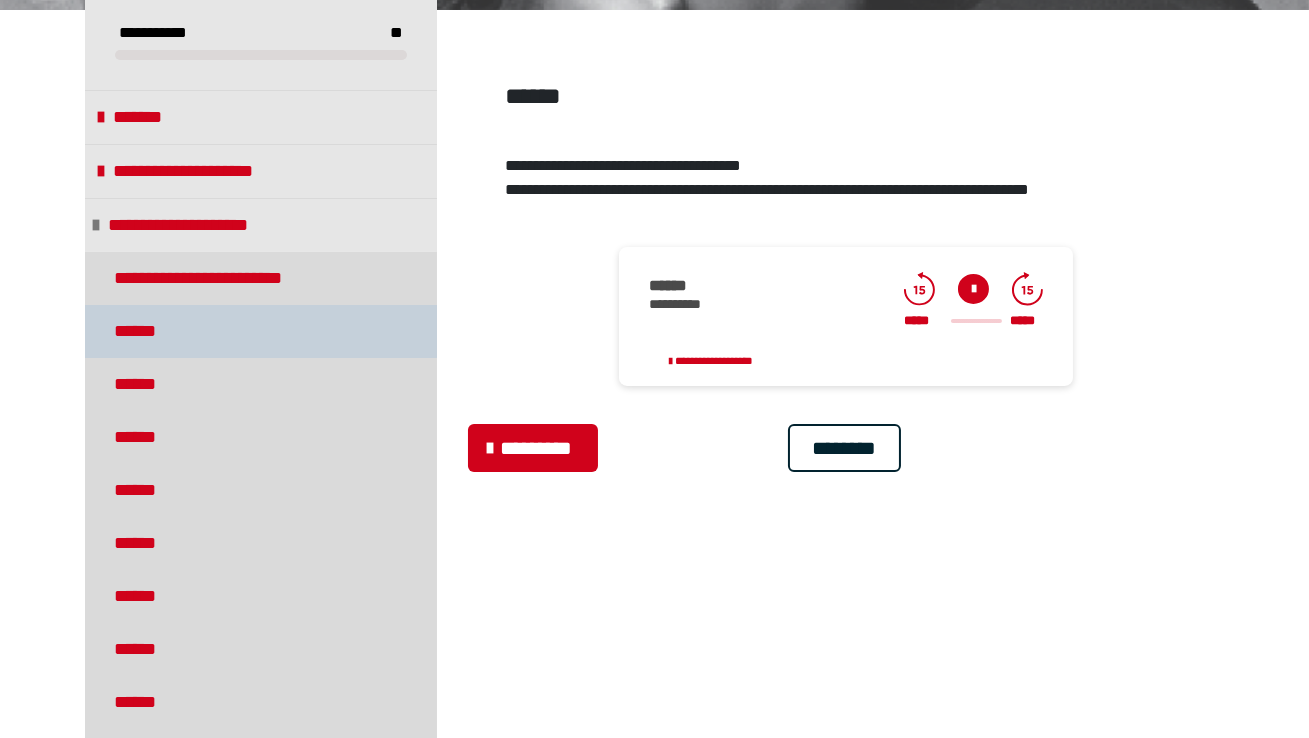 click on "******" at bounding box center (145, 331) 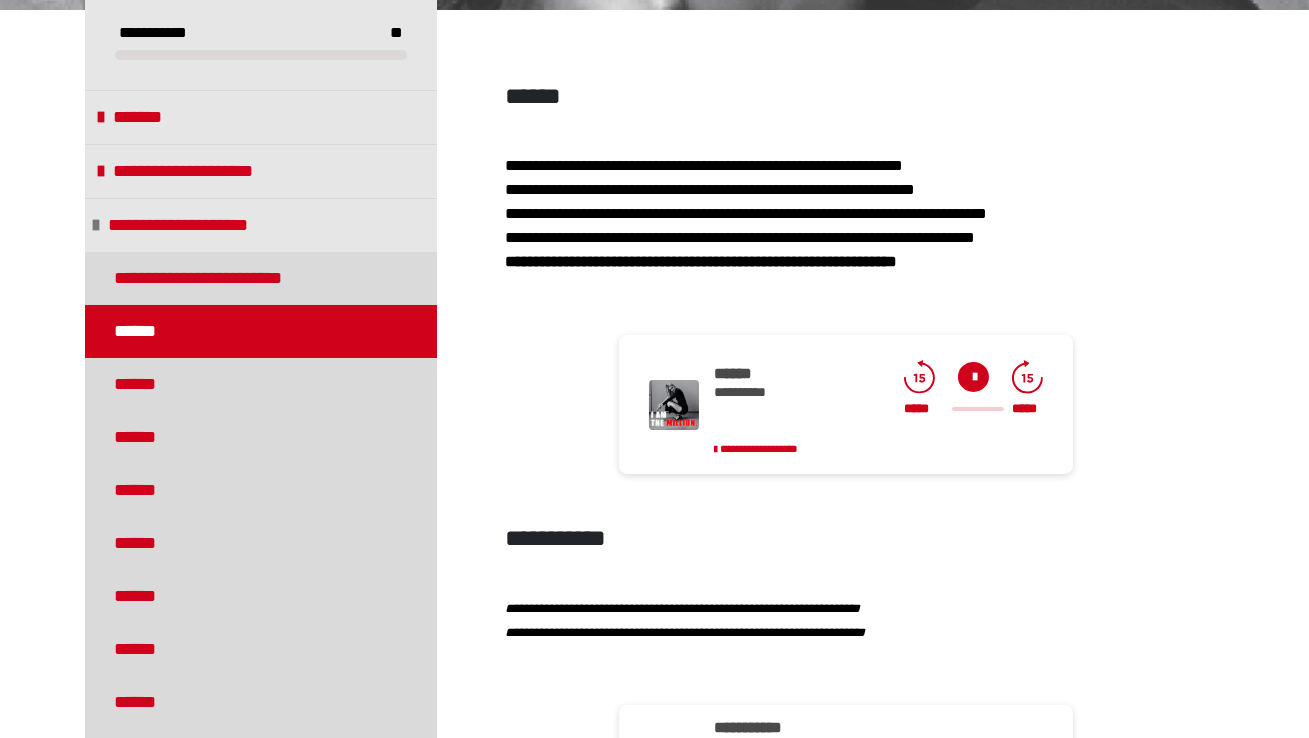 click at bounding box center [973, 377] 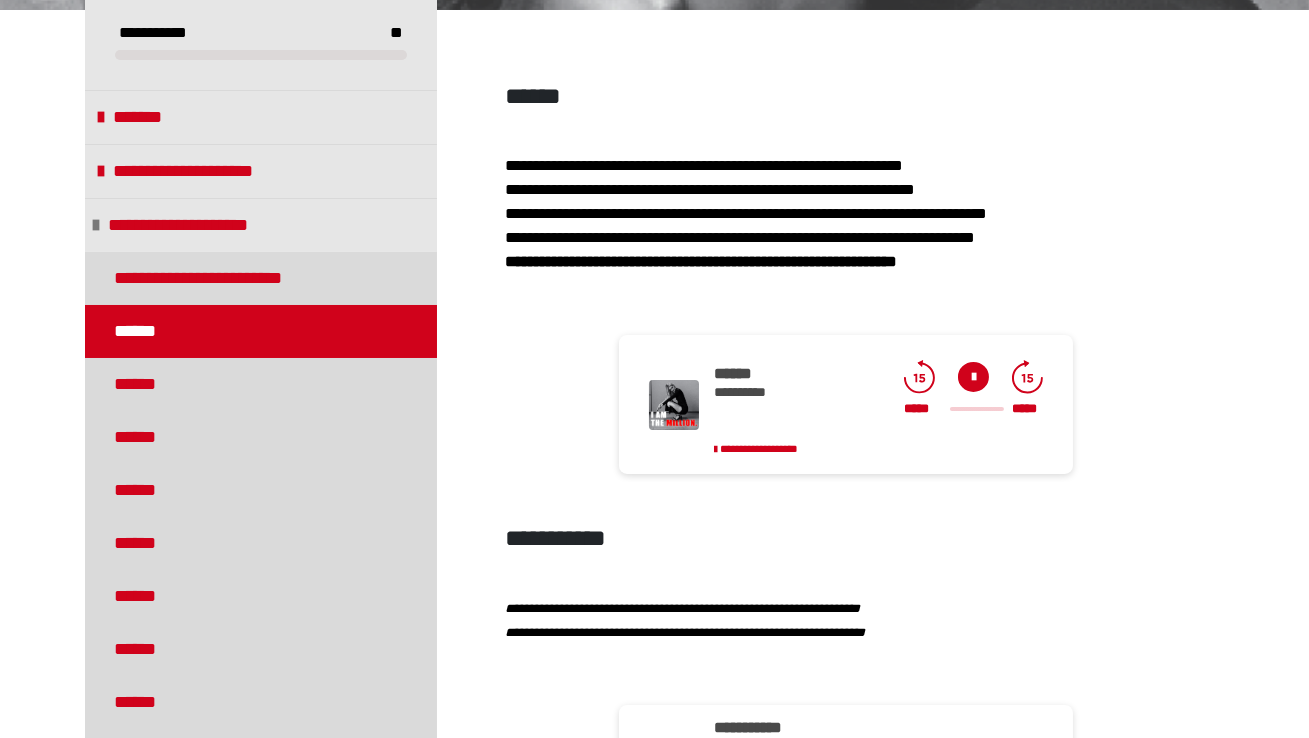click at bounding box center [973, 377] 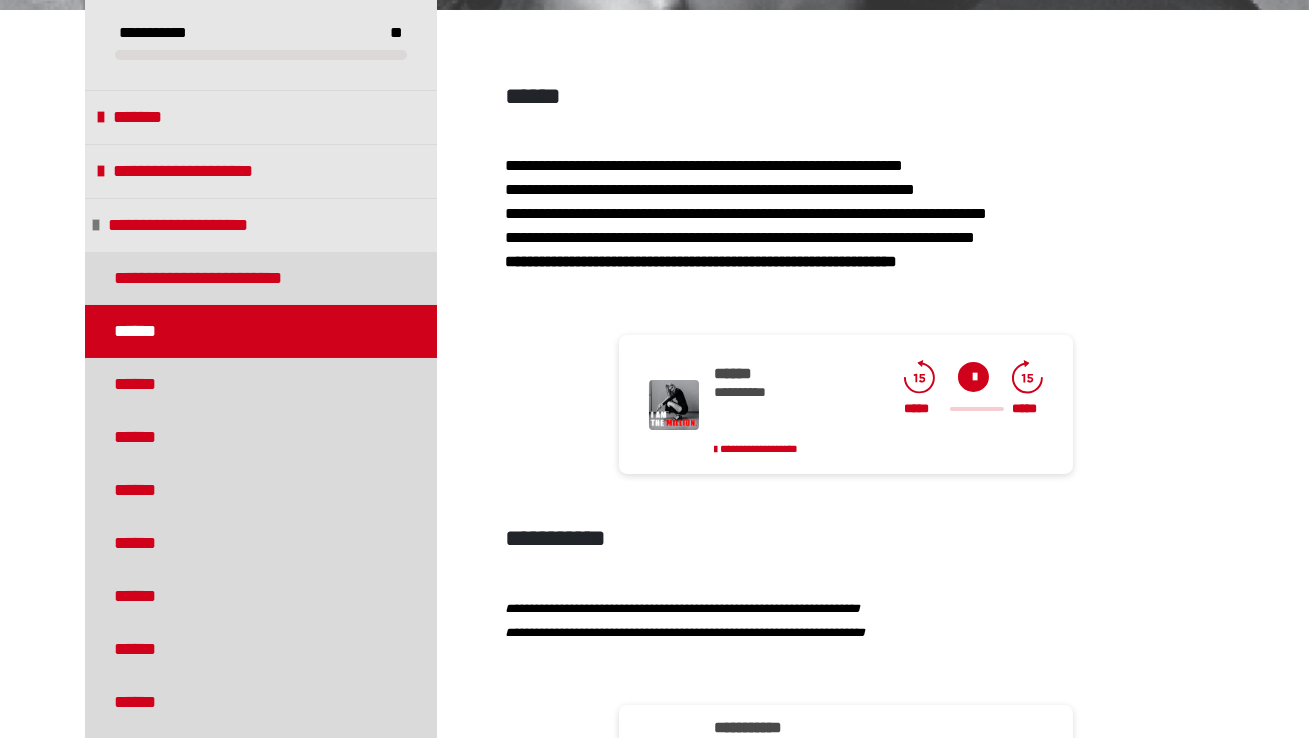 click at bounding box center [973, 377] 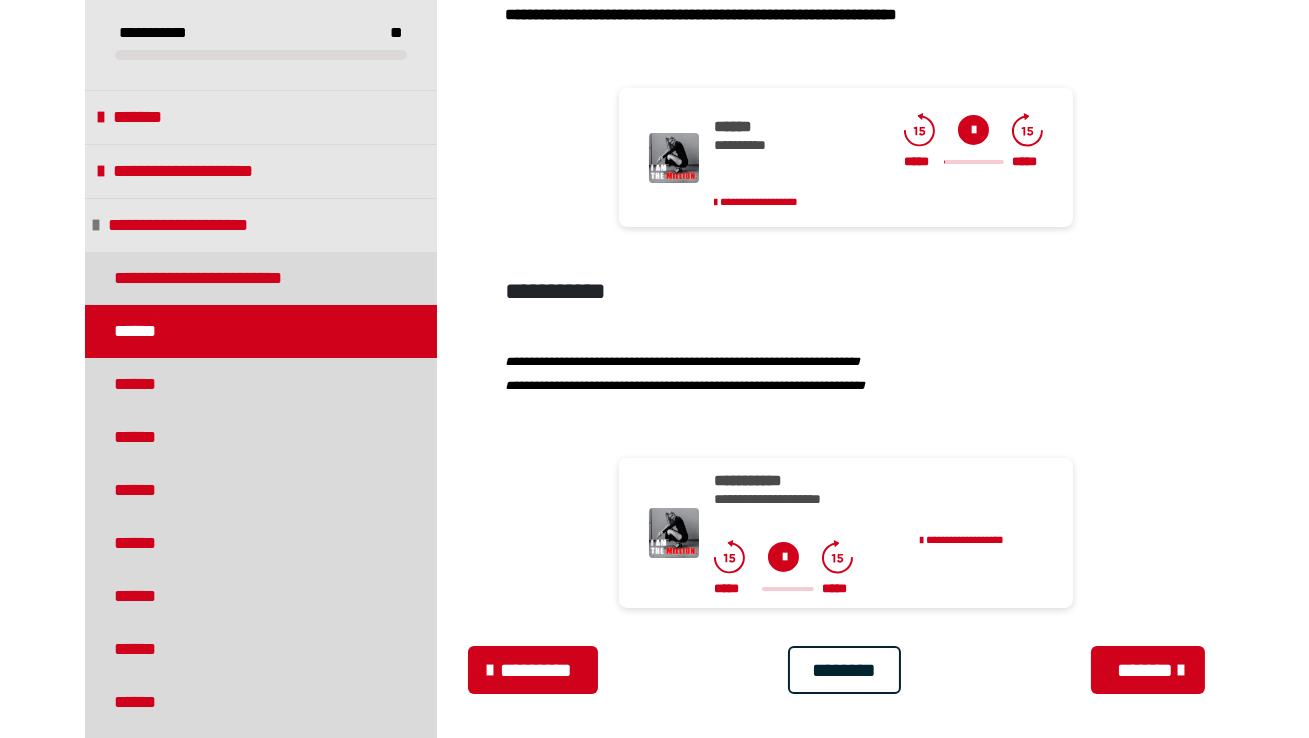 scroll, scrollTop: 532, scrollLeft: 0, axis: vertical 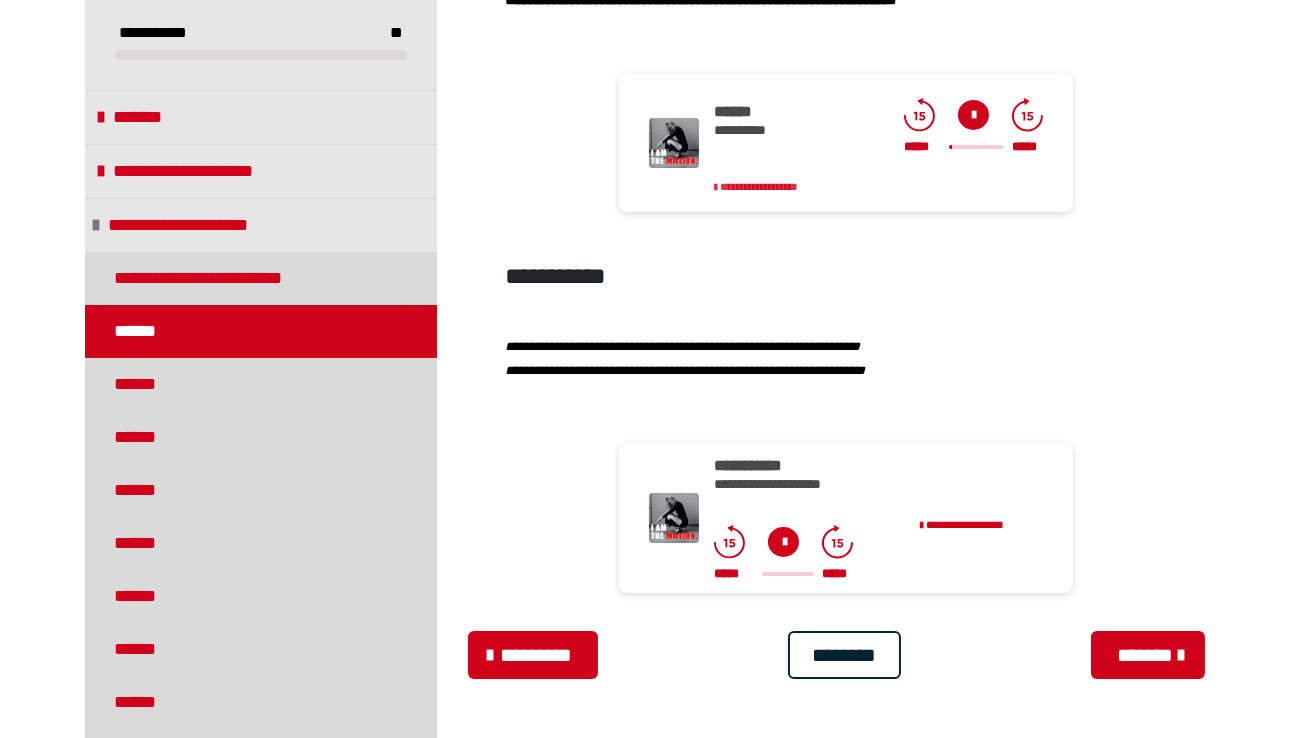 click on "**********" at bounding box center (775, 187) 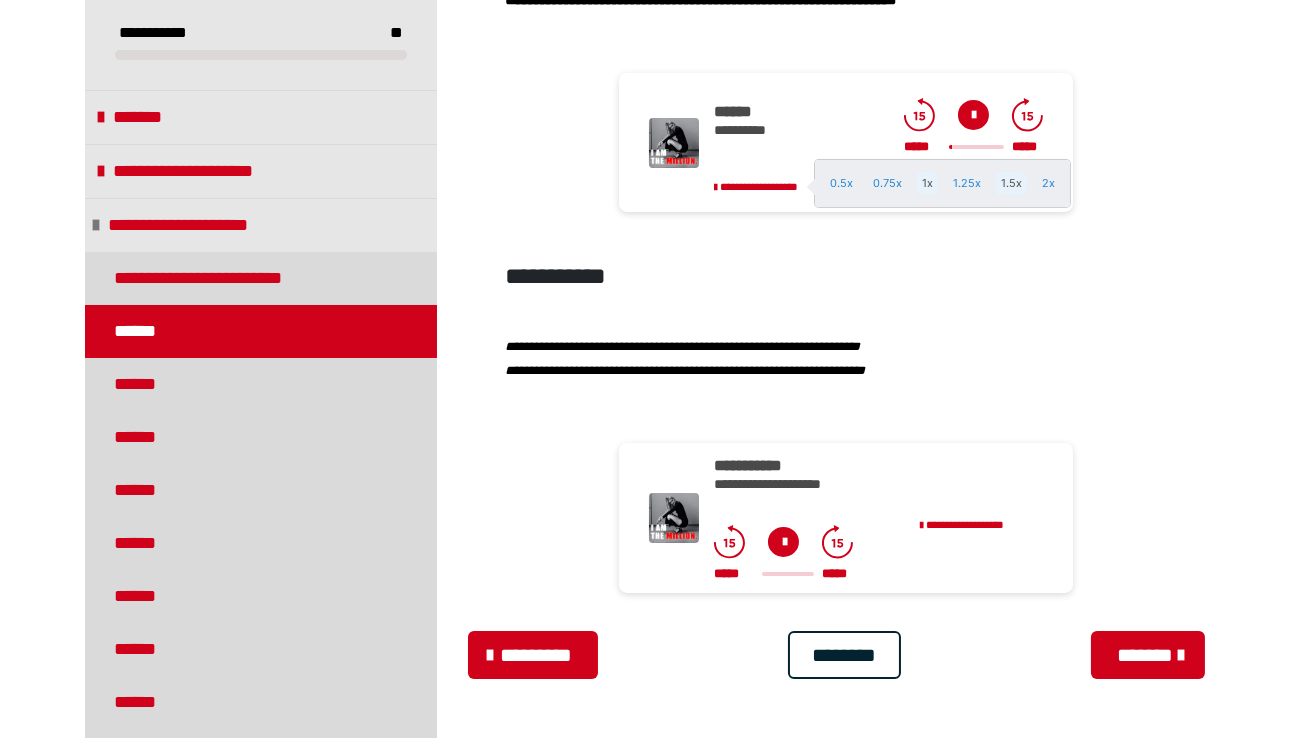 click on "1.5x" at bounding box center (1011, 183) 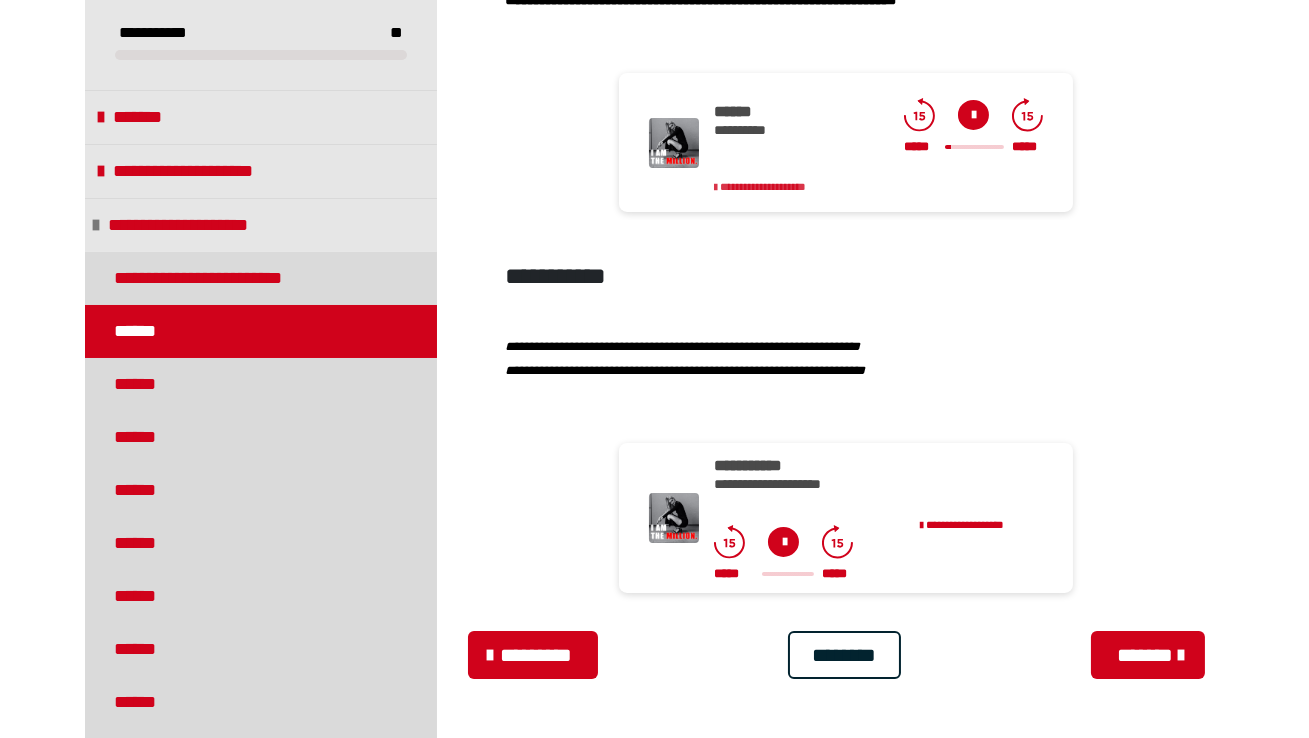 click on "**********" at bounding box center (763, 186) 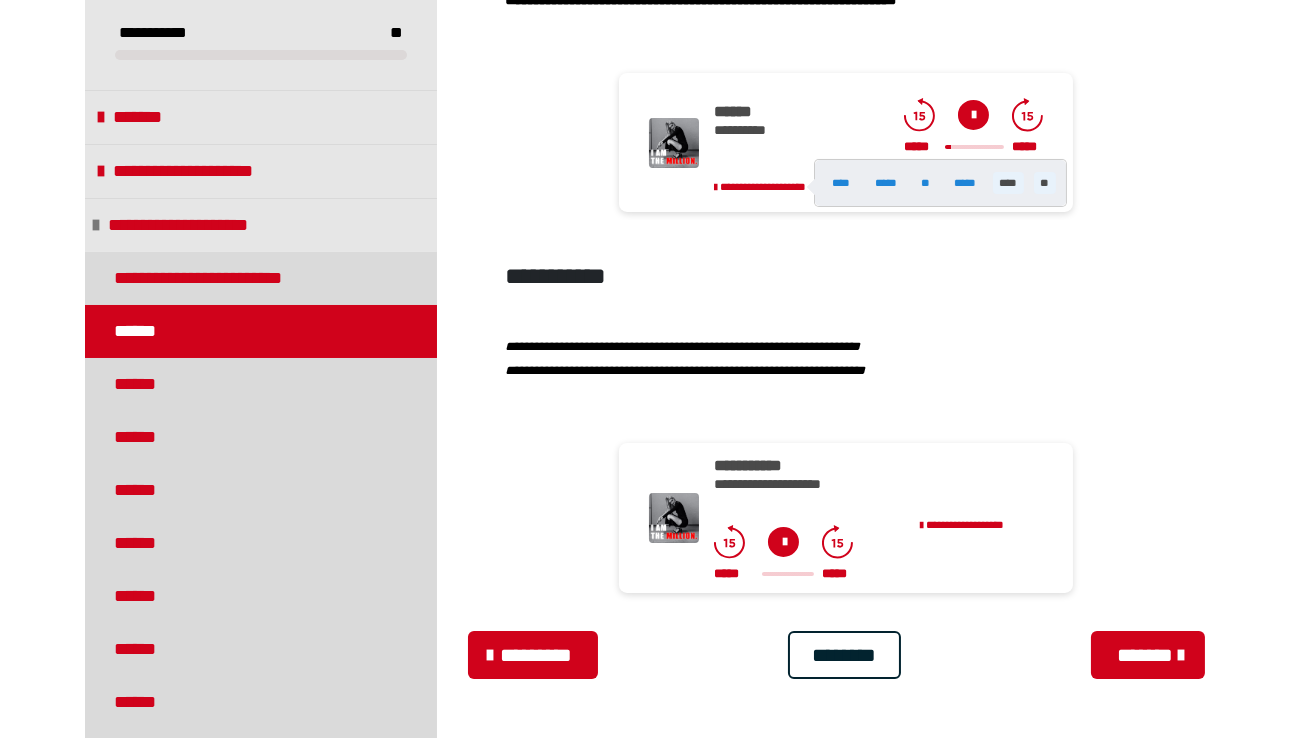 click on "**" at bounding box center (1045, 183) 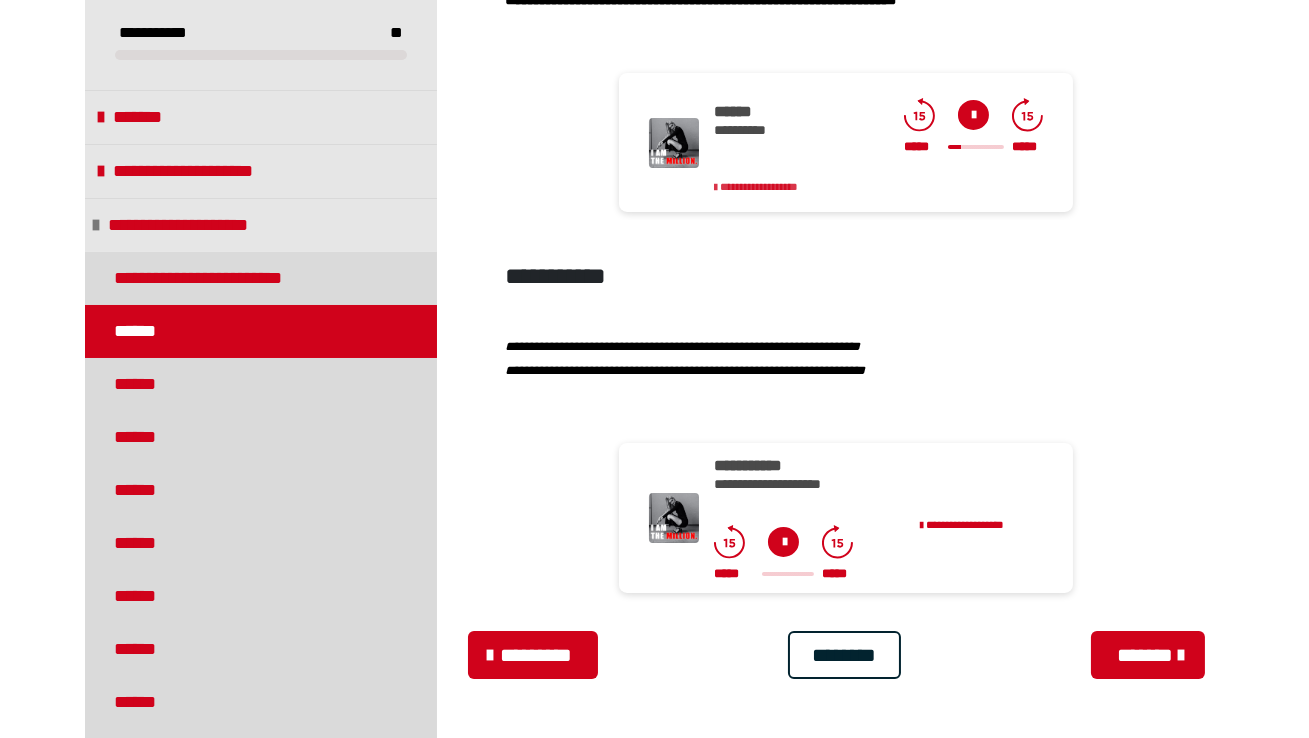 click on "**********" at bounding box center (759, 186) 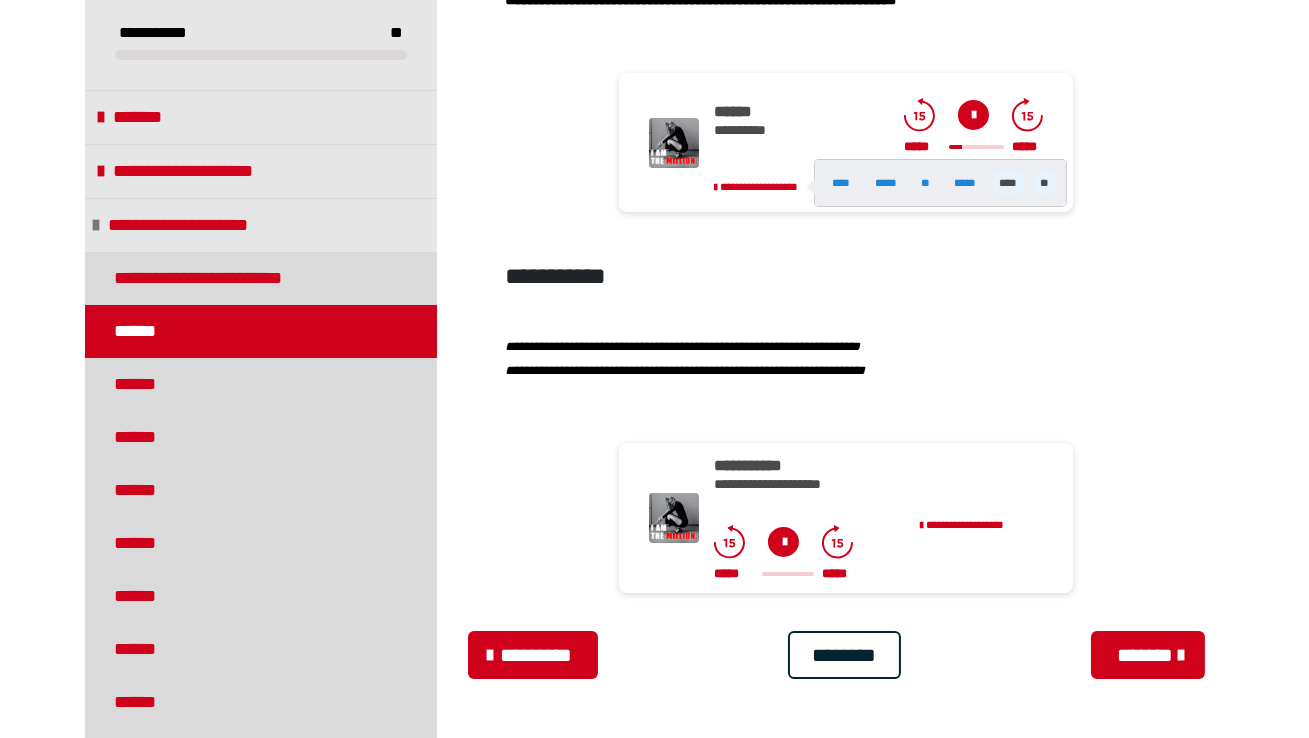 click on "****" at bounding box center (1008, 183) 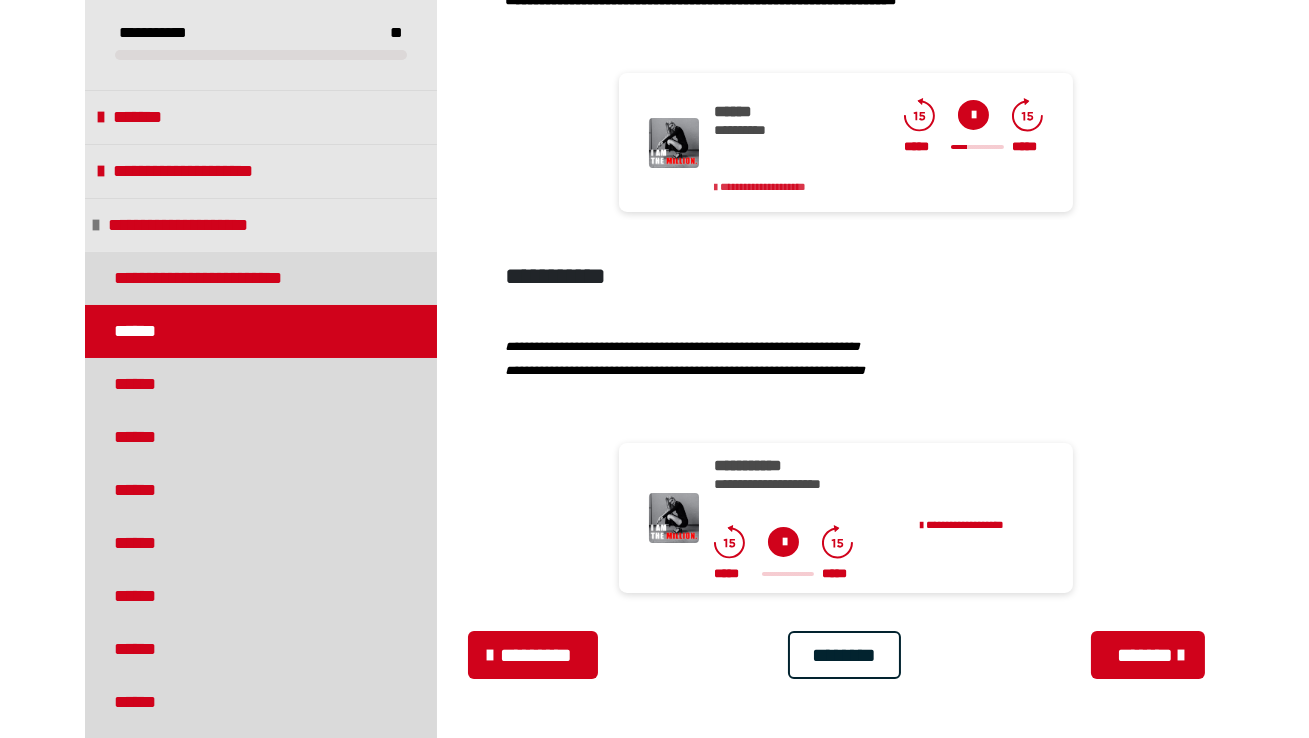 click on "**********" at bounding box center [763, 186] 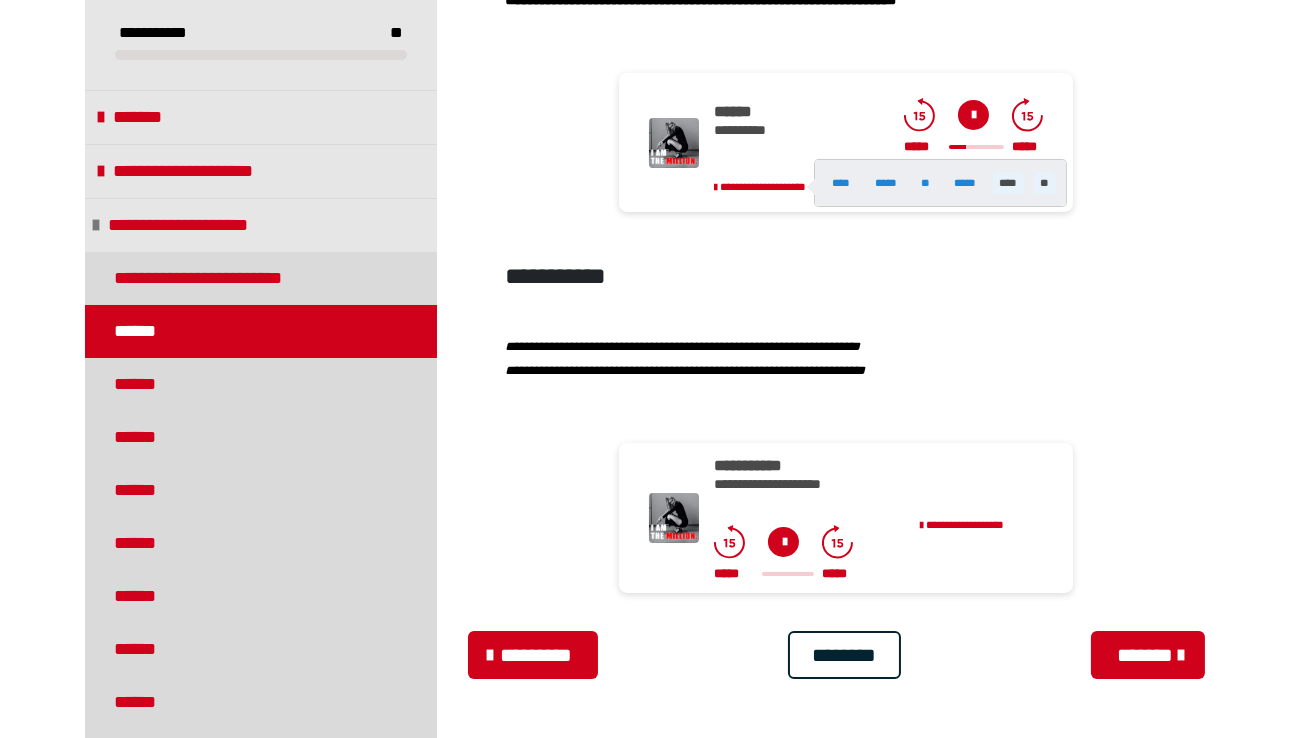 click on "**" at bounding box center (1045, 183) 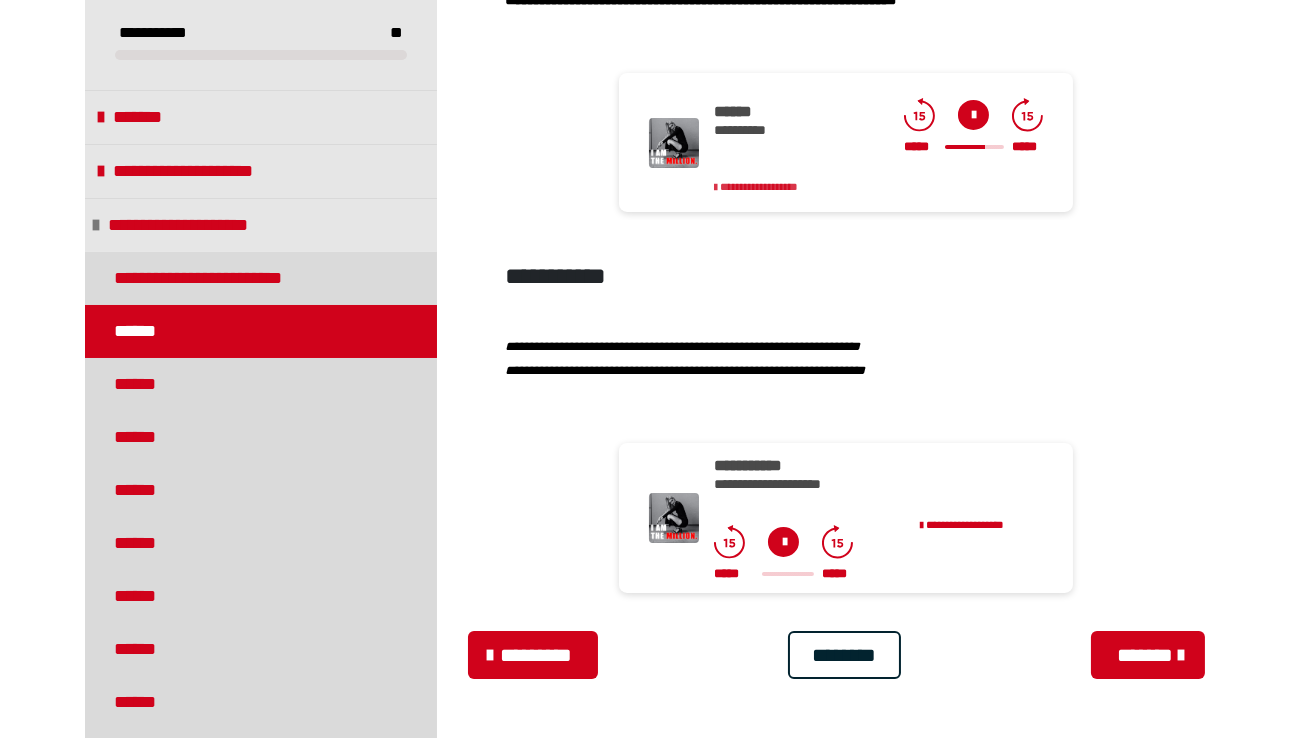 click on "**********" at bounding box center (759, 186) 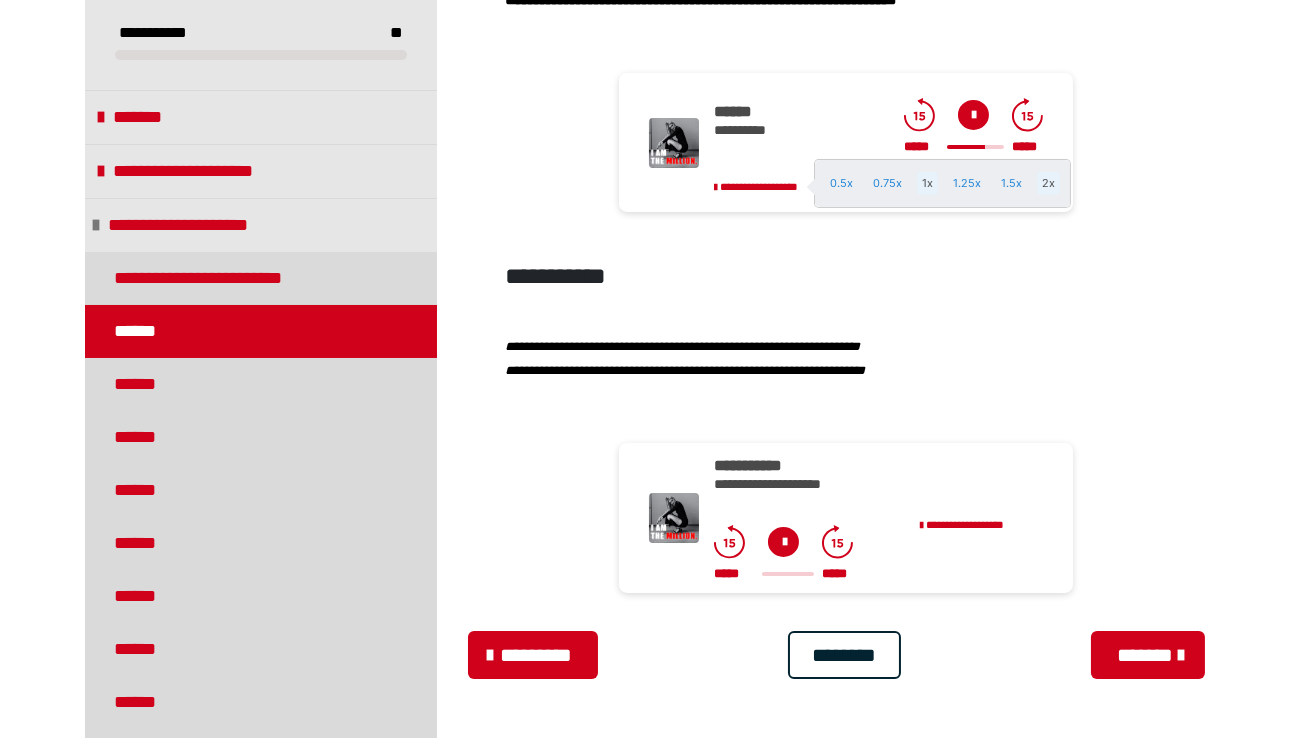click on "1x" at bounding box center [927, 183] 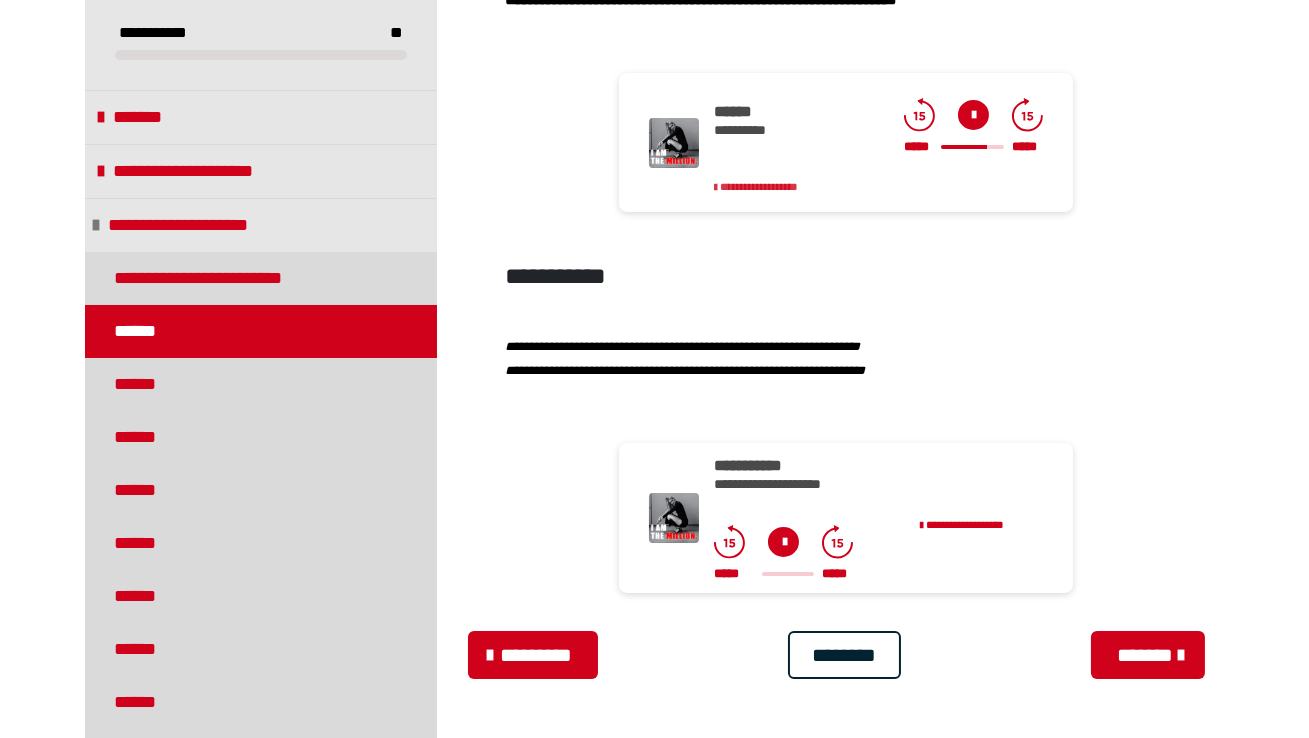 click on "**********" at bounding box center (759, 186) 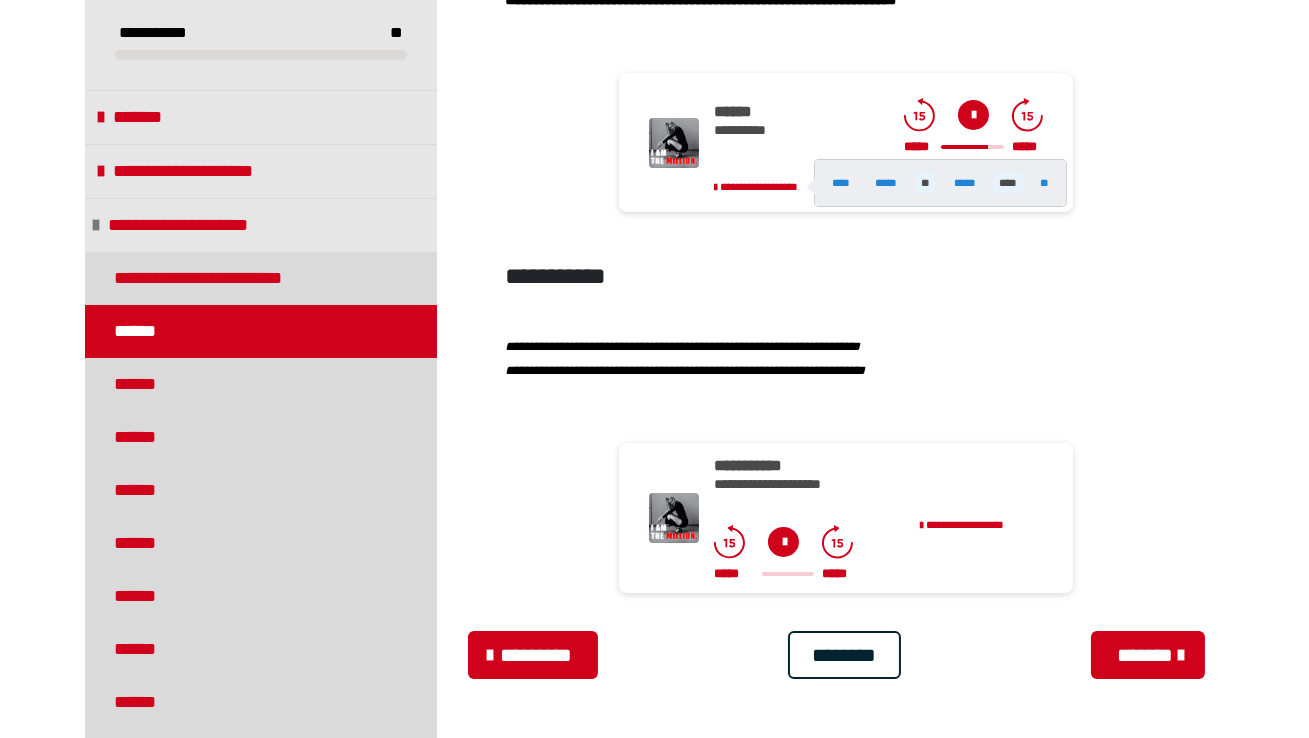 click on "****" at bounding box center [1008, 183] 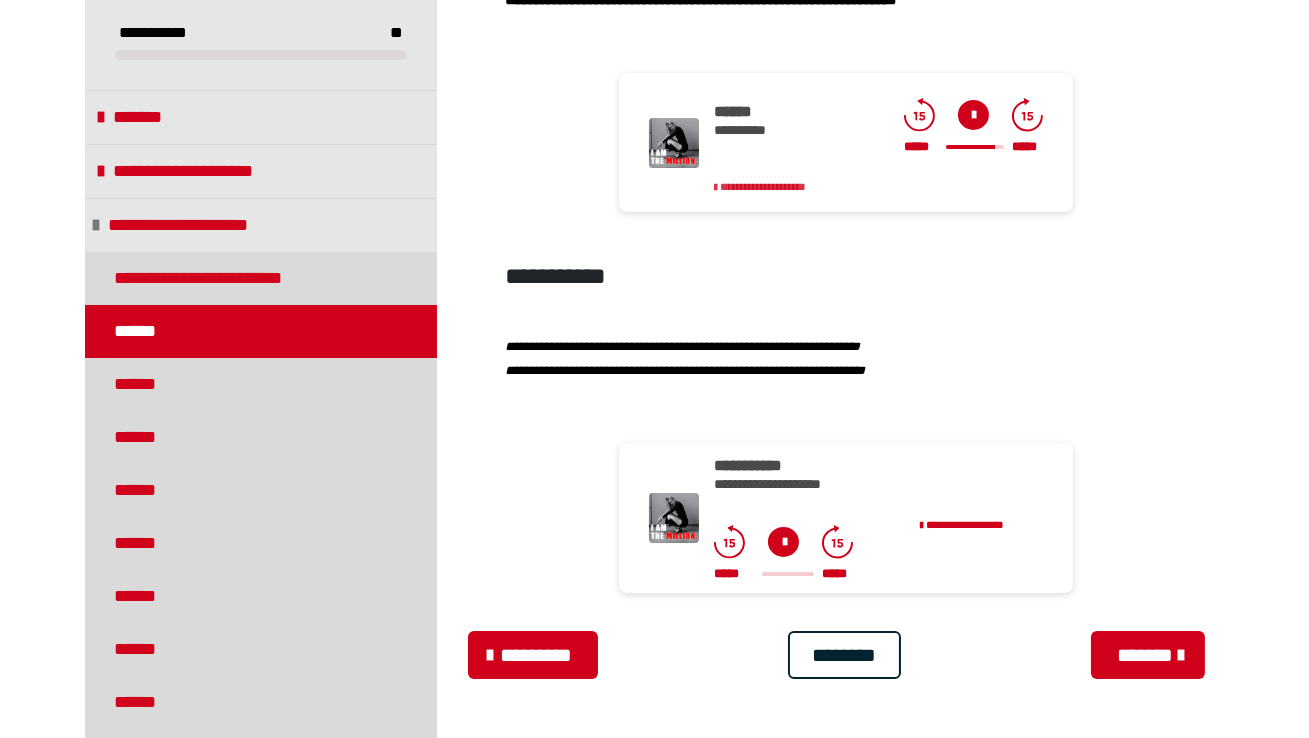 click on "**********" at bounding box center (763, 186) 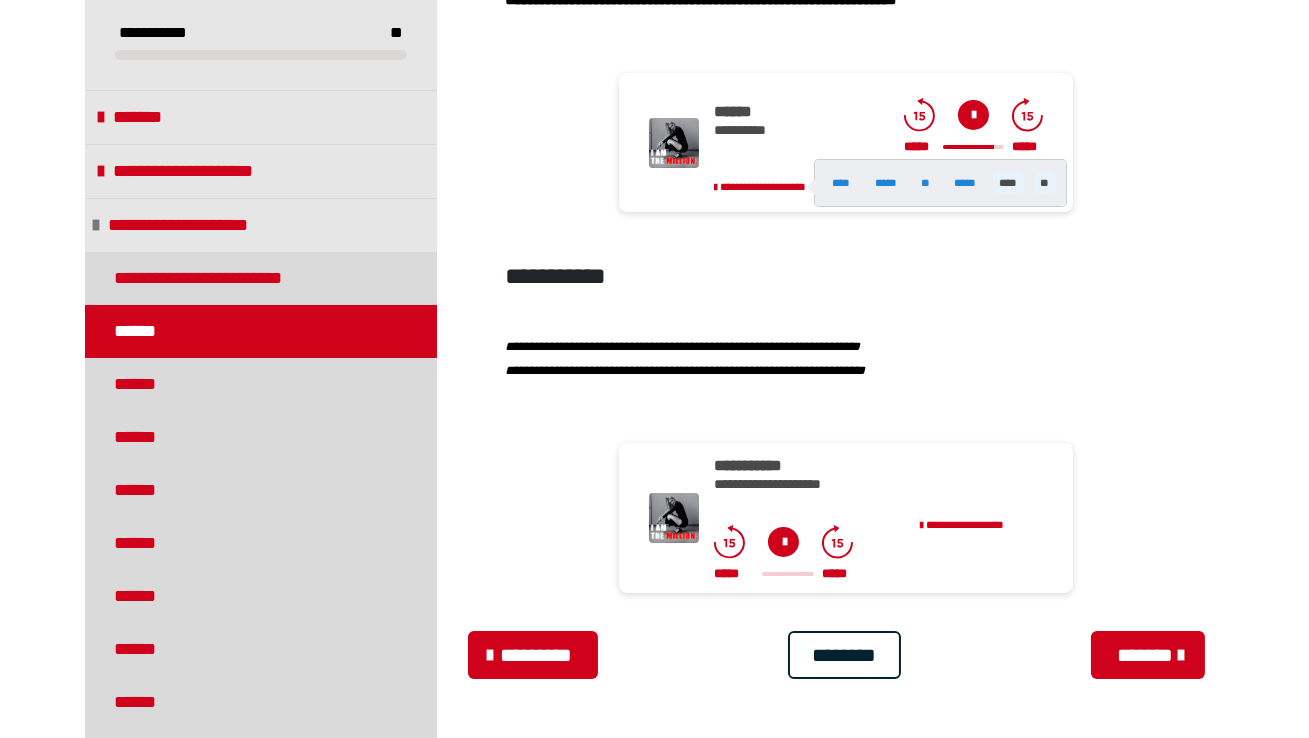 click on "**" at bounding box center (1045, 183) 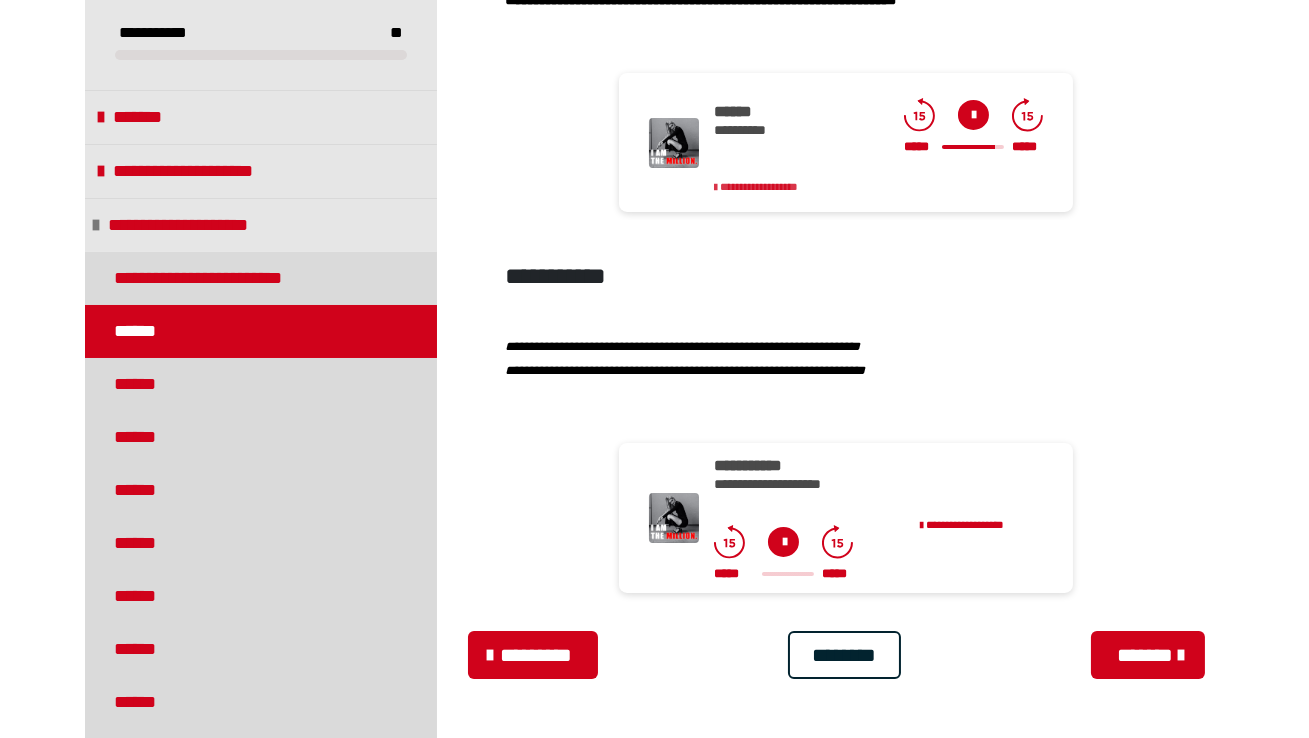 click on "**********" at bounding box center (759, 186) 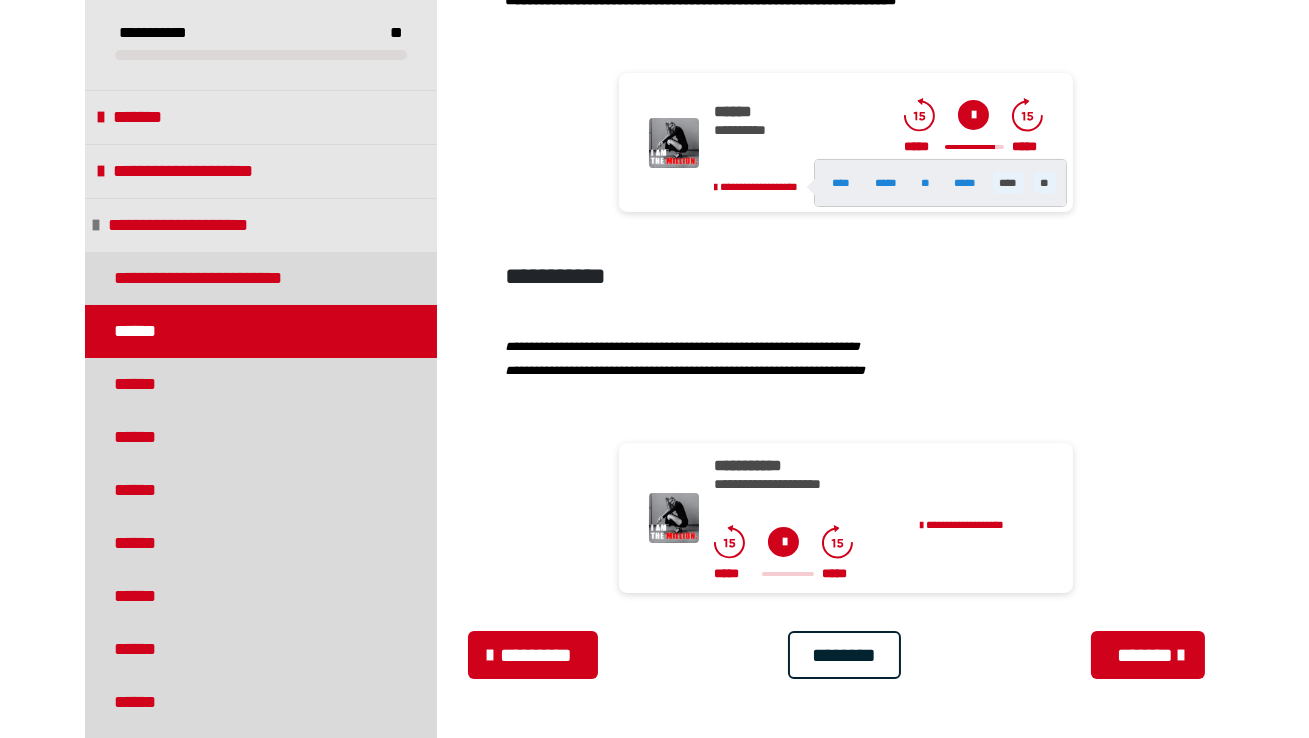 click on "****" at bounding box center (1008, 183) 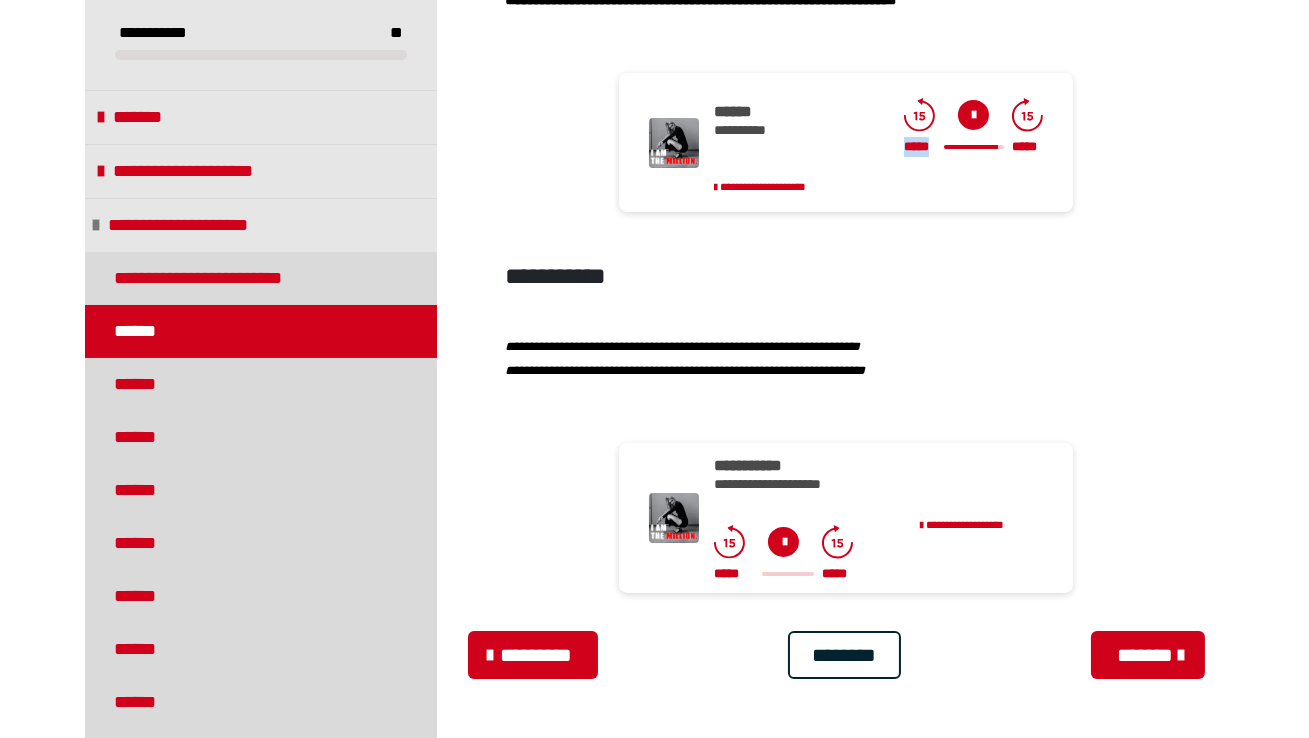 drag, startPoint x: 980, startPoint y: 119, endPoint x: 984, endPoint y: 183, distance: 64.12488 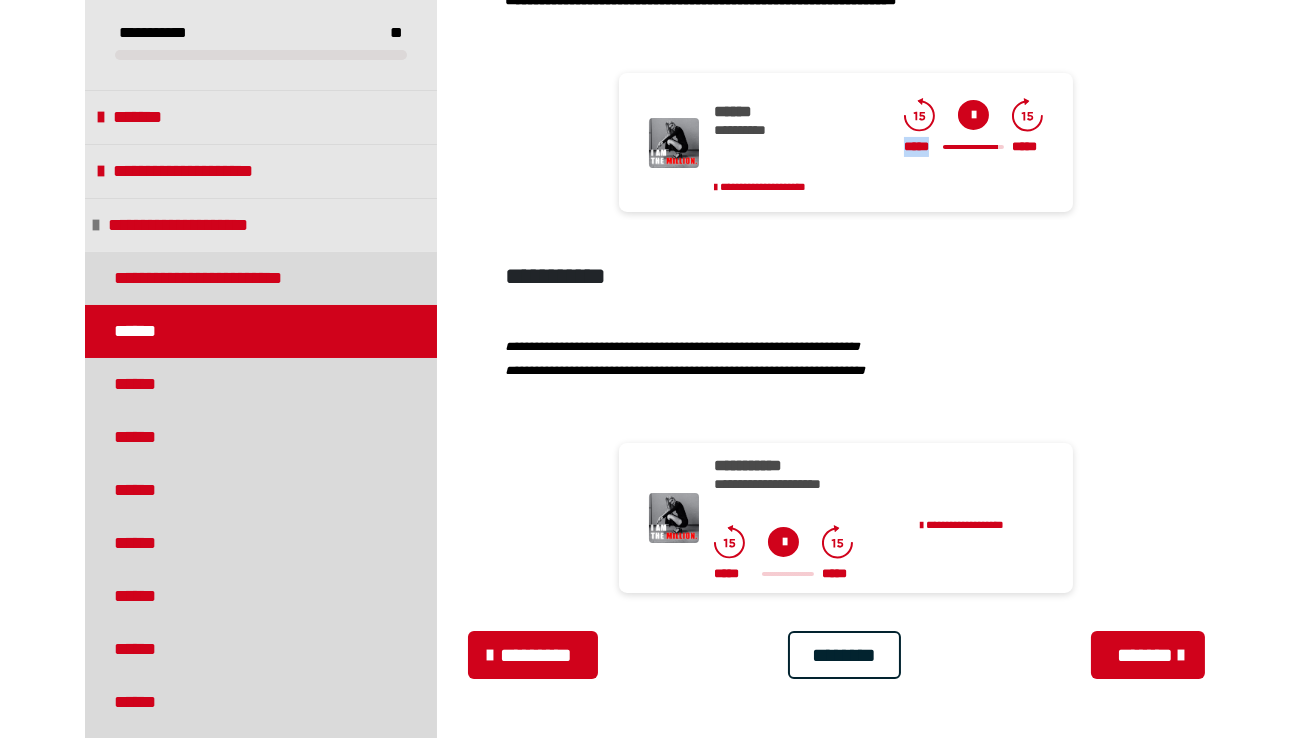 click at bounding box center [973, 115] 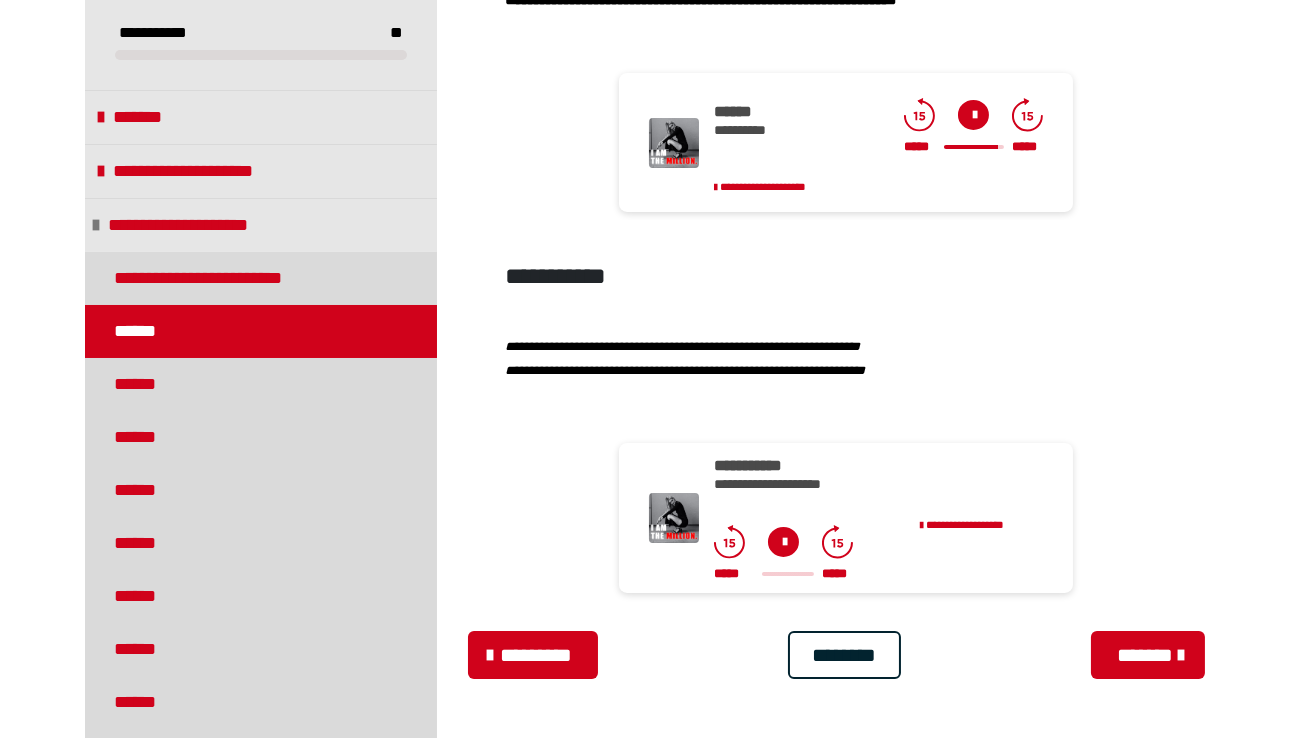 click at bounding box center [783, 542] 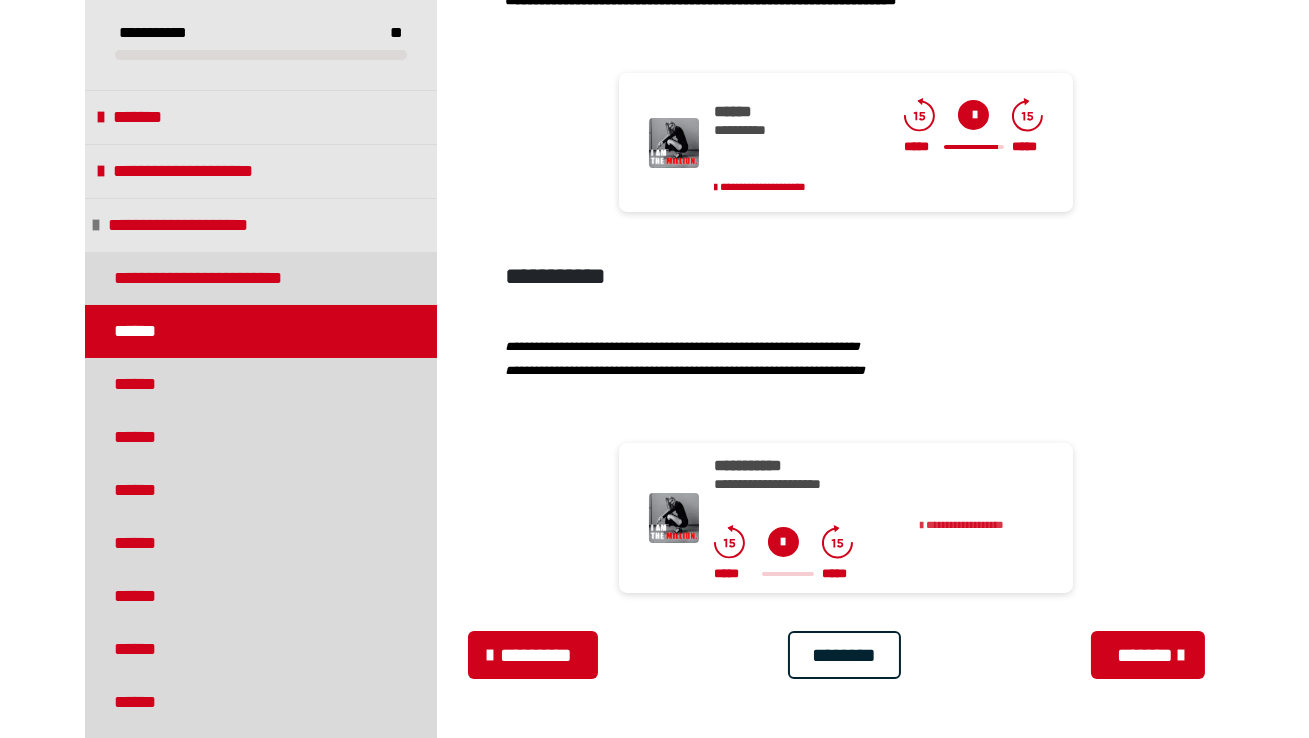 click on "**********" at bounding box center [966, 524] 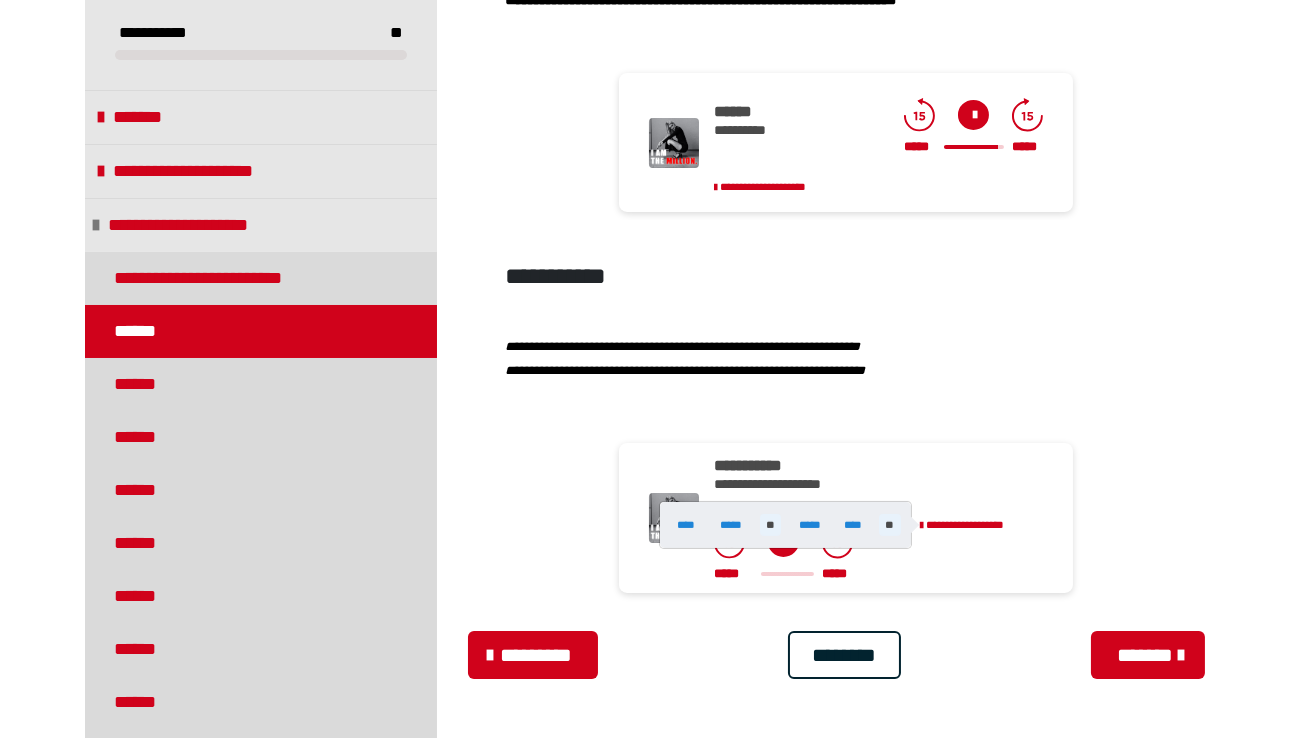 click on "**" at bounding box center [890, 525] 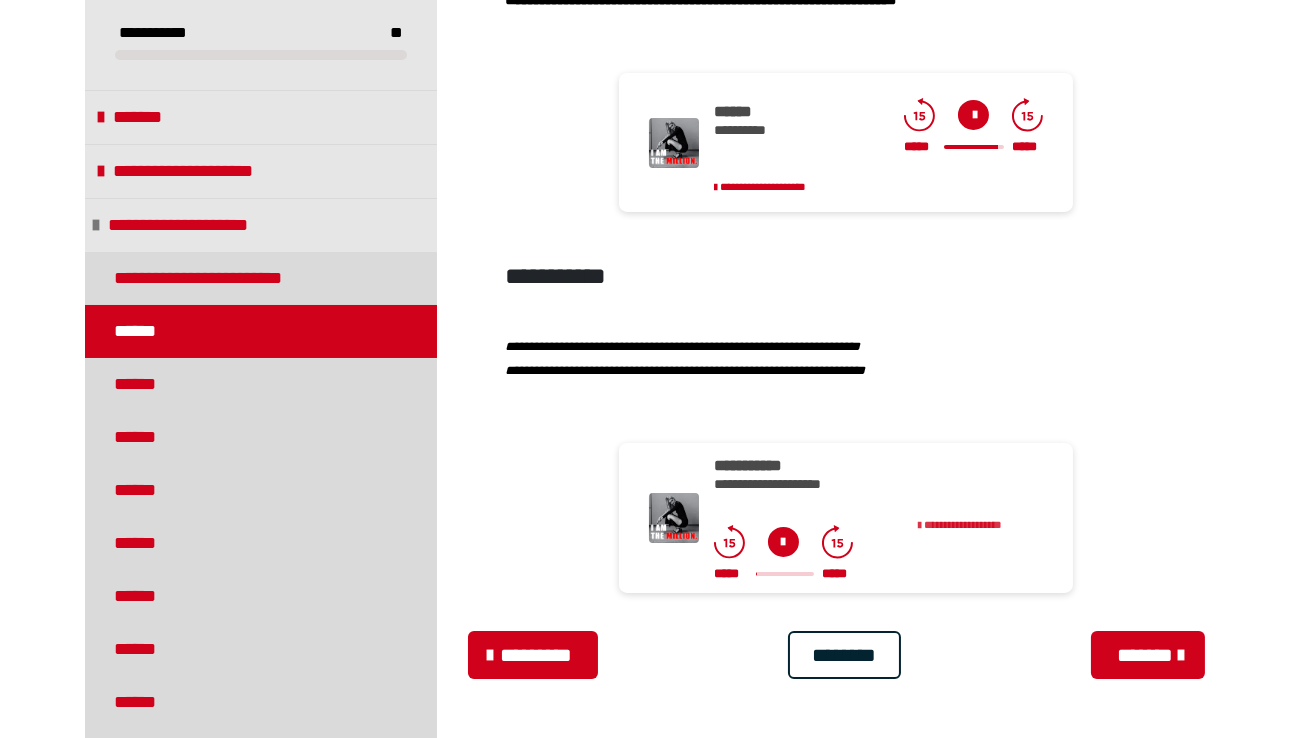 click on "**********" at bounding box center (963, 524) 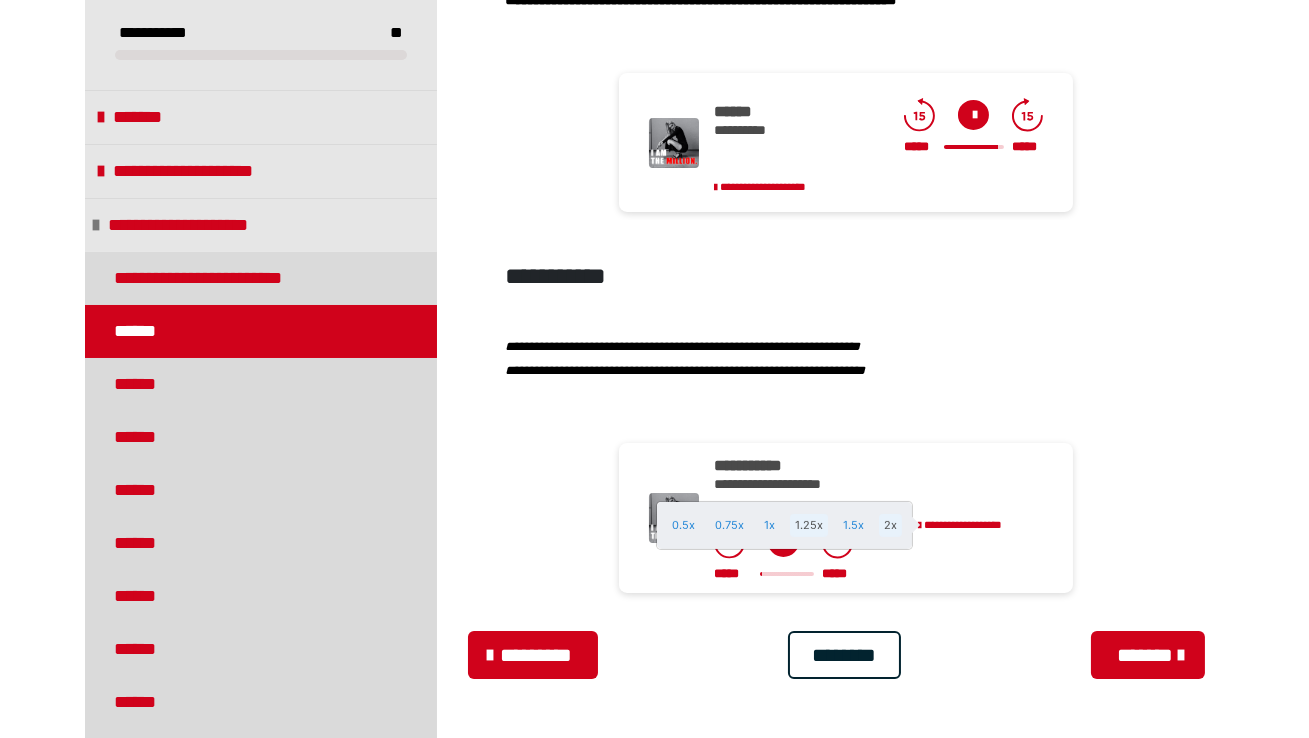 click on "1.25x" at bounding box center (809, 525) 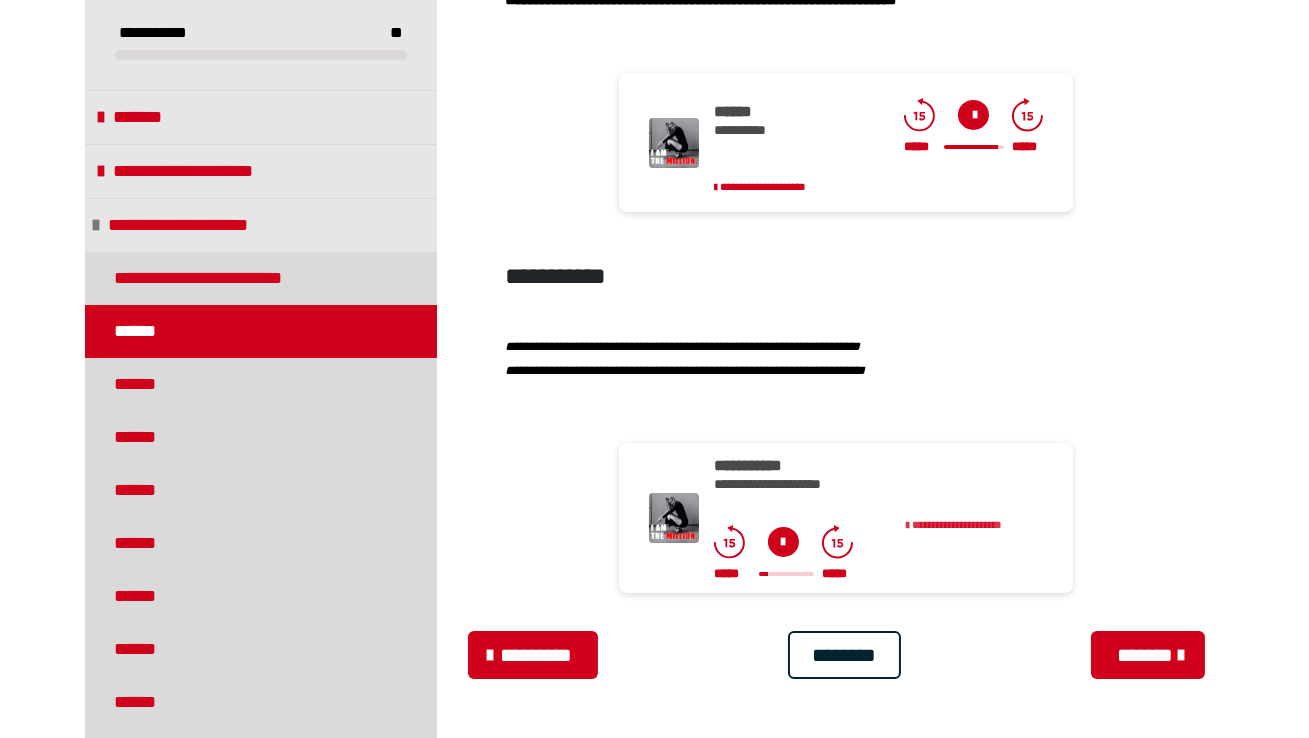 click on "**********" at bounding box center [957, 524] 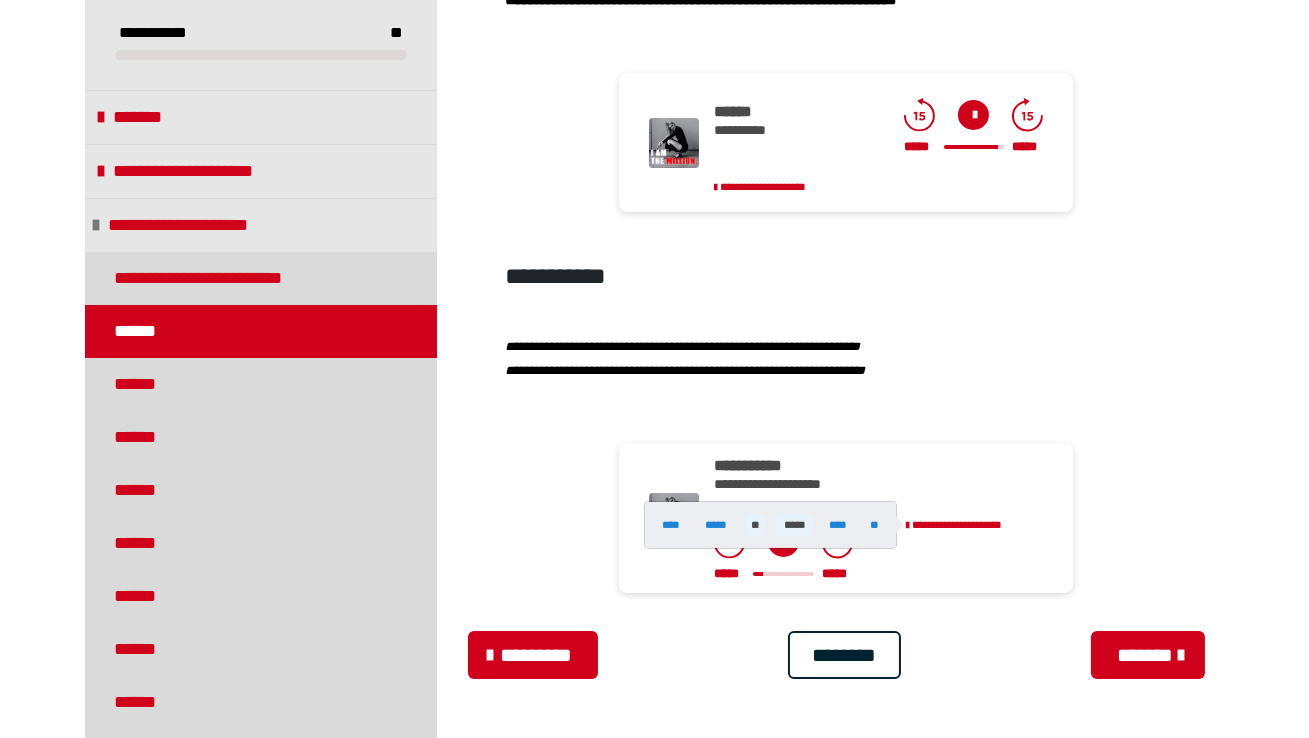 click on "**" at bounding box center (755, 525) 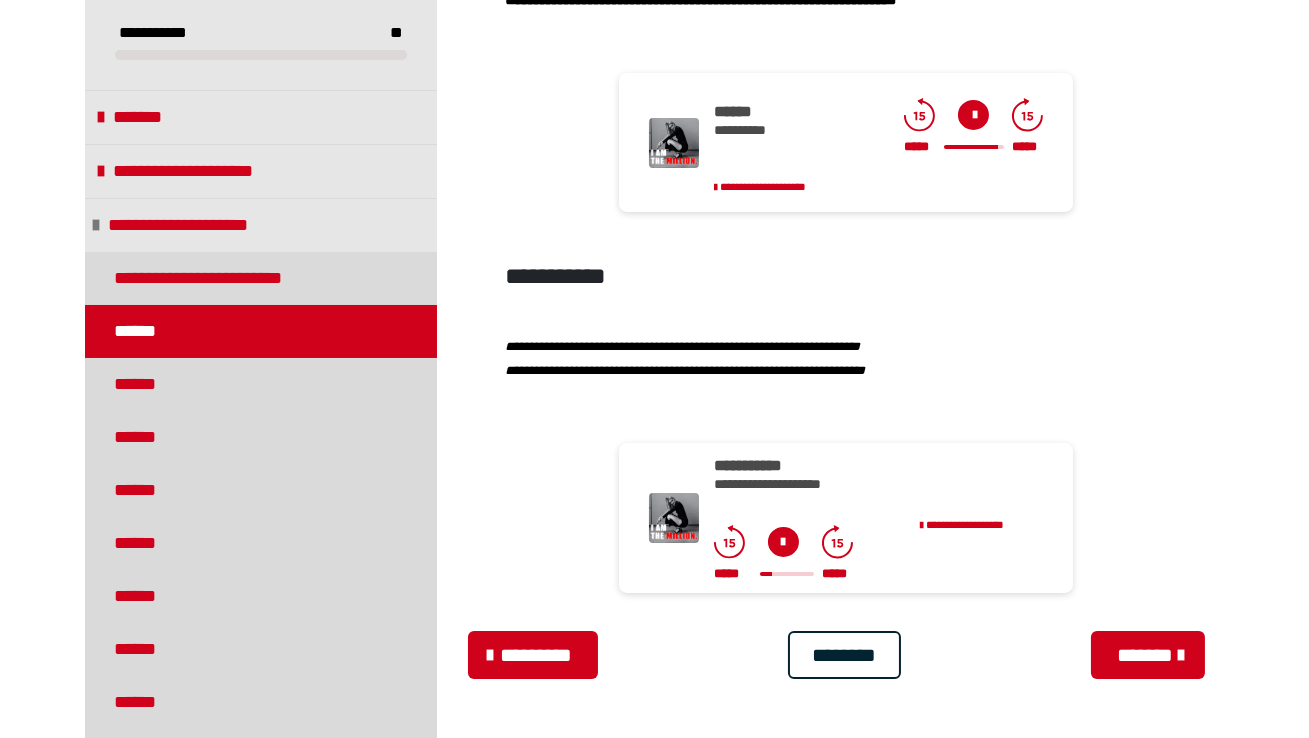 click at bounding box center (783, 542) 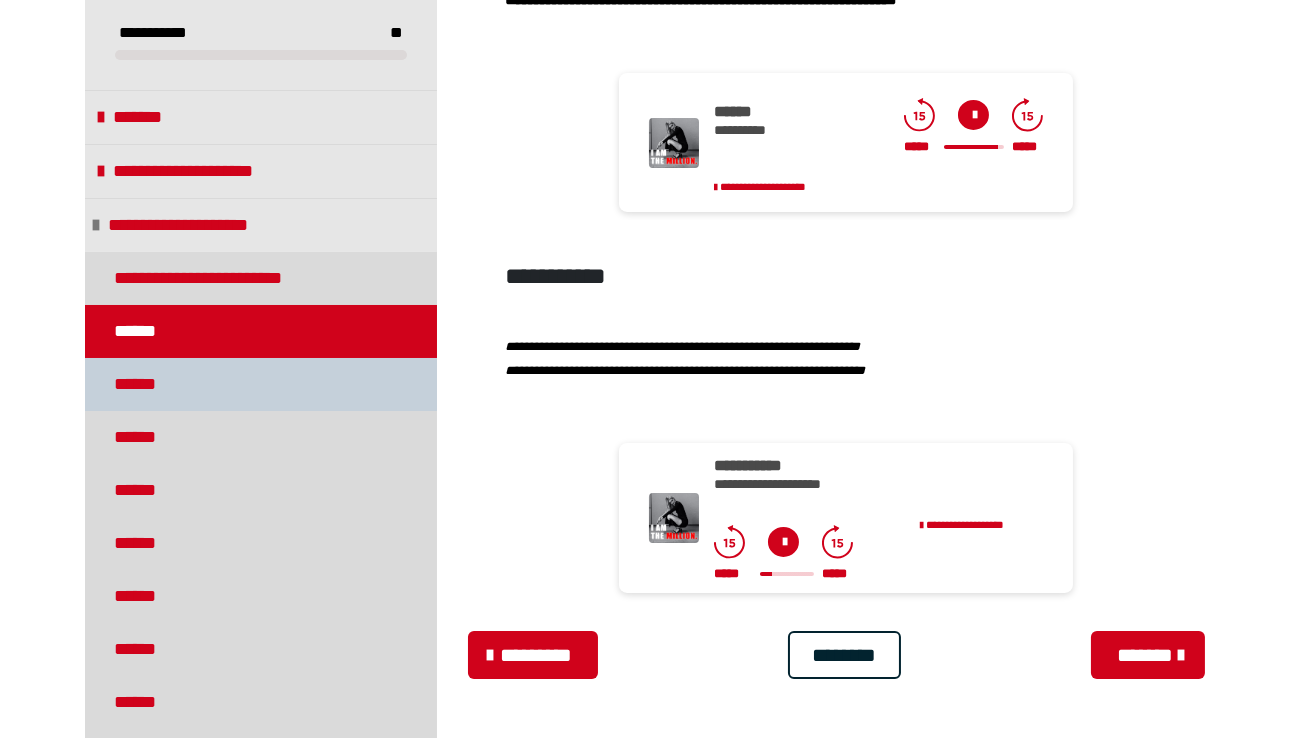 click on "******" at bounding box center [145, 384] 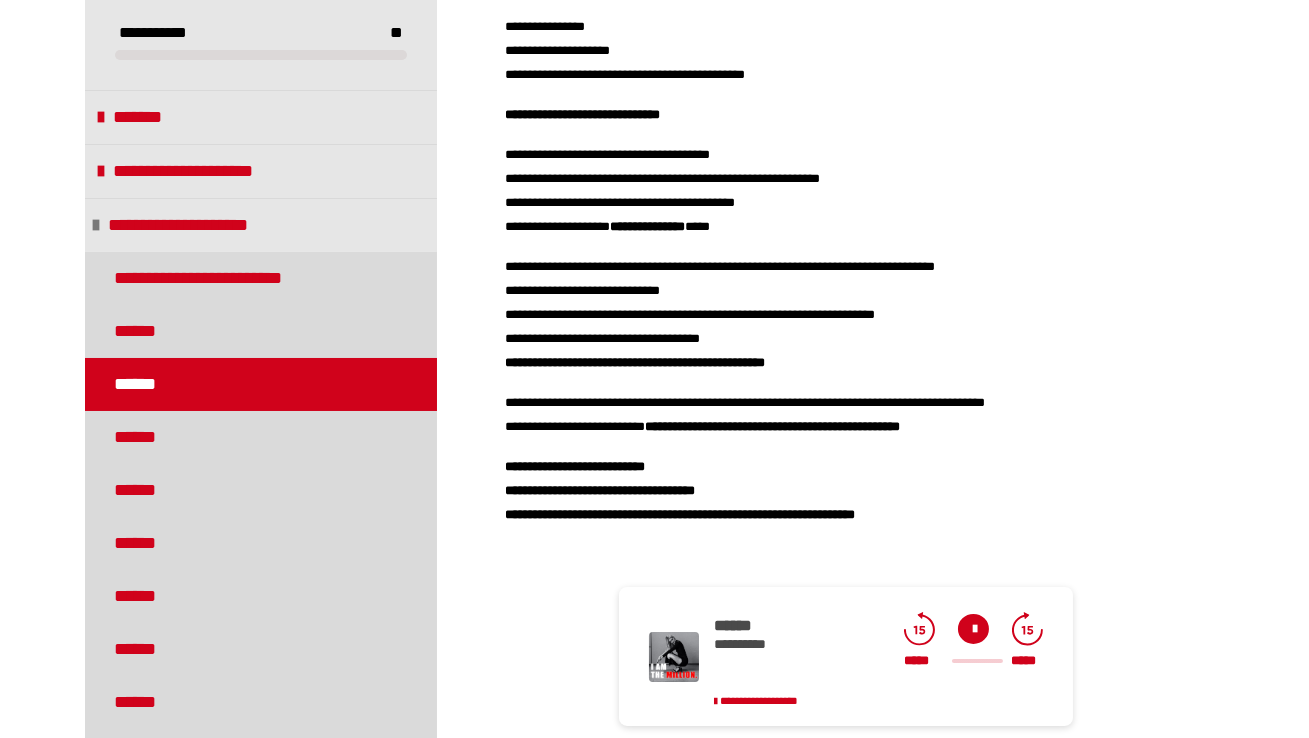 scroll, scrollTop: 413, scrollLeft: 0, axis: vertical 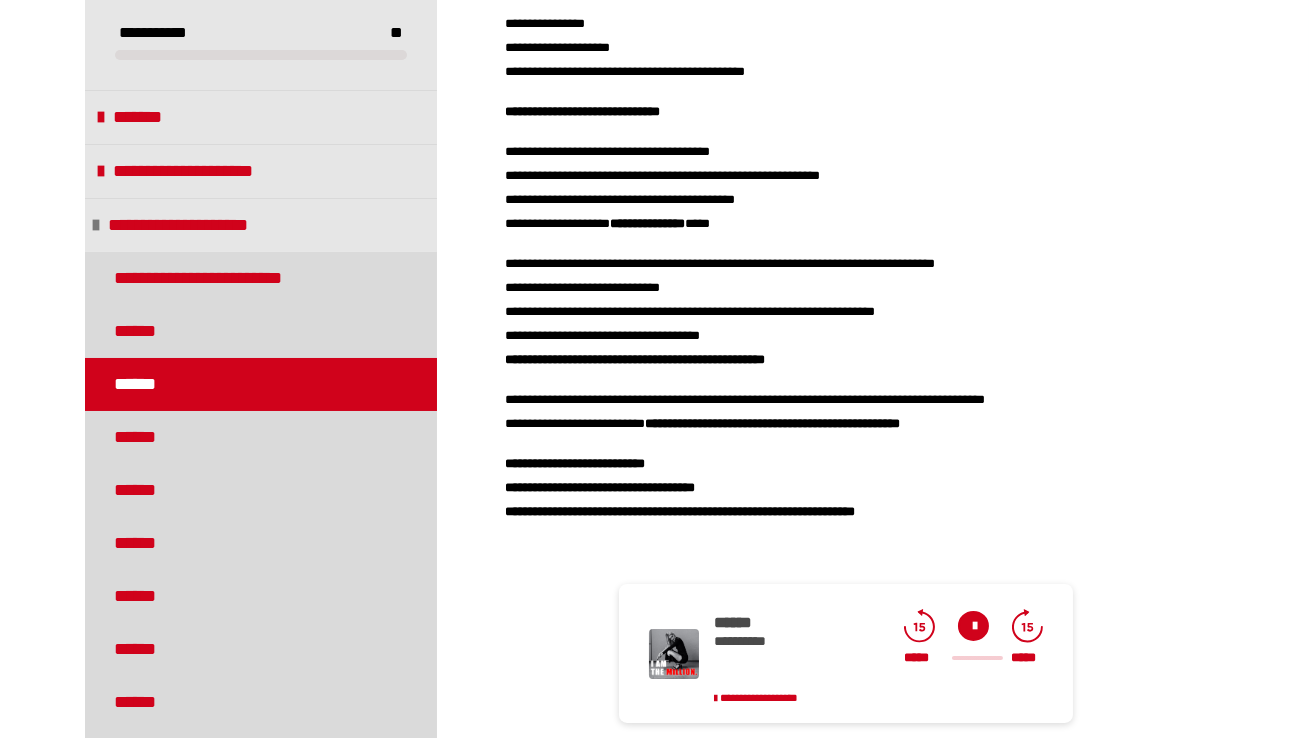 click at bounding box center (973, 626) 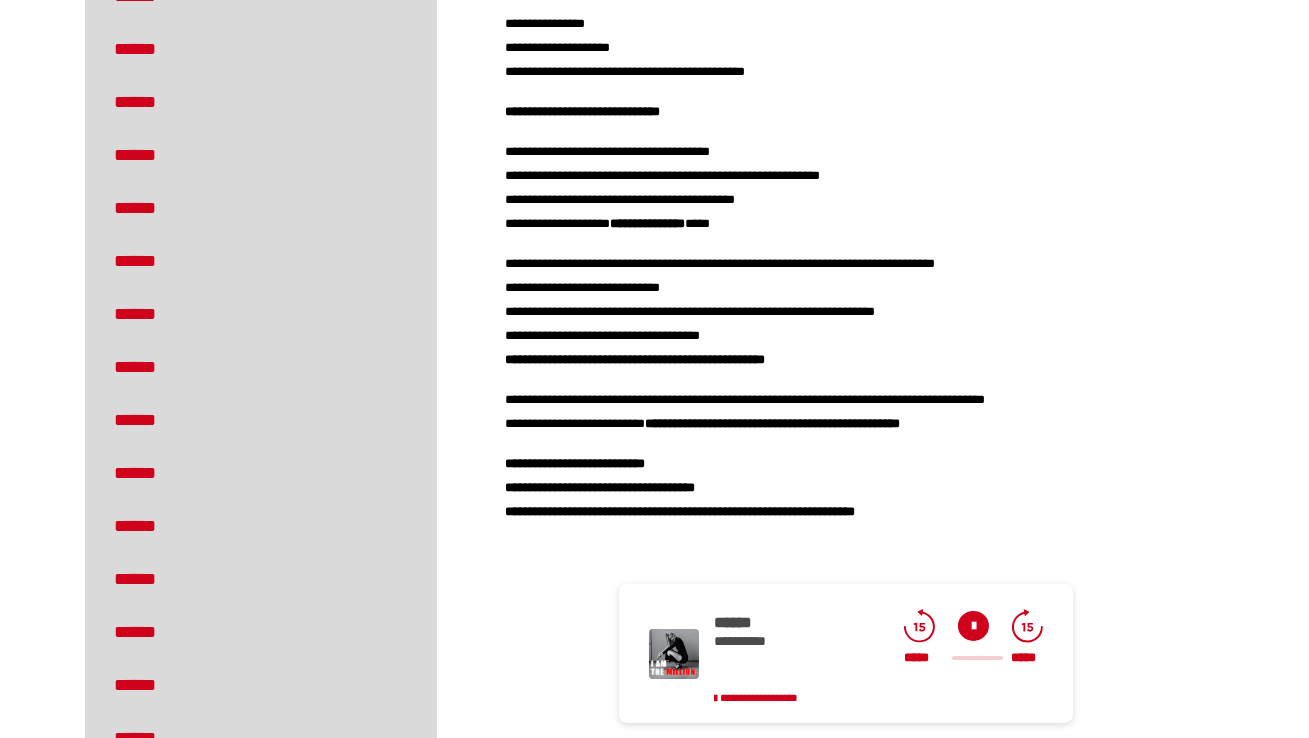 scroll, scrollTop: 1169, scrollLeft: 0, axis: vertical 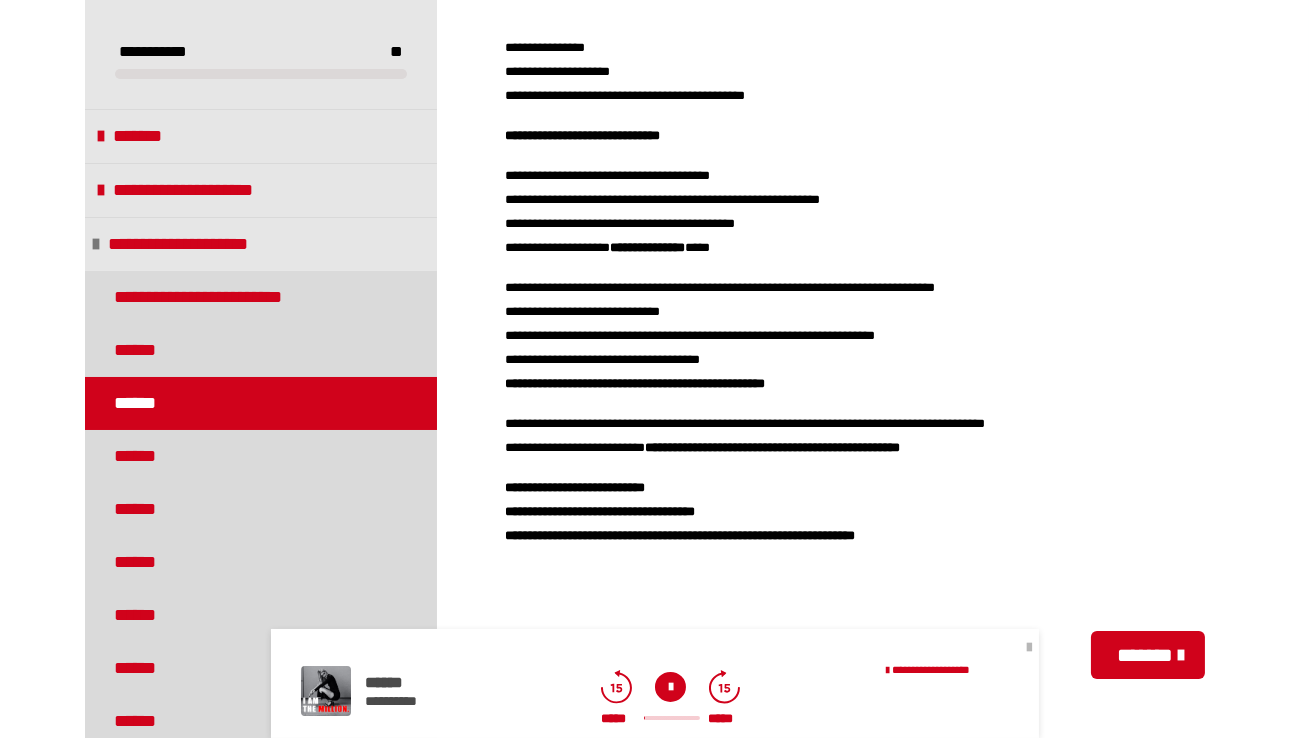 click at bounding box center [1029, 648] 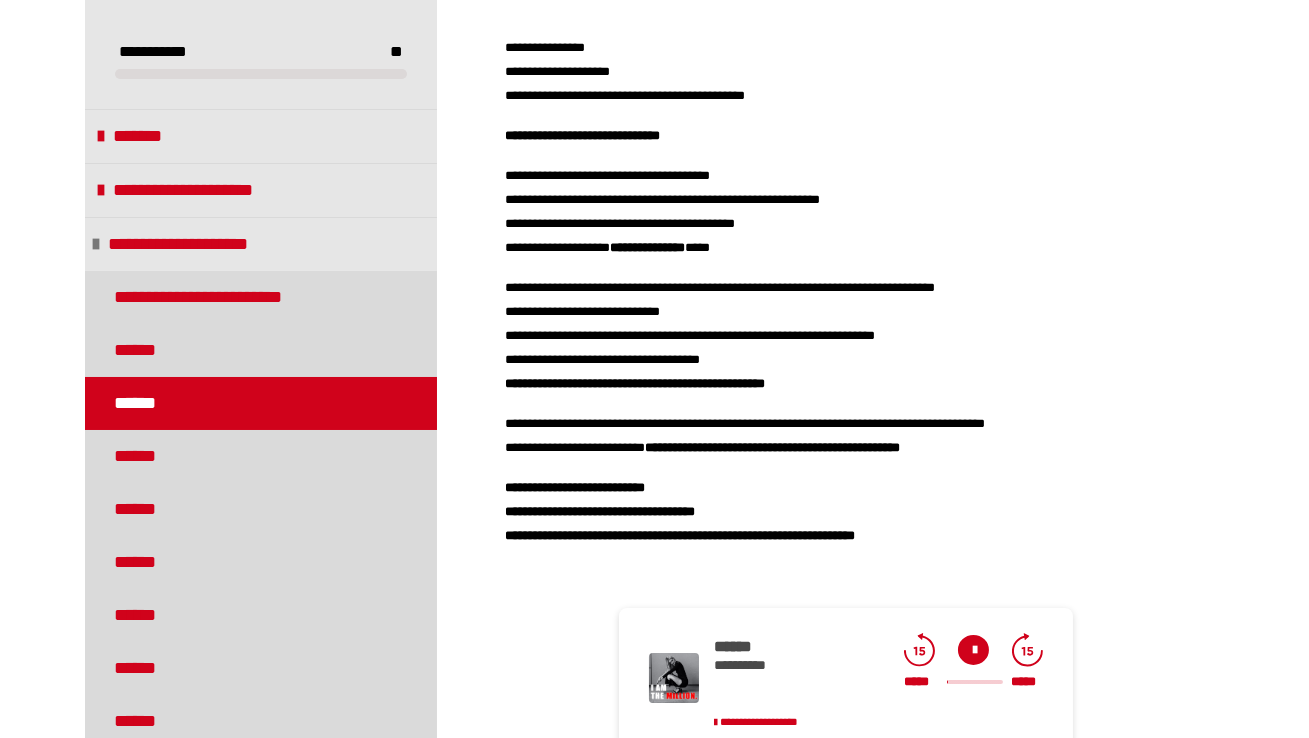 scroll, scrollTop: 543, scrollLeft: 0, axis: vertical 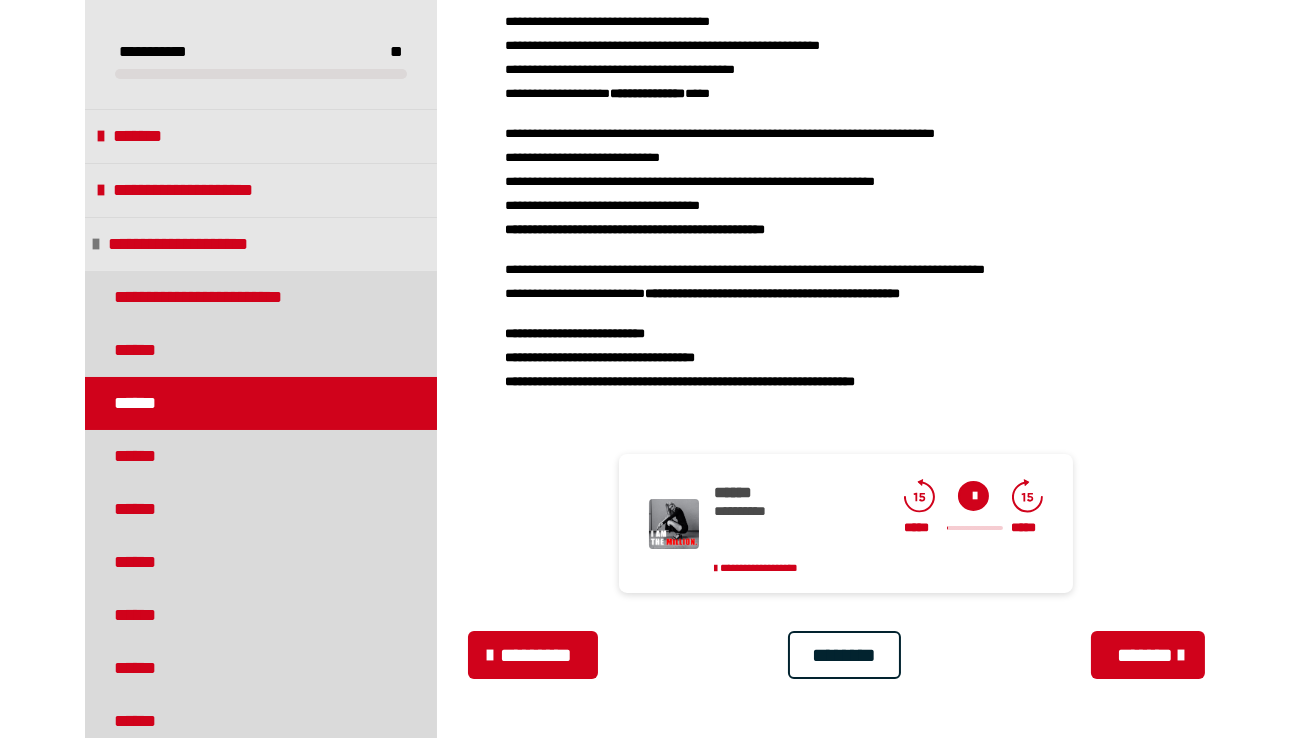 click at bounding box center [973, 496] 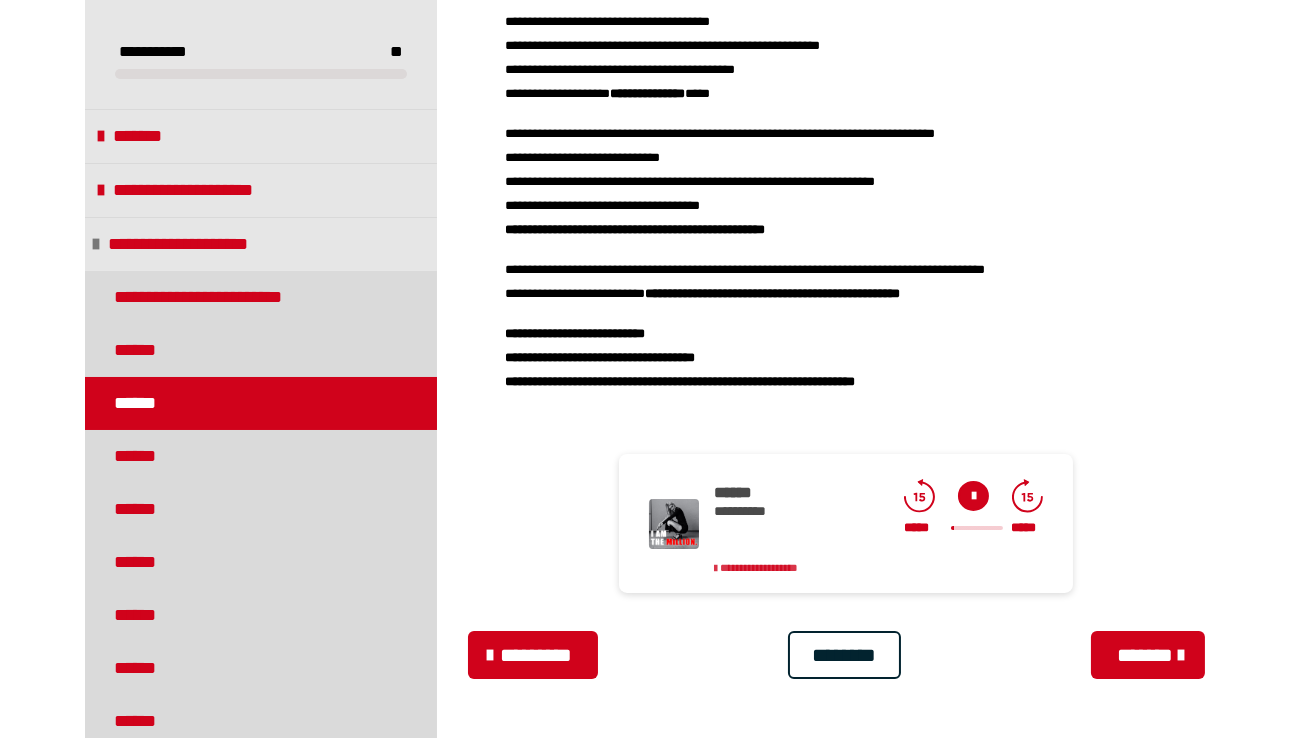 click on "**********" at bounding box center [759, 567] 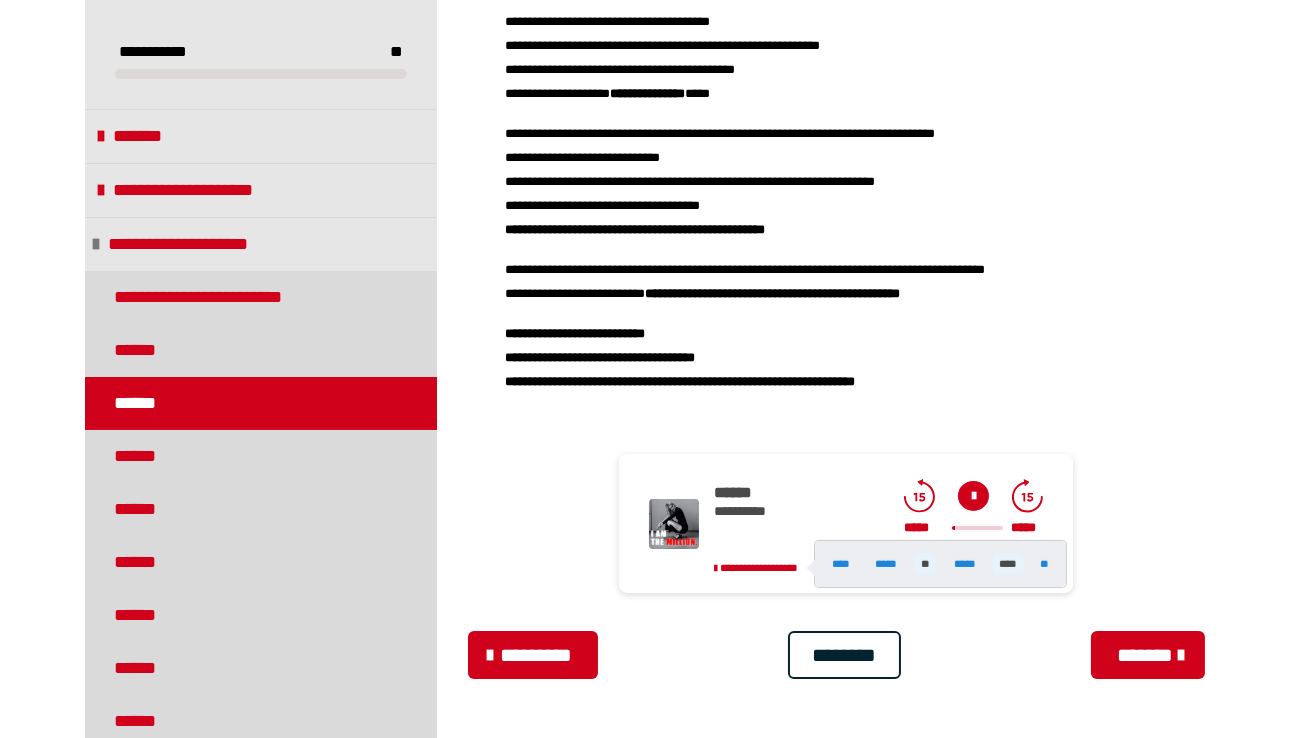click on "****" at bounding box center [1008, 564] 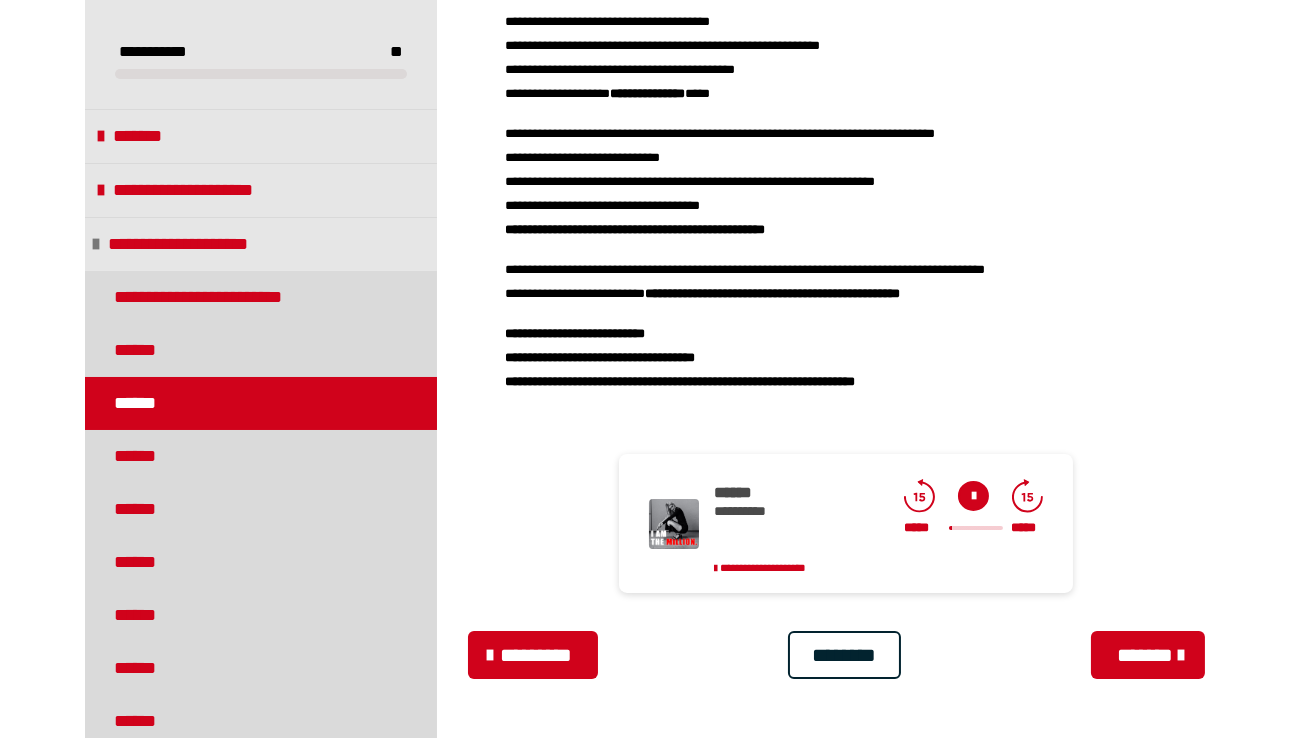 click at bounding box center (973, 496) 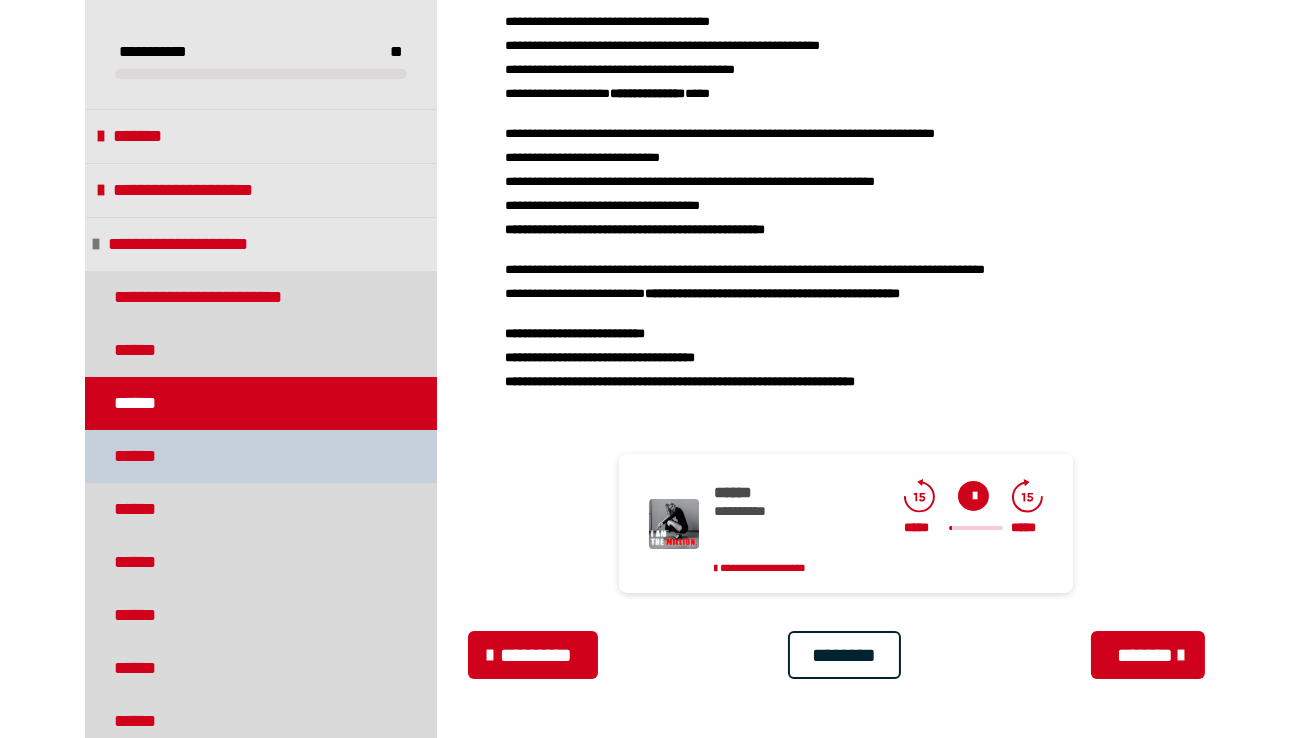 click on "******" at bounding box center [261, 456] 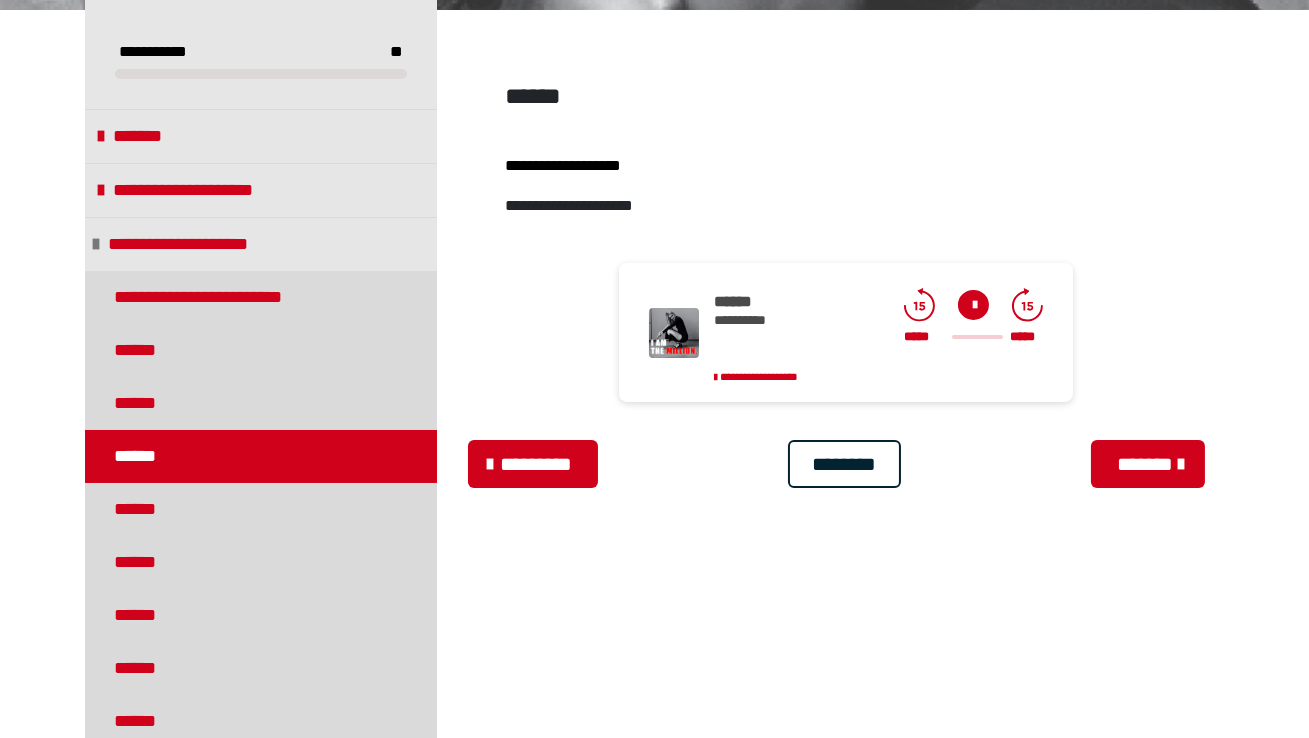 scroll, scrollTop: 340, scrollLeft: 0, axis: vertical 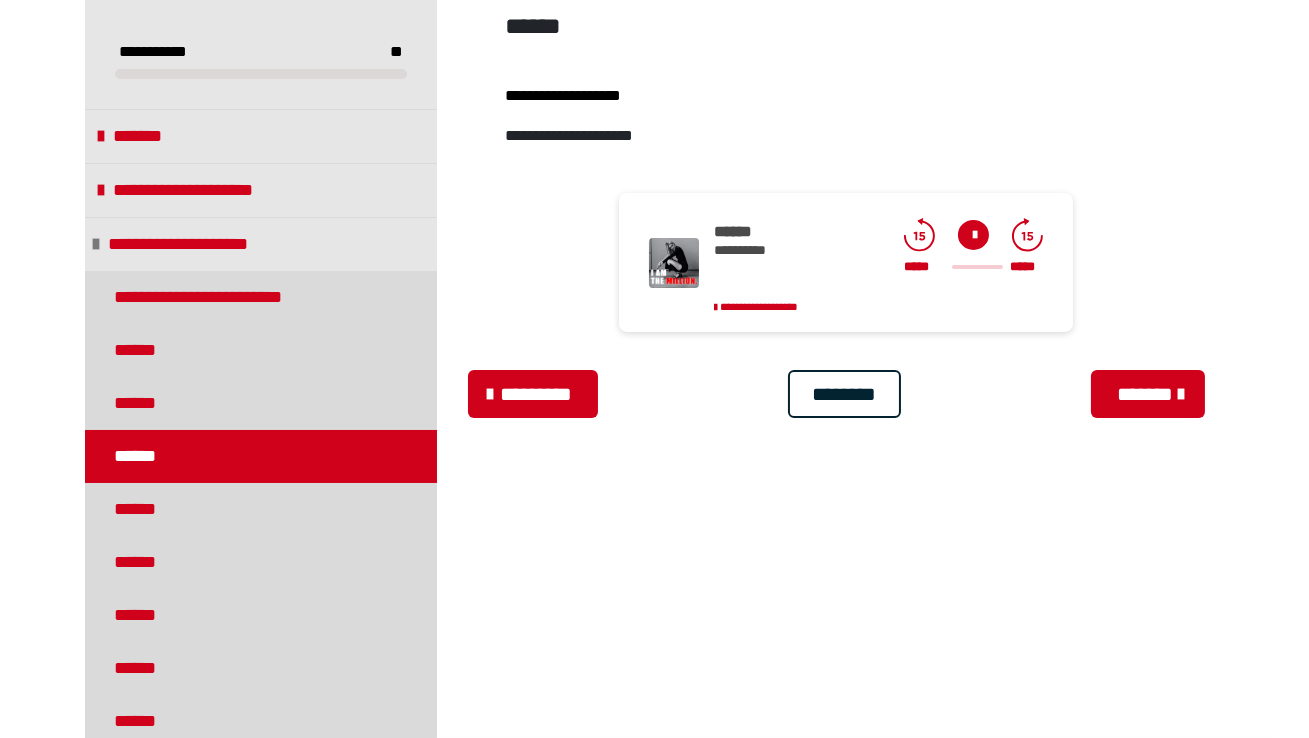 click at bounding box center (973, 235) 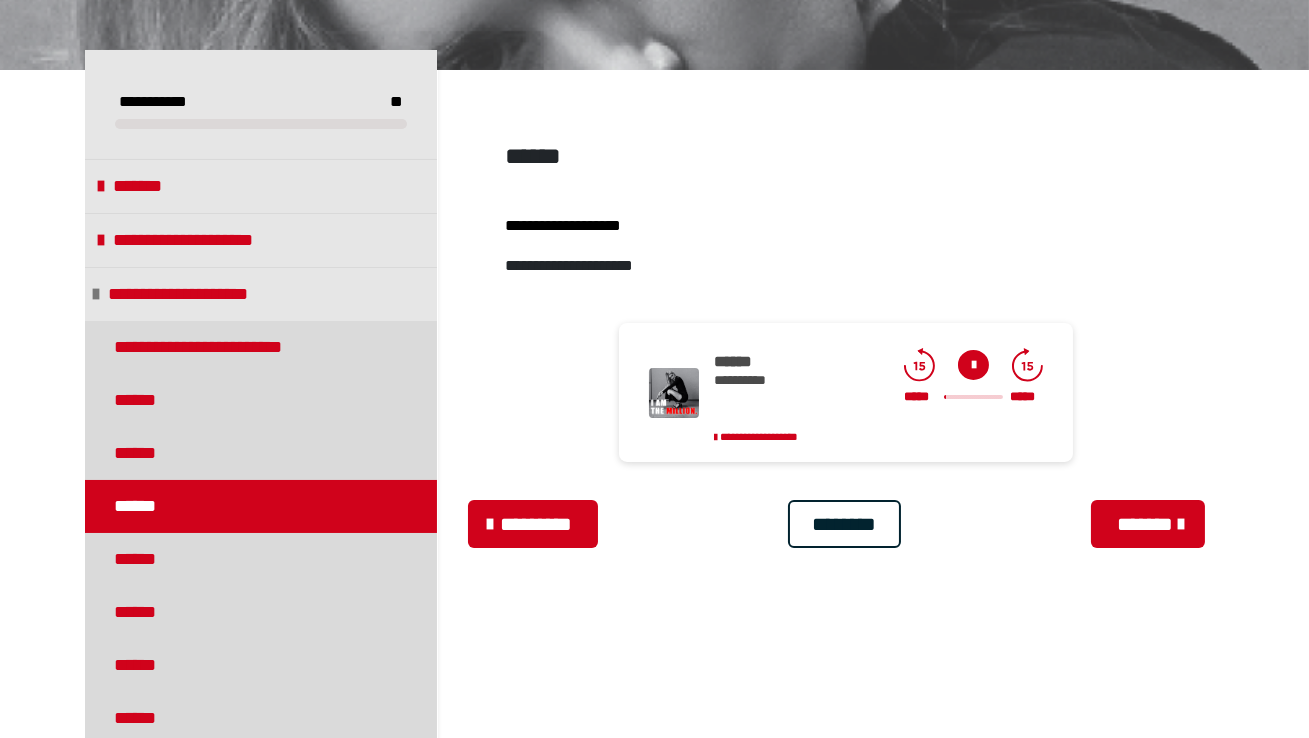 scroll, scrollTop: 205, scrollLeft: 0, axis: vertical 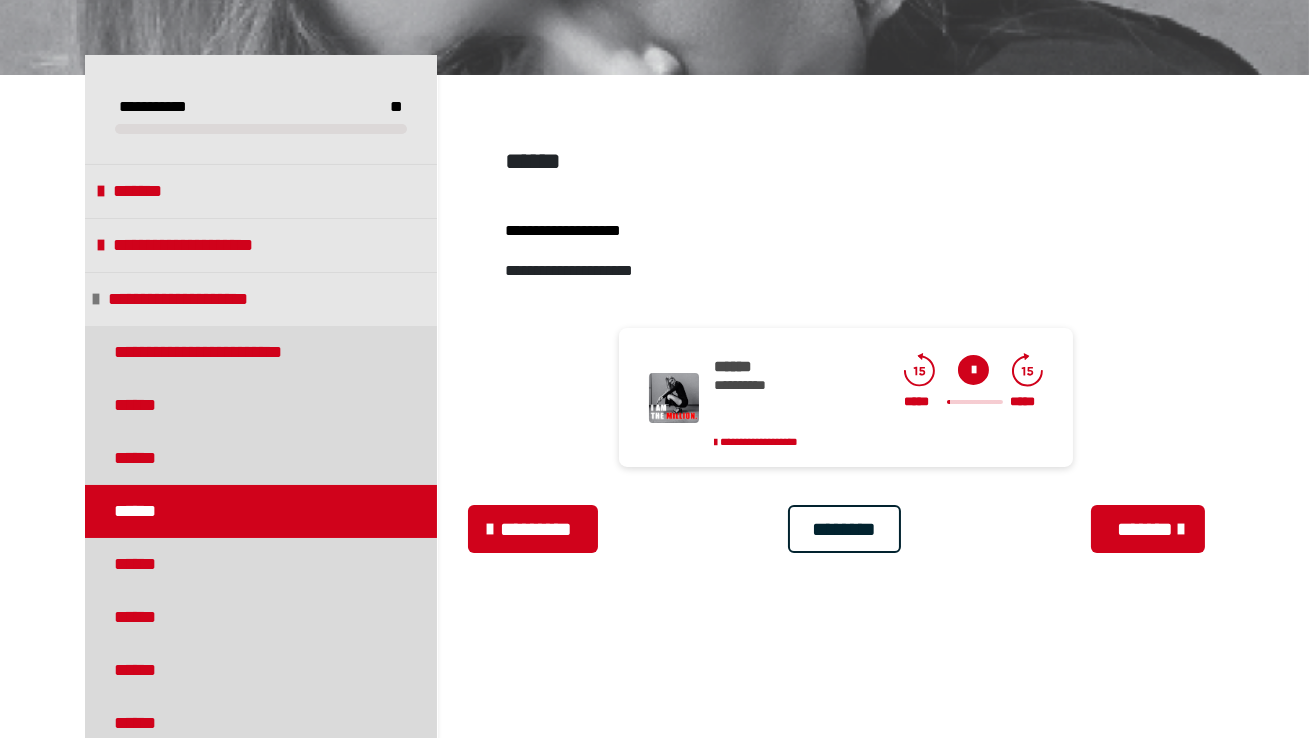 click at bounding box center (973, 370) 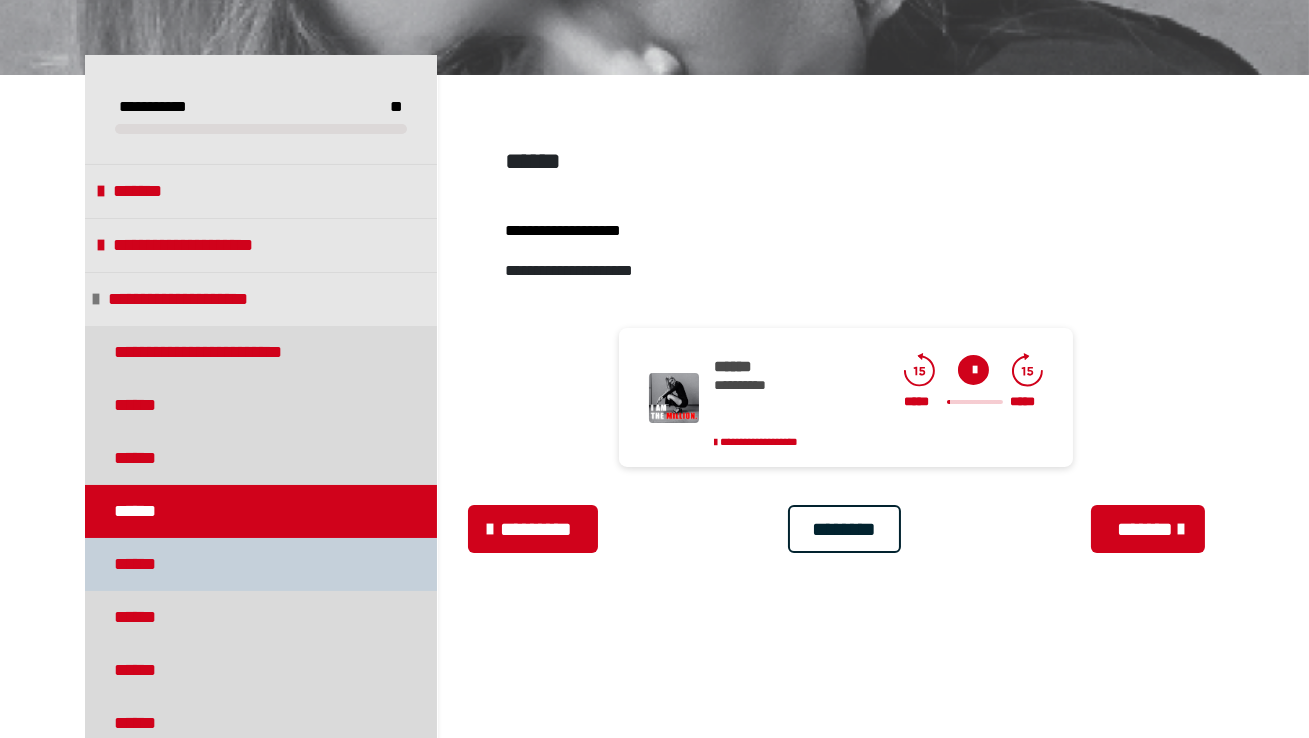 click on "******" at bounding box center [145, 564] 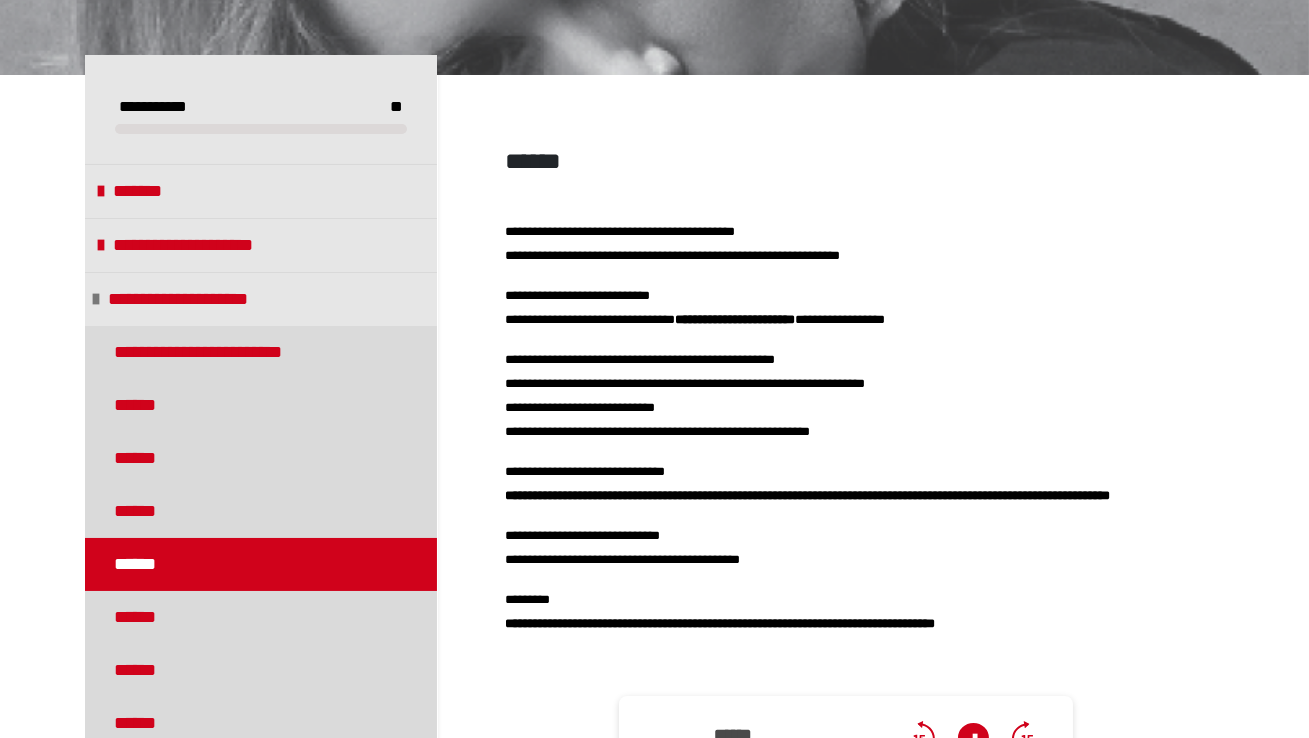 scroll, scrollTop: 471, scrollLeft: 0, axis: vertical 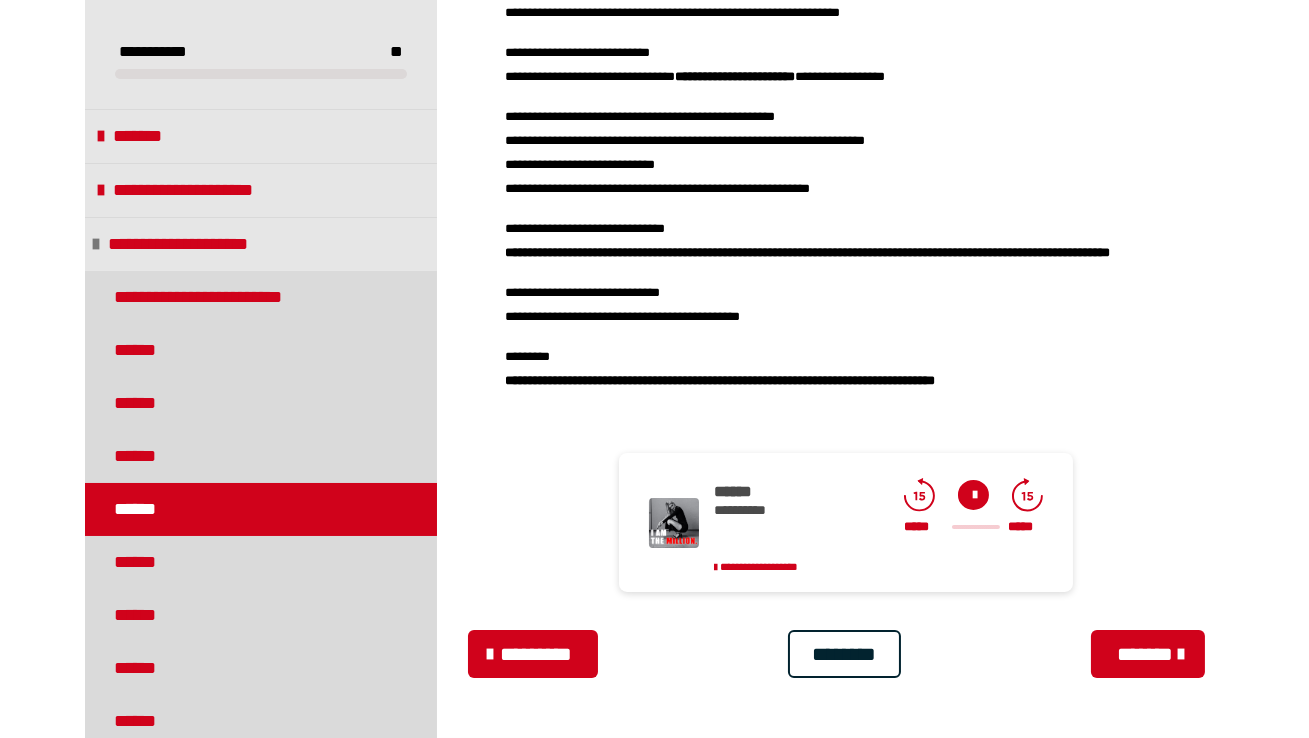 click at bounding box center [973, 495] 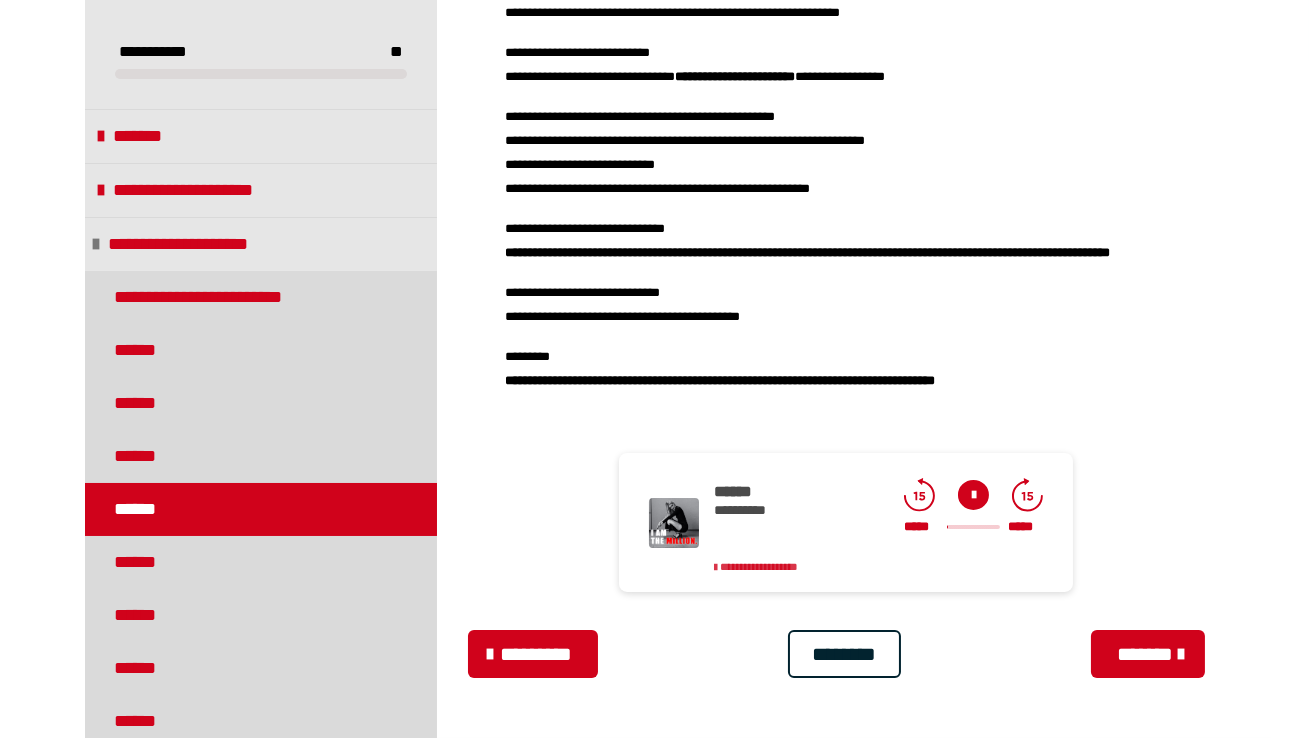 click on "**********" at bounding box center (759, 566) 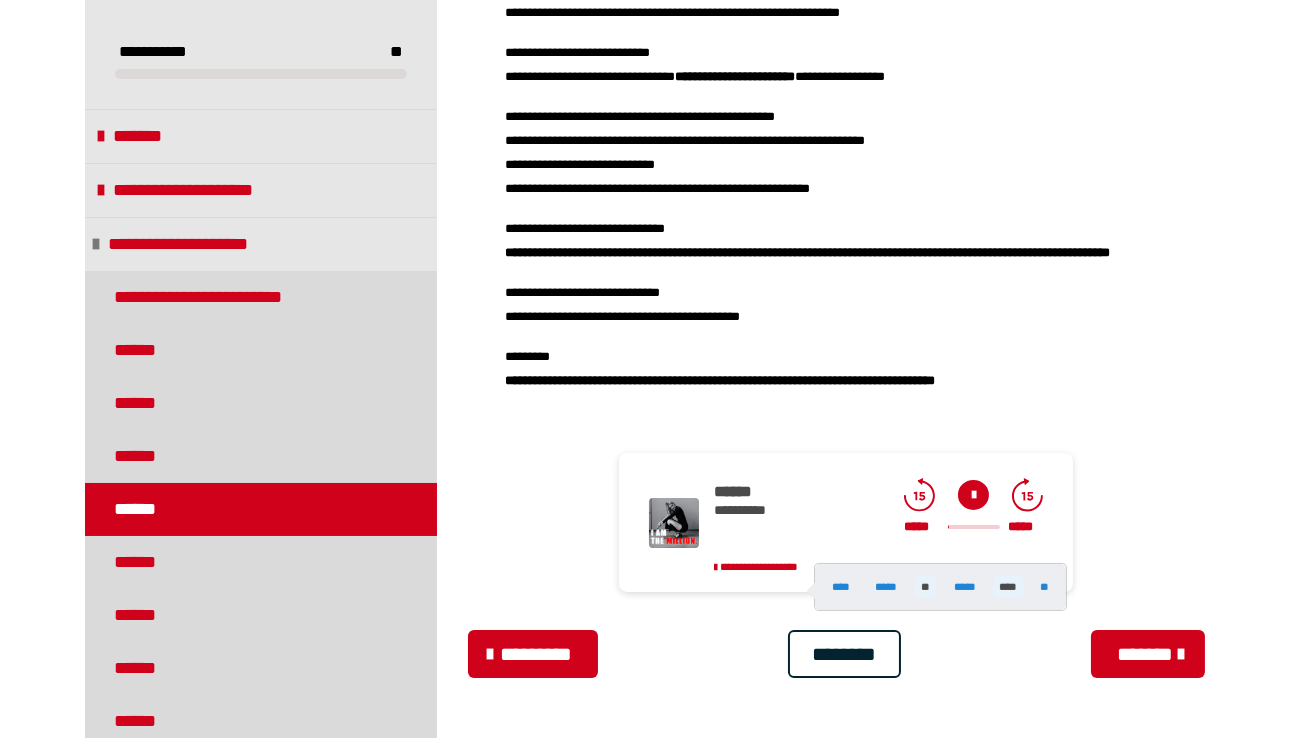 click on "****" at bounding box center (1008, 587) 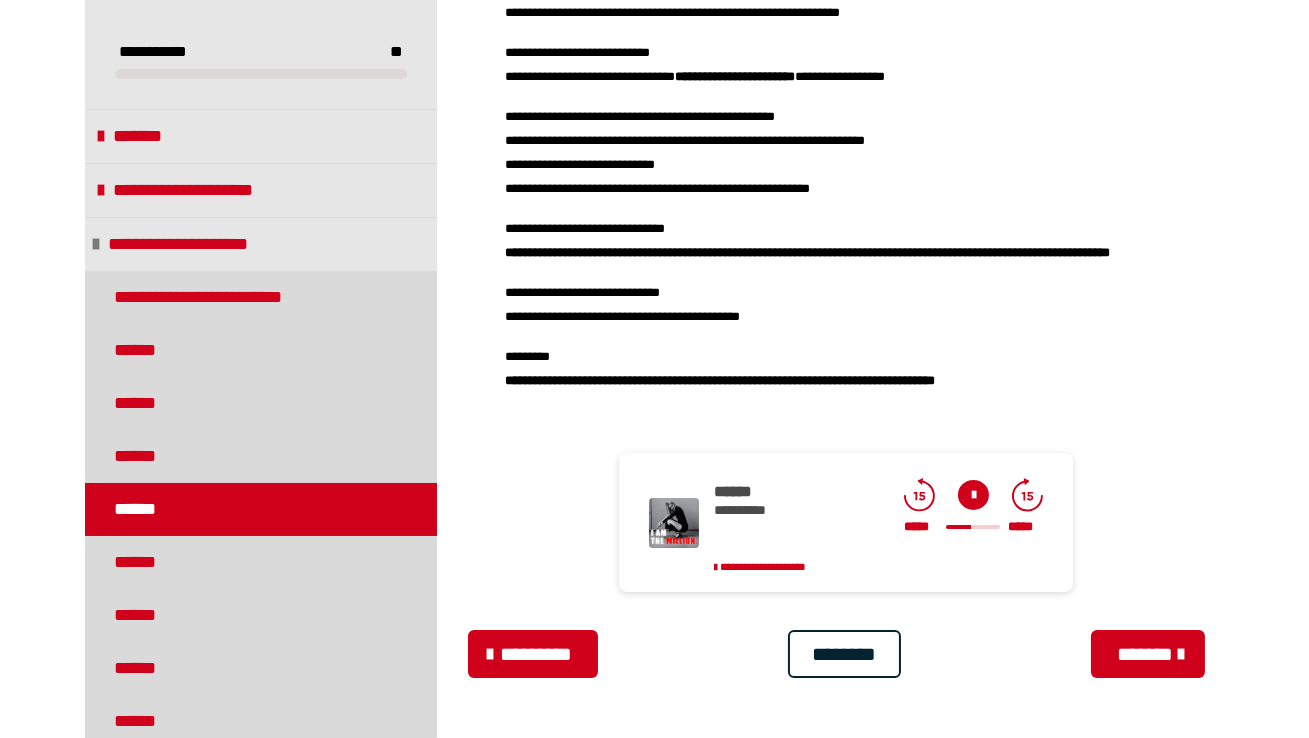 click at bounding box center (973, 495) 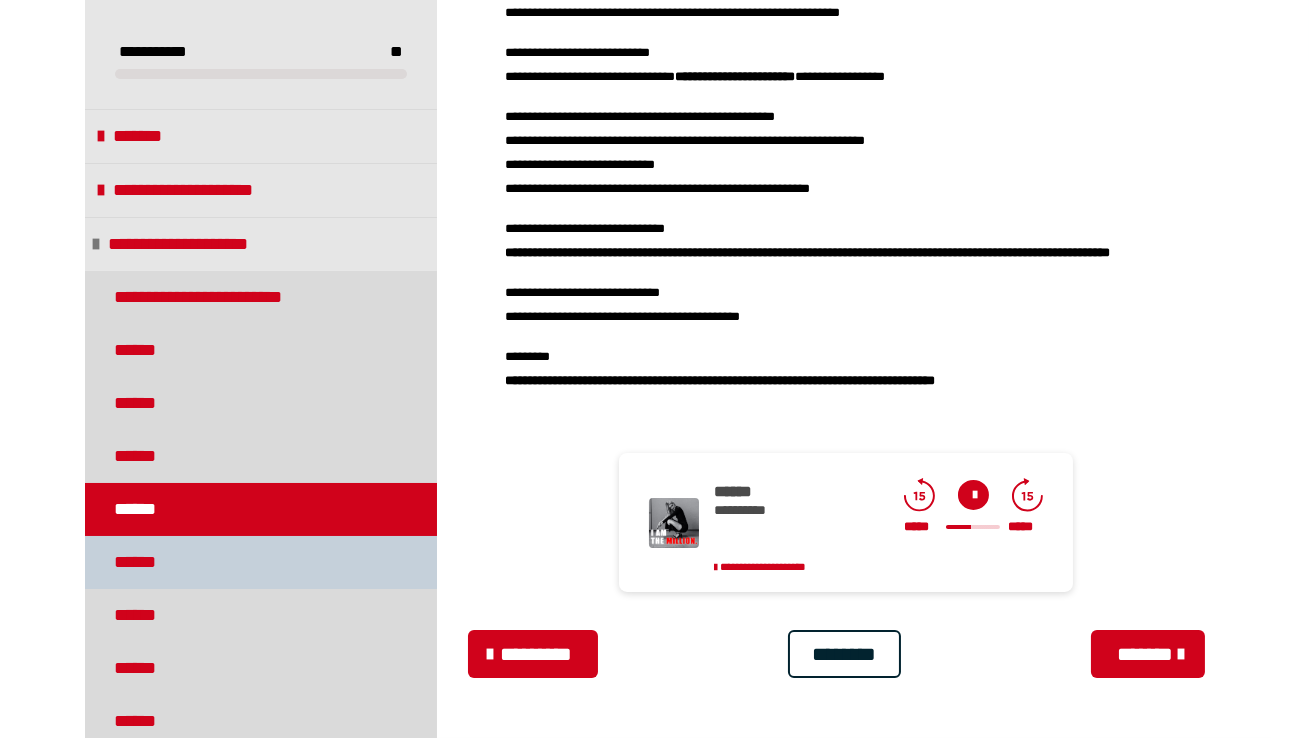 click on "******" at bounding box center [145, 562] 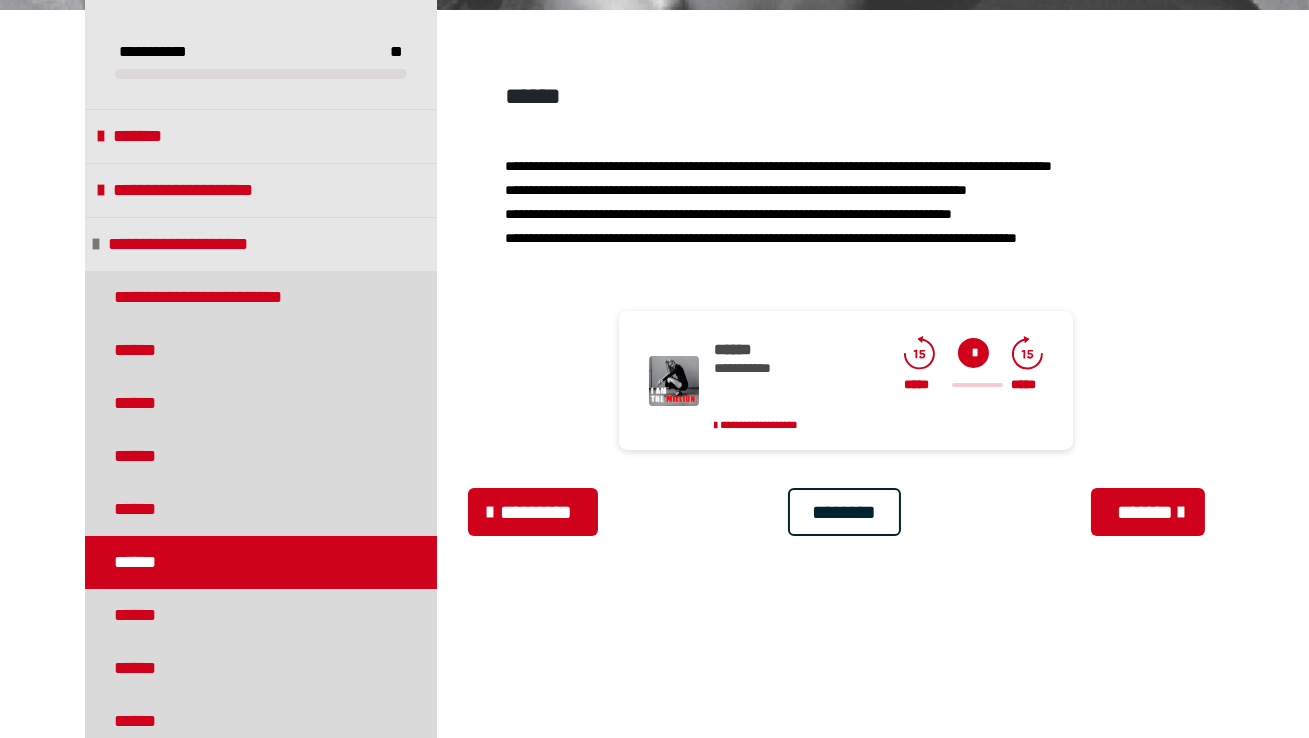 click at bounding box center (973, 353) 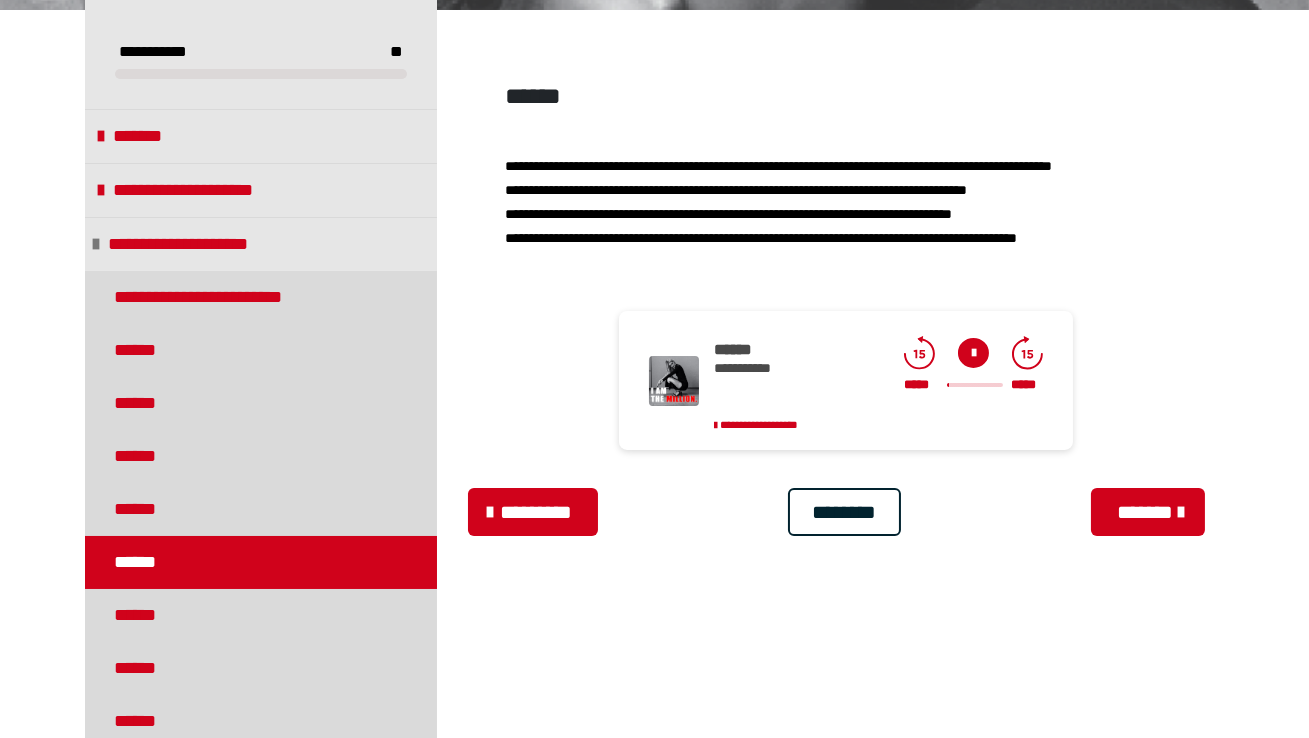click at bounding box center (975, 385) 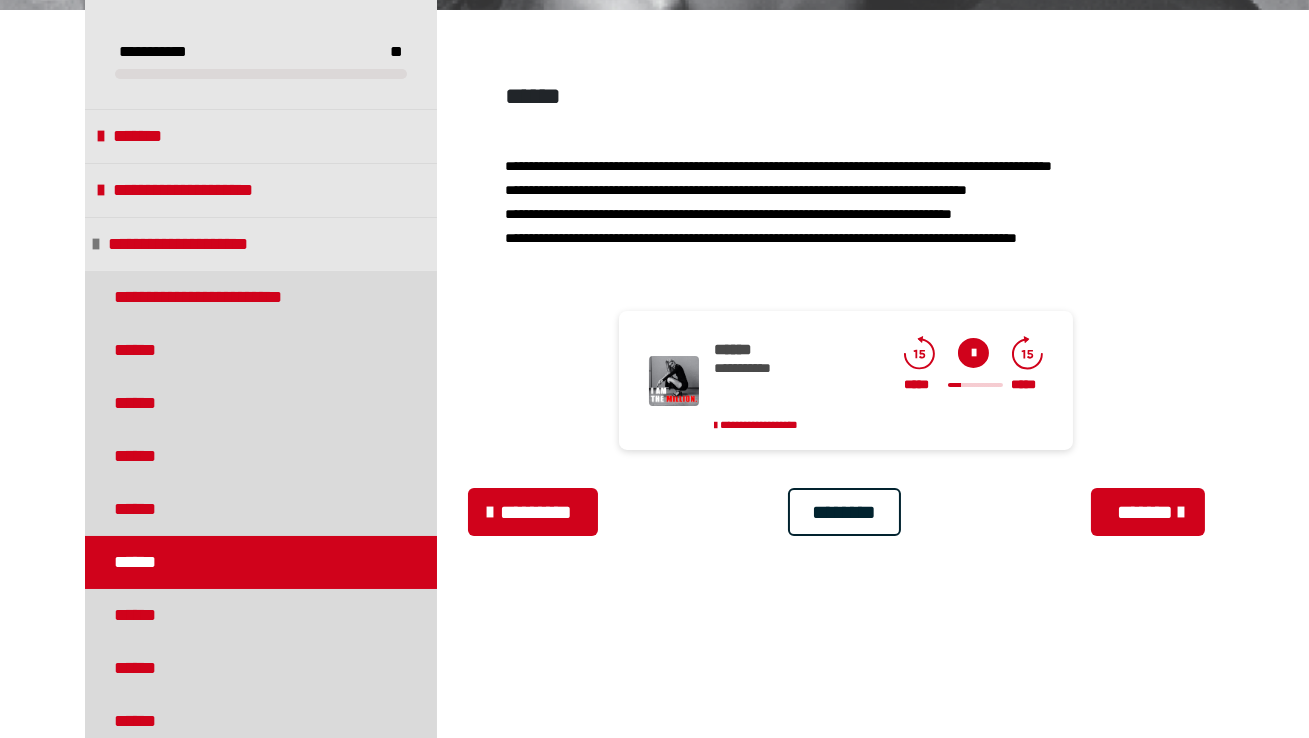 click at bounding box center [973, 353] 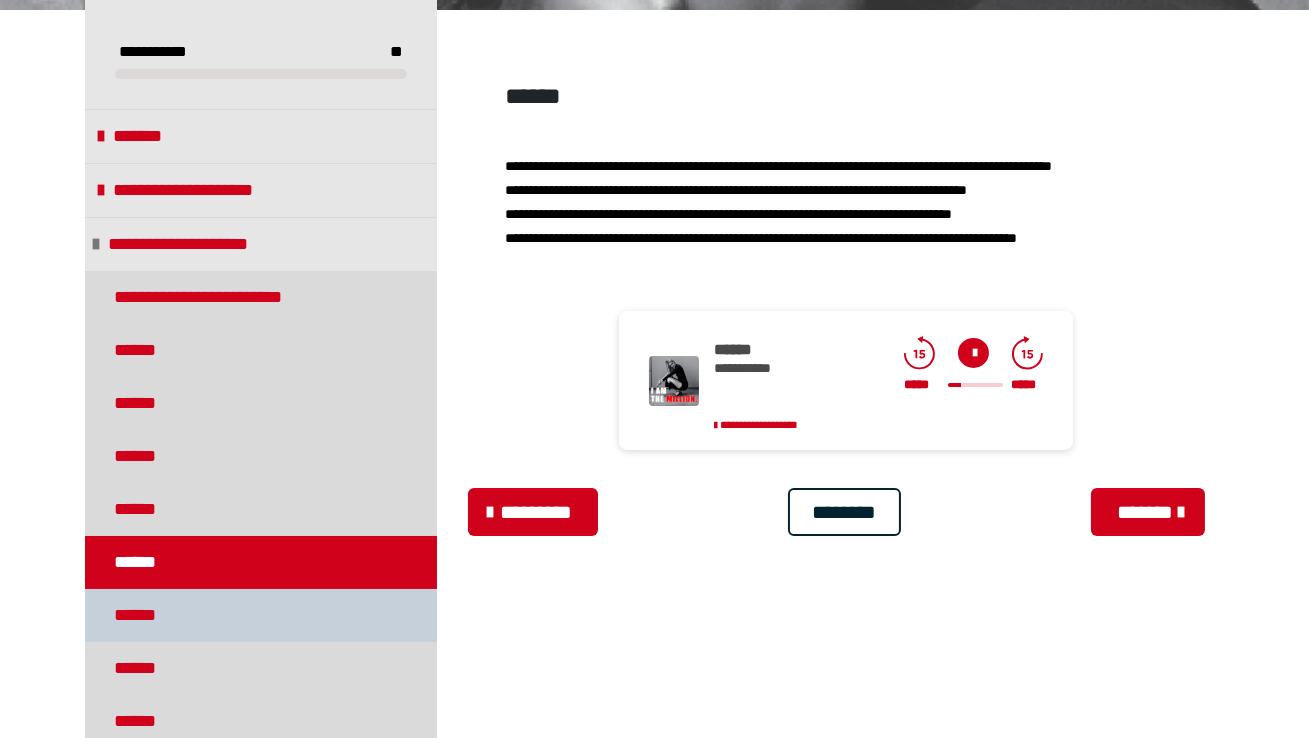 click on "******" at bounding box center (145, 615) 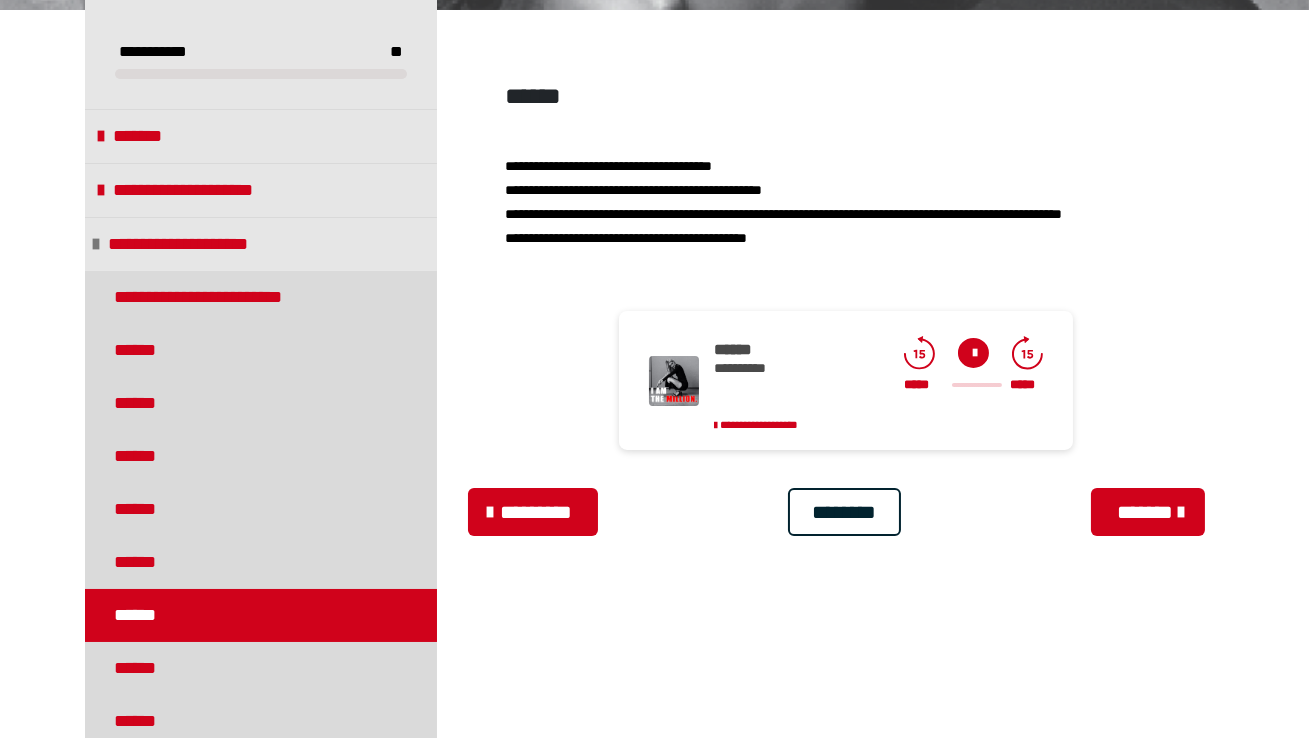 click at bounding box center (973, 353) 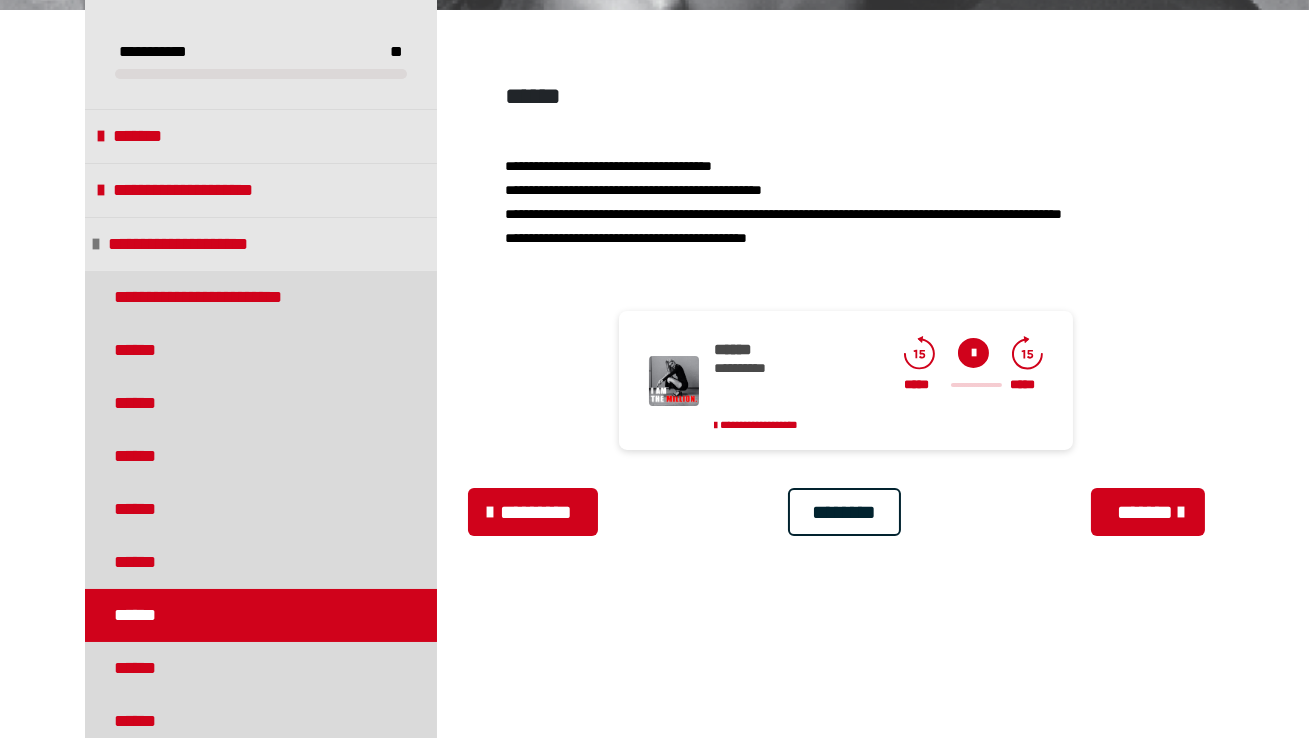 click at bounding box center [973, 353] 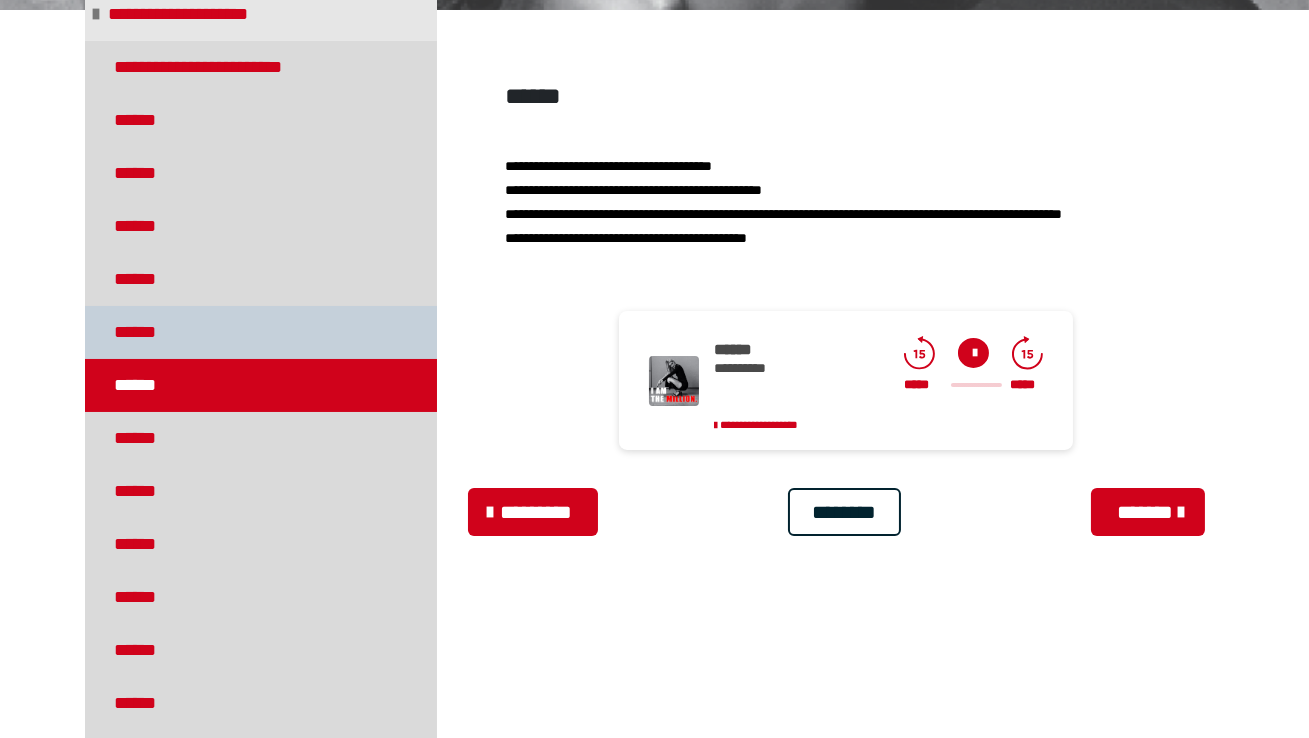 scroll, scrollTop: 230, scrollLeft: 0, axis: vertical 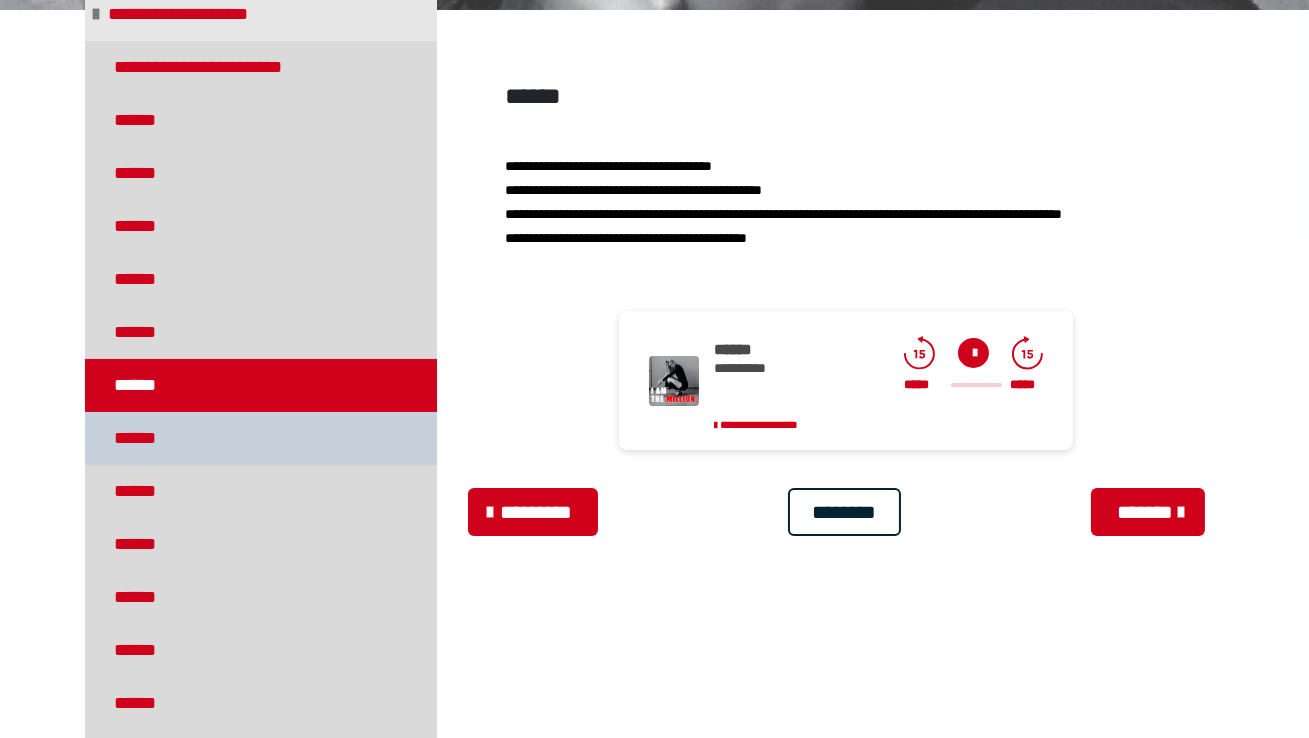 click on "******" at bounding box center (261, 438) 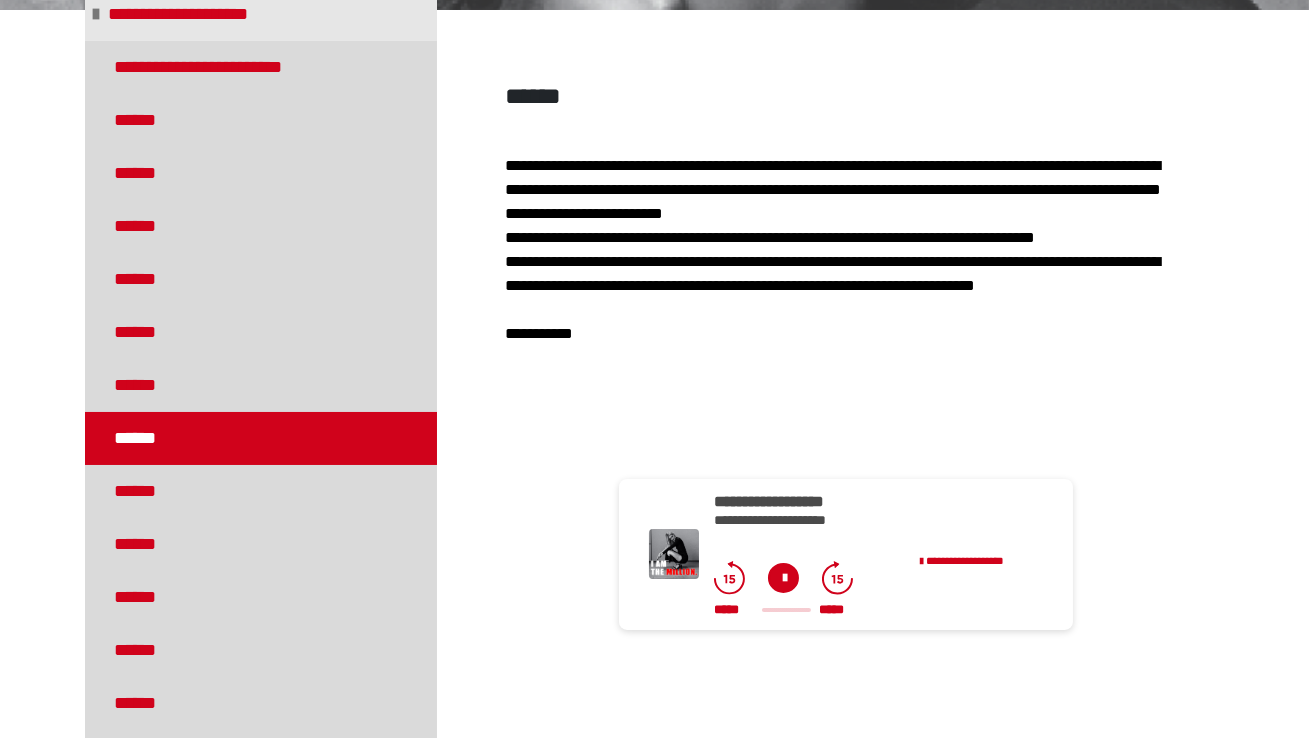 click at bounding box center (783, 578) 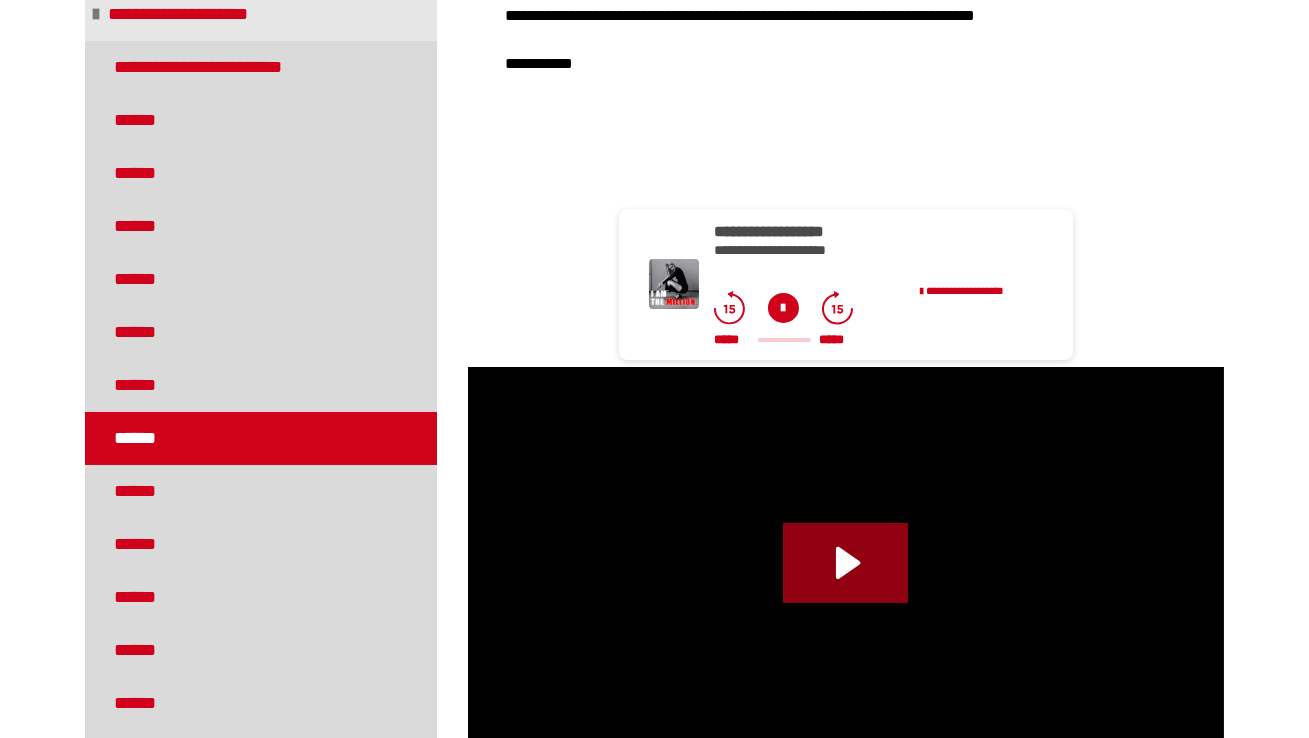 scroll, scrollTop: 630, scrollLeft: 0, axis: vertical 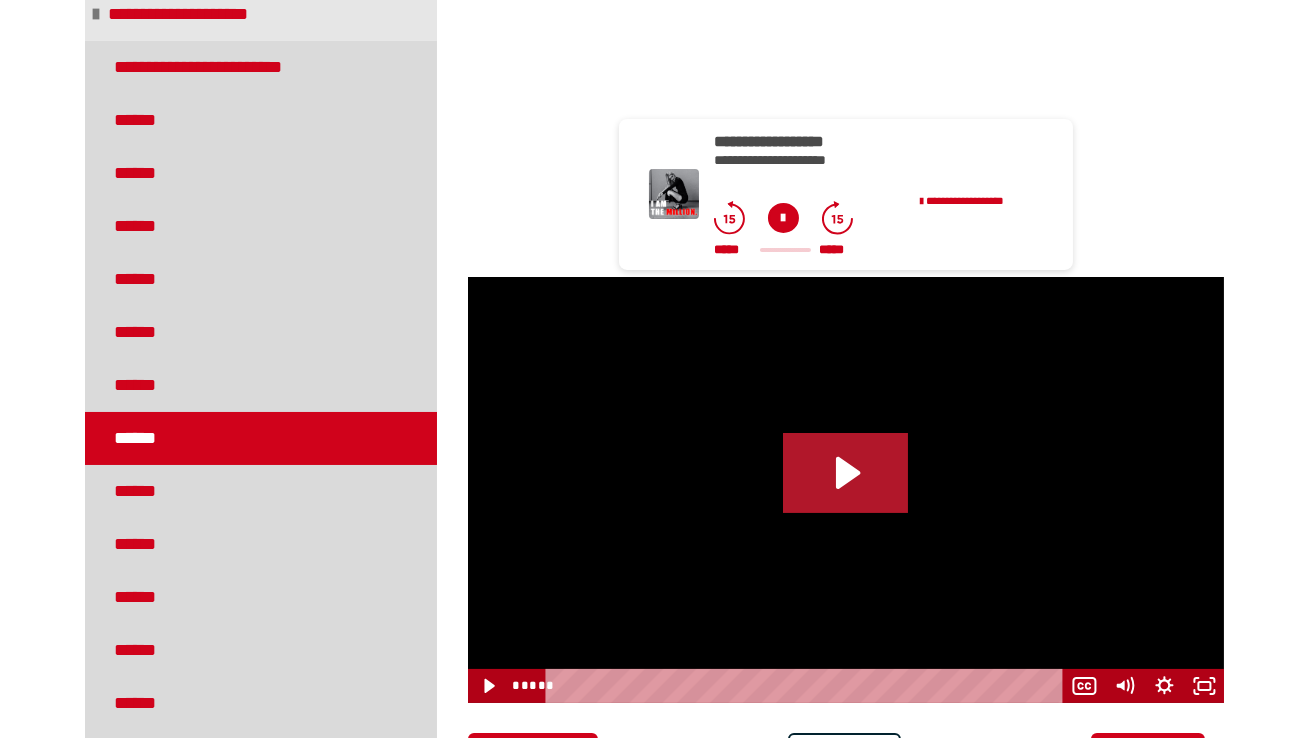 click 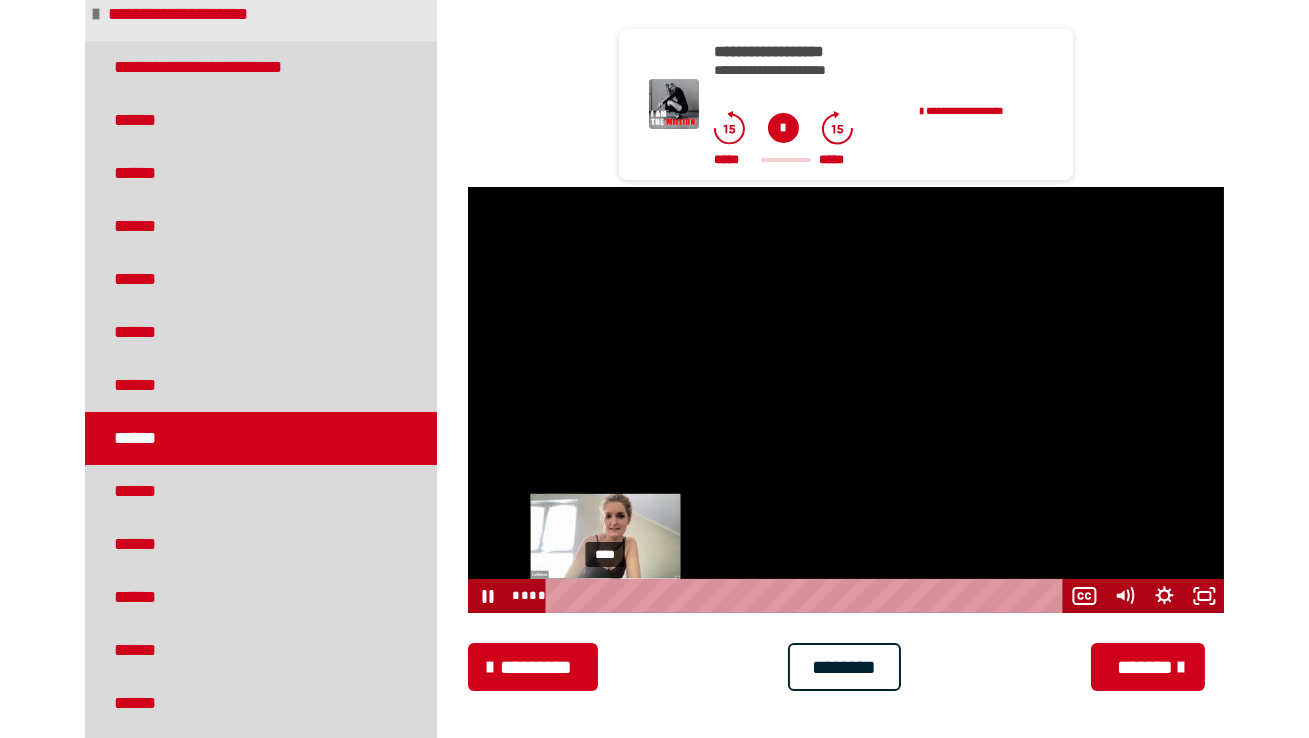scroll, scrollTop: 732, scrollLeft: 0, axis: vertical 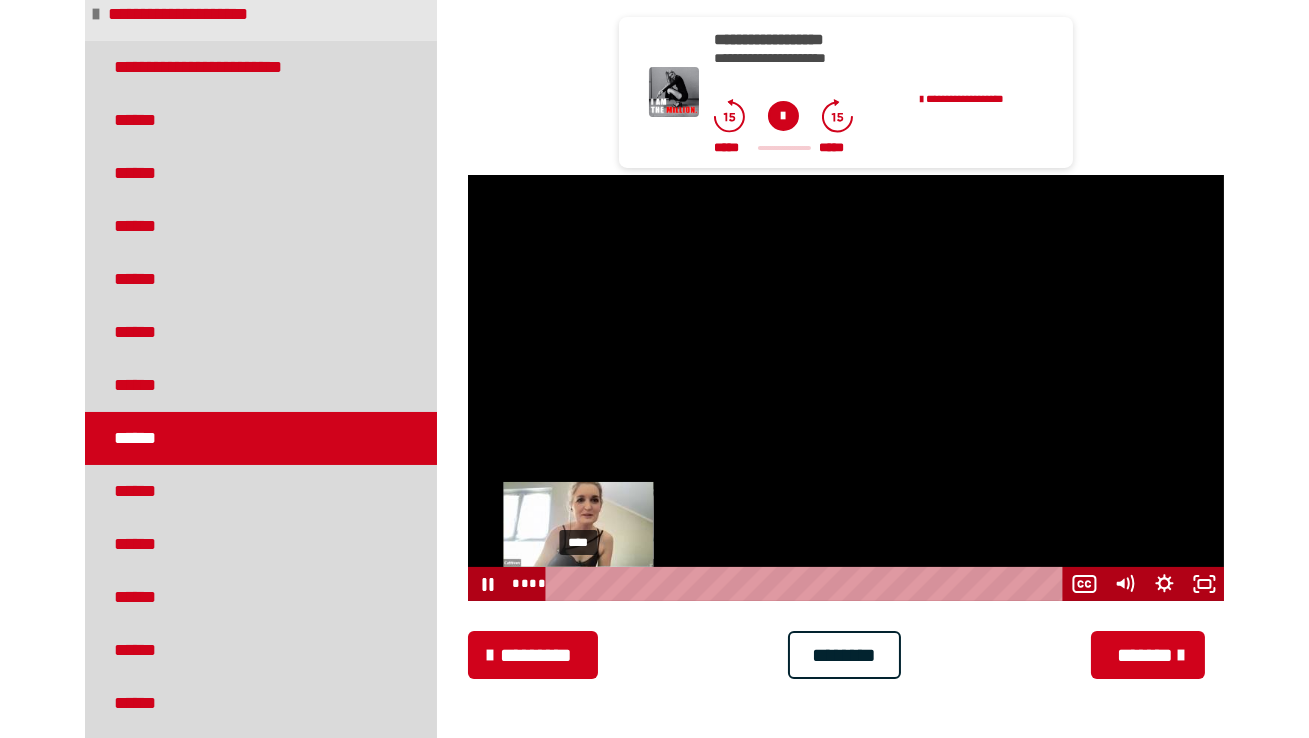 click on "****" at bounding box center [807, 584] 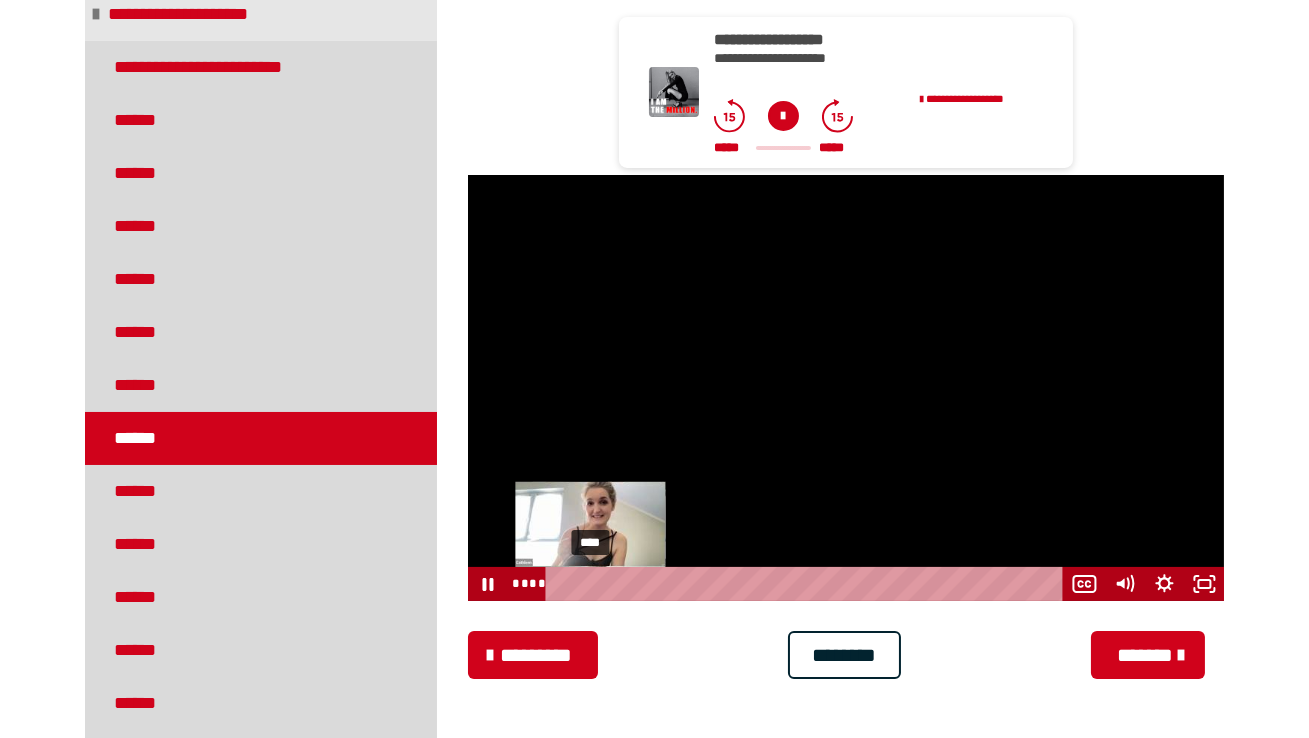 click on "****" at bounding box center [807, 584] 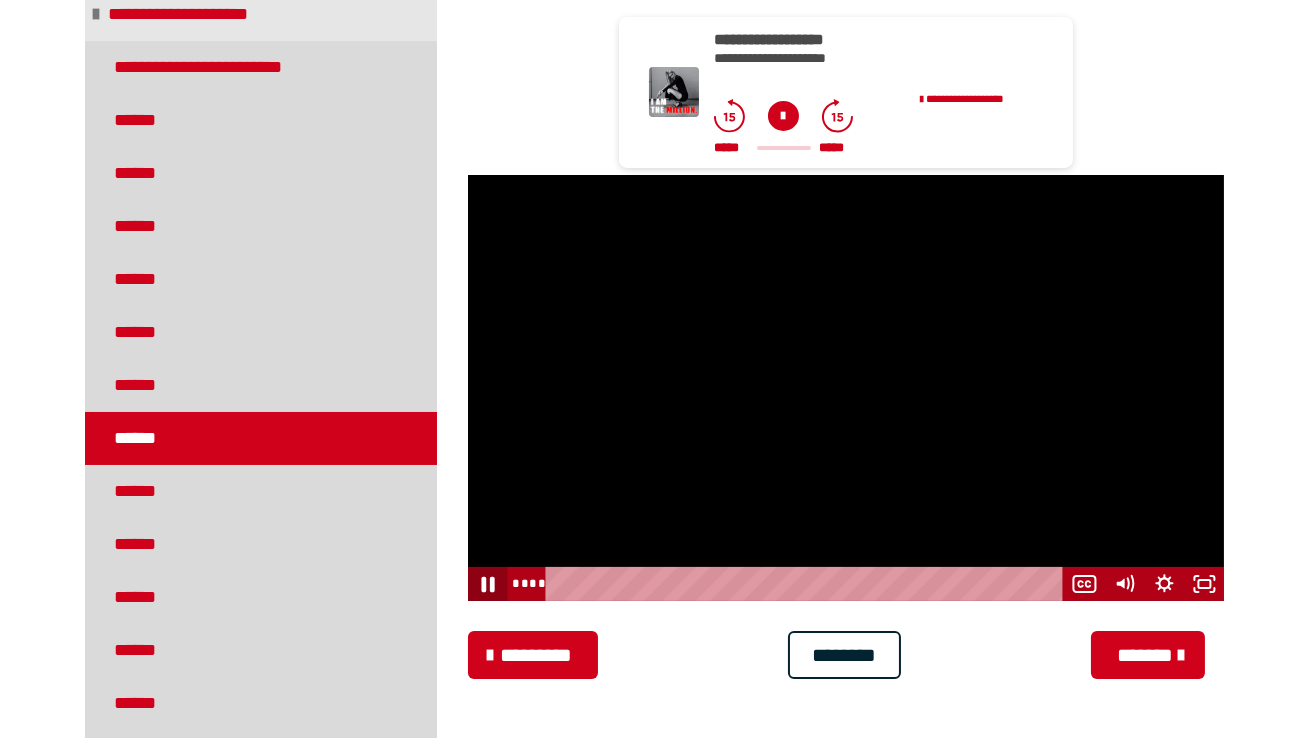 click 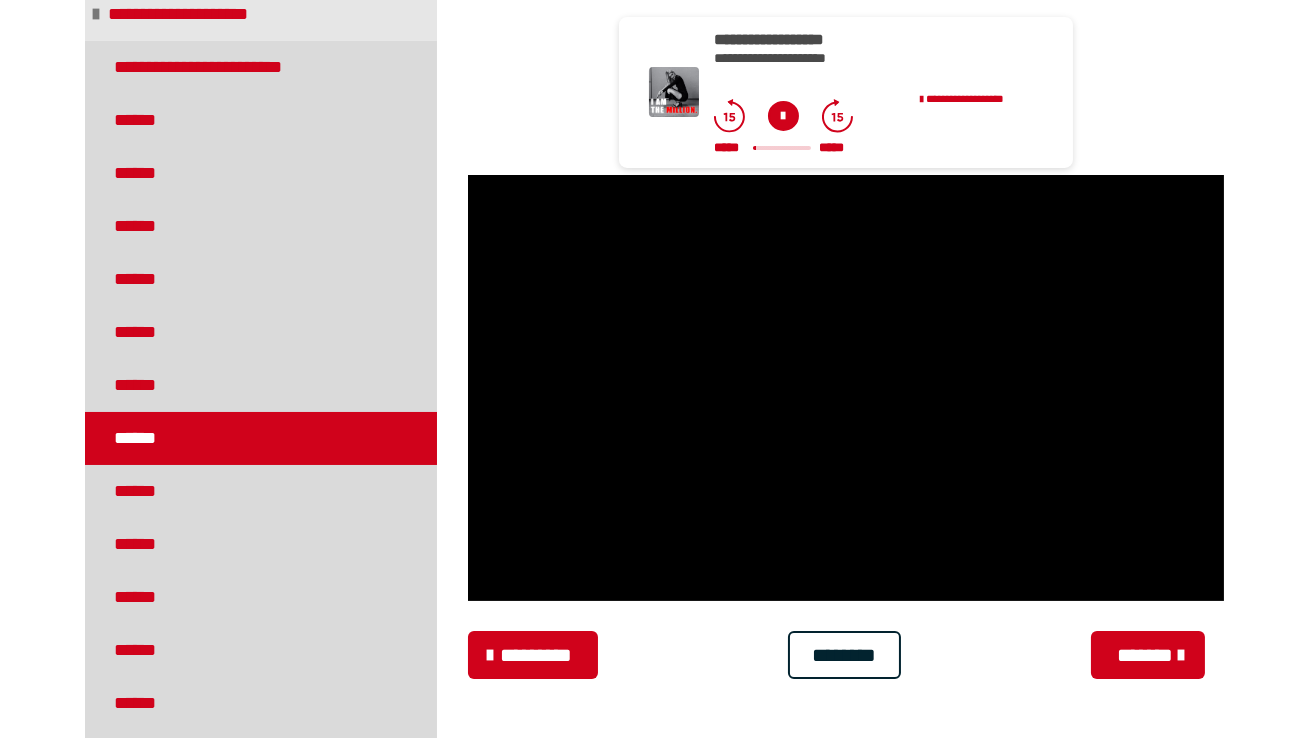 click at bounding box center (783, 116) 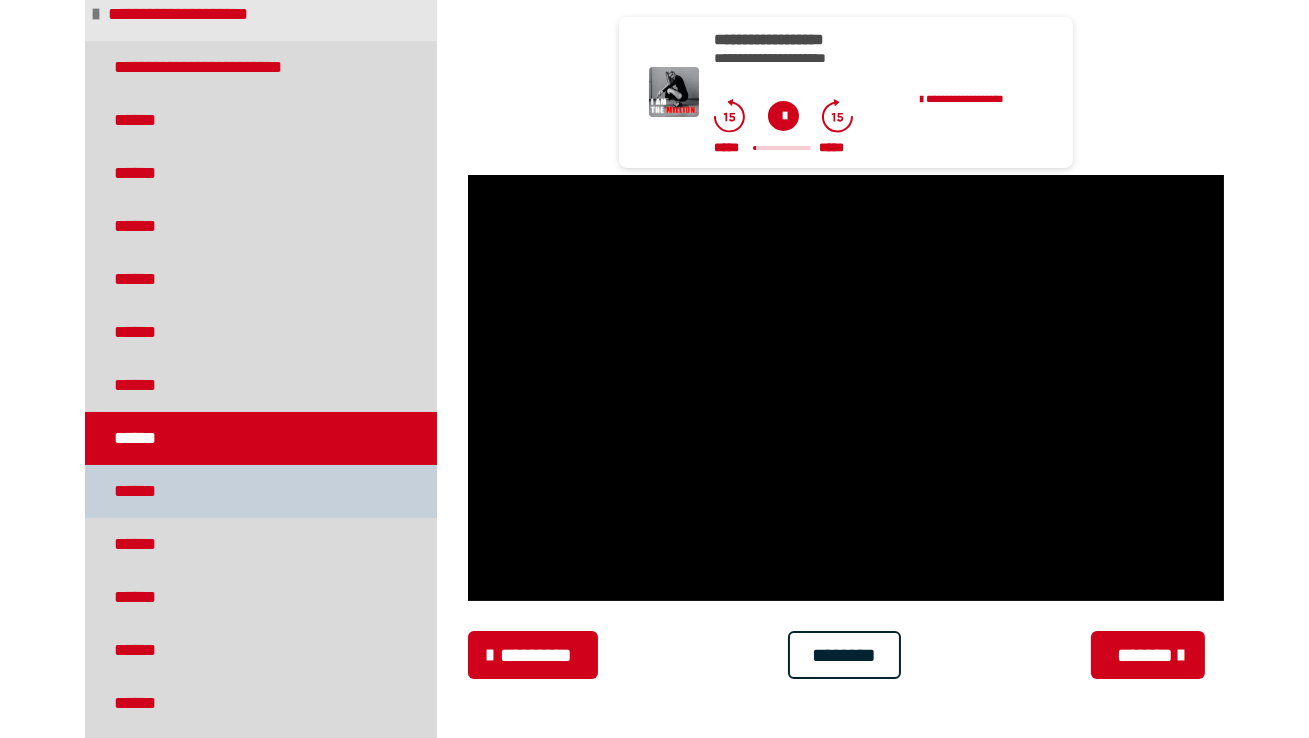 click on "******" at bounding box center (145, 491) 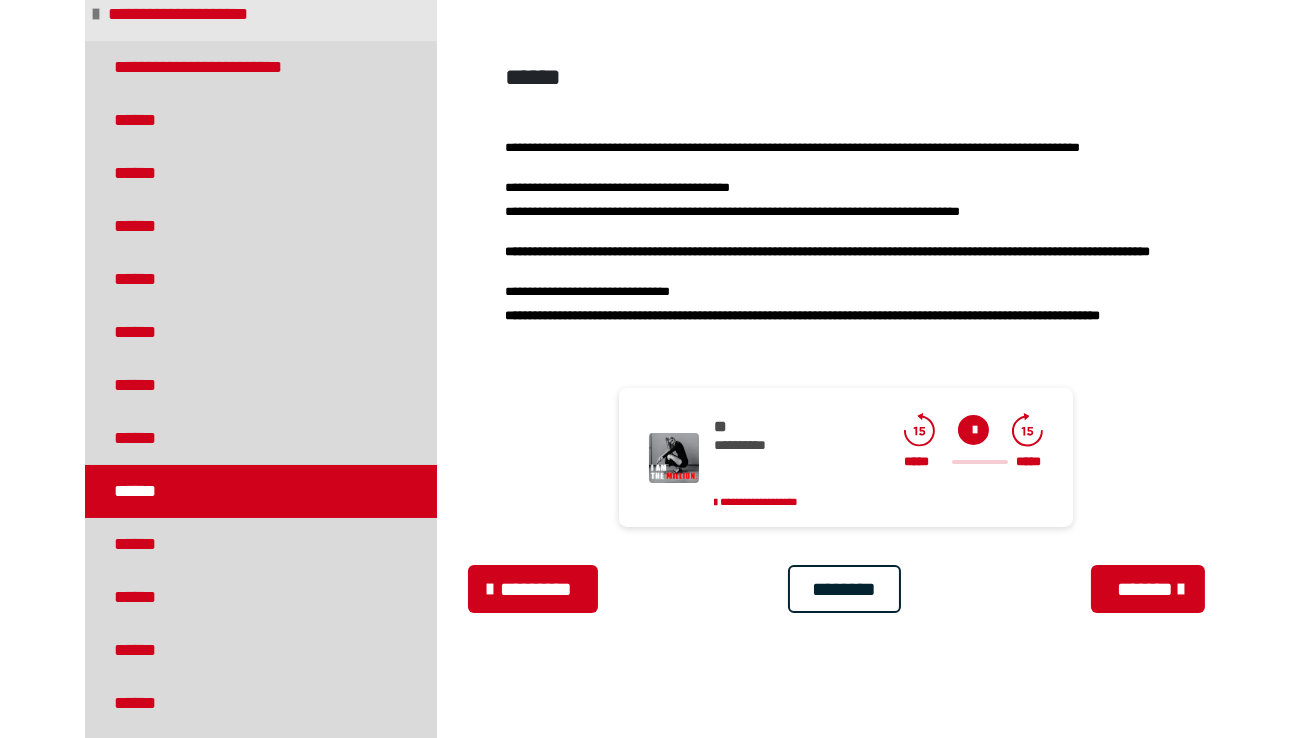 scroll, scrollTop: 340, scrollLeft: 0, axis: vertical 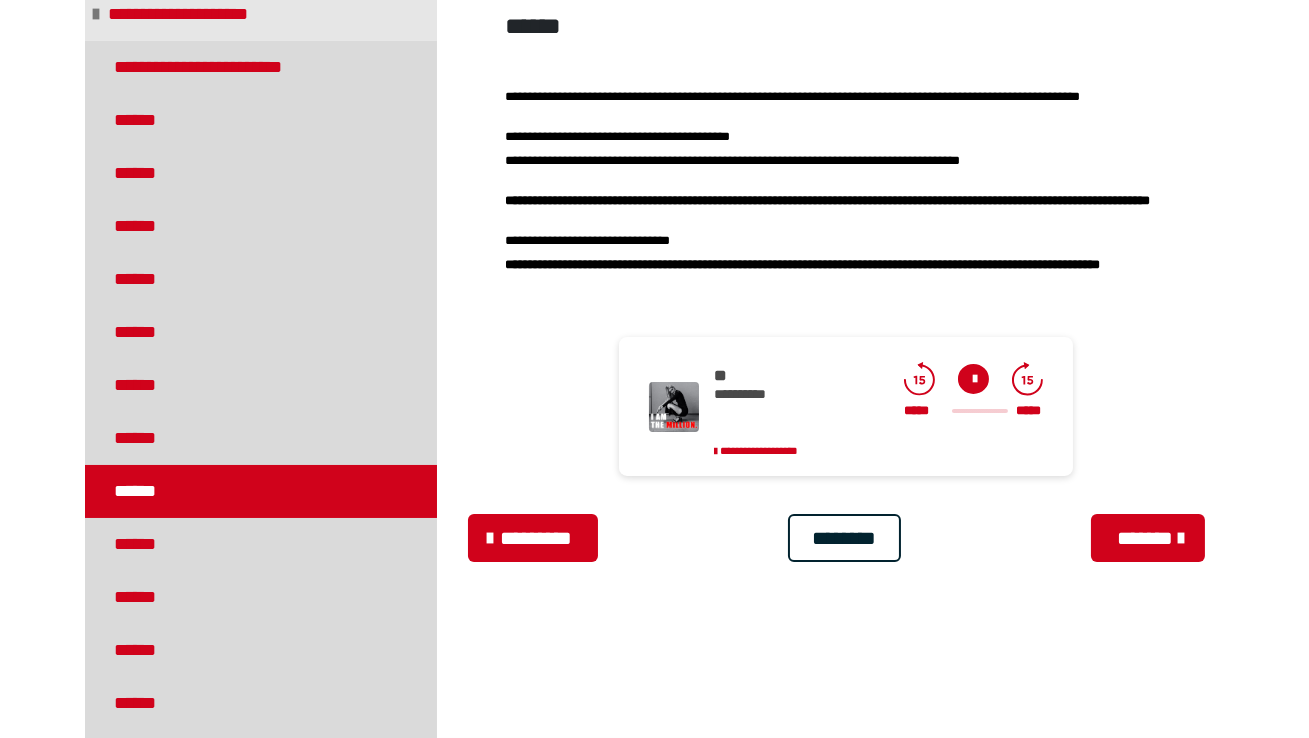 click at bounding box center [973, 379] 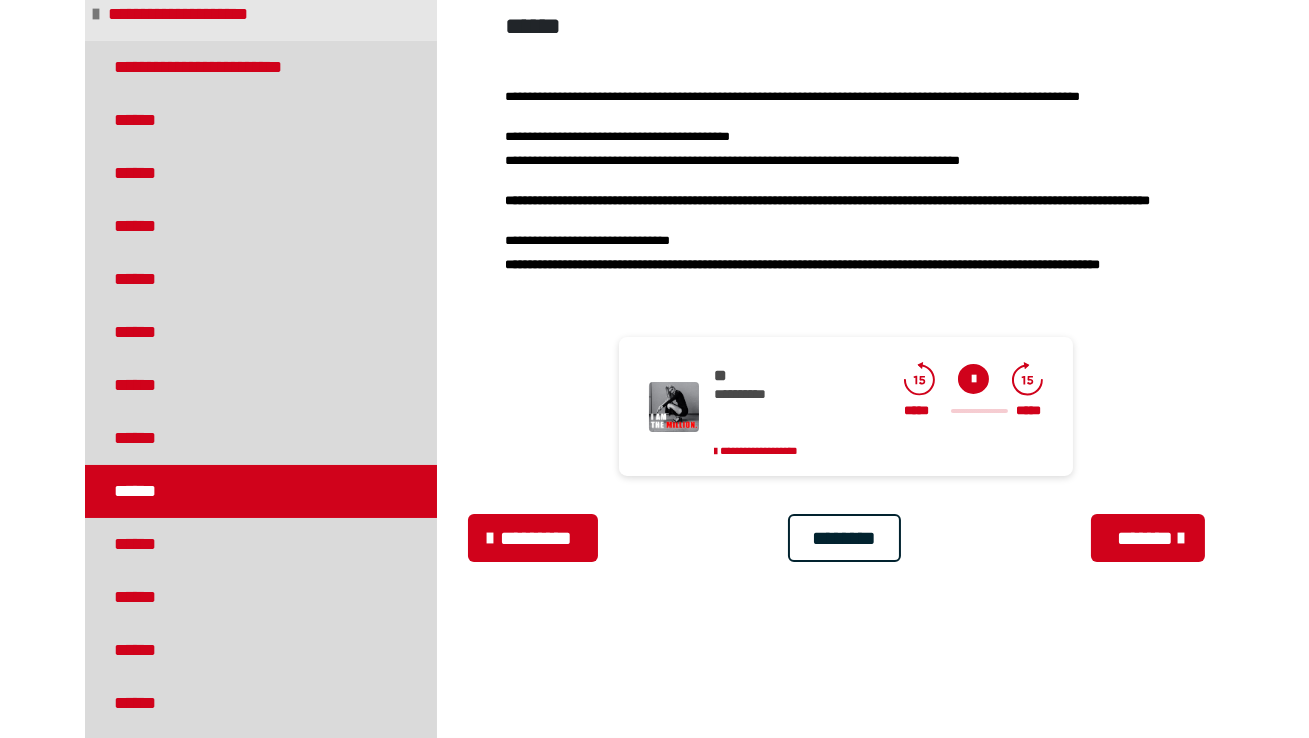 click at bounding box center [973, 379] 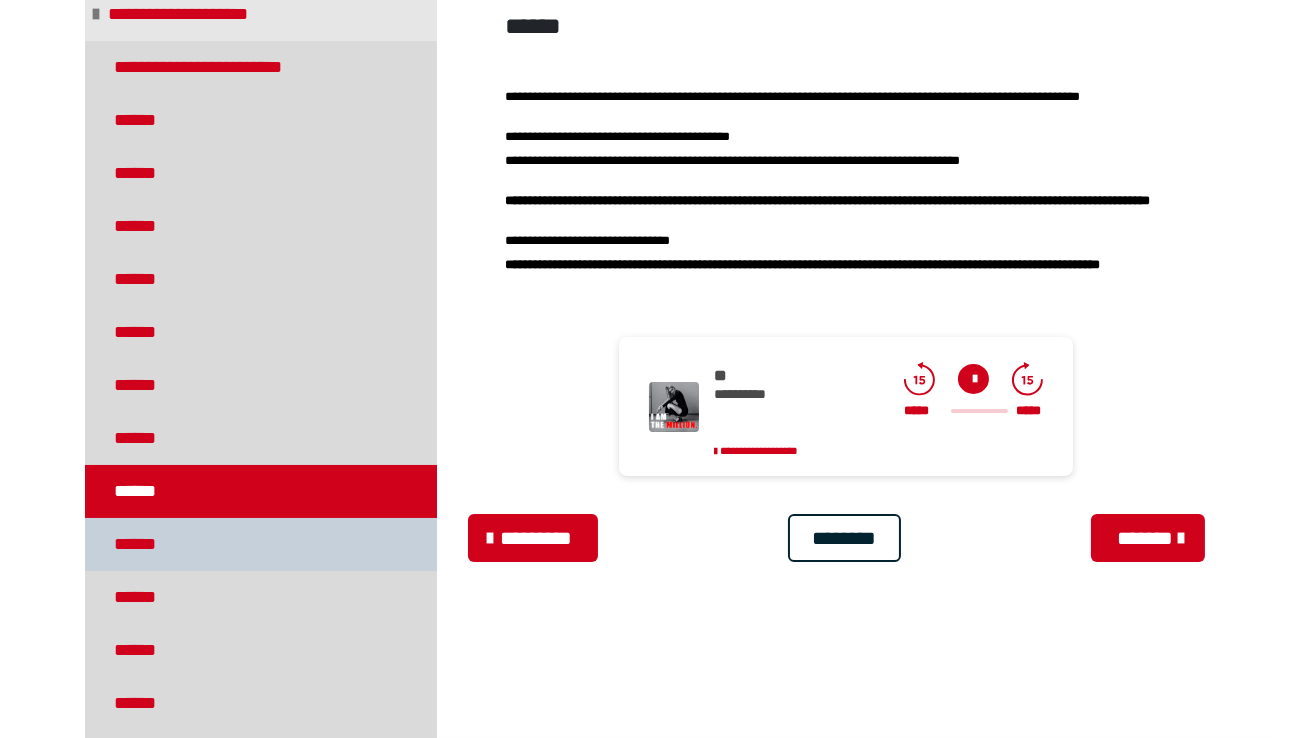 click on "******" at bounding box center (145, 544) 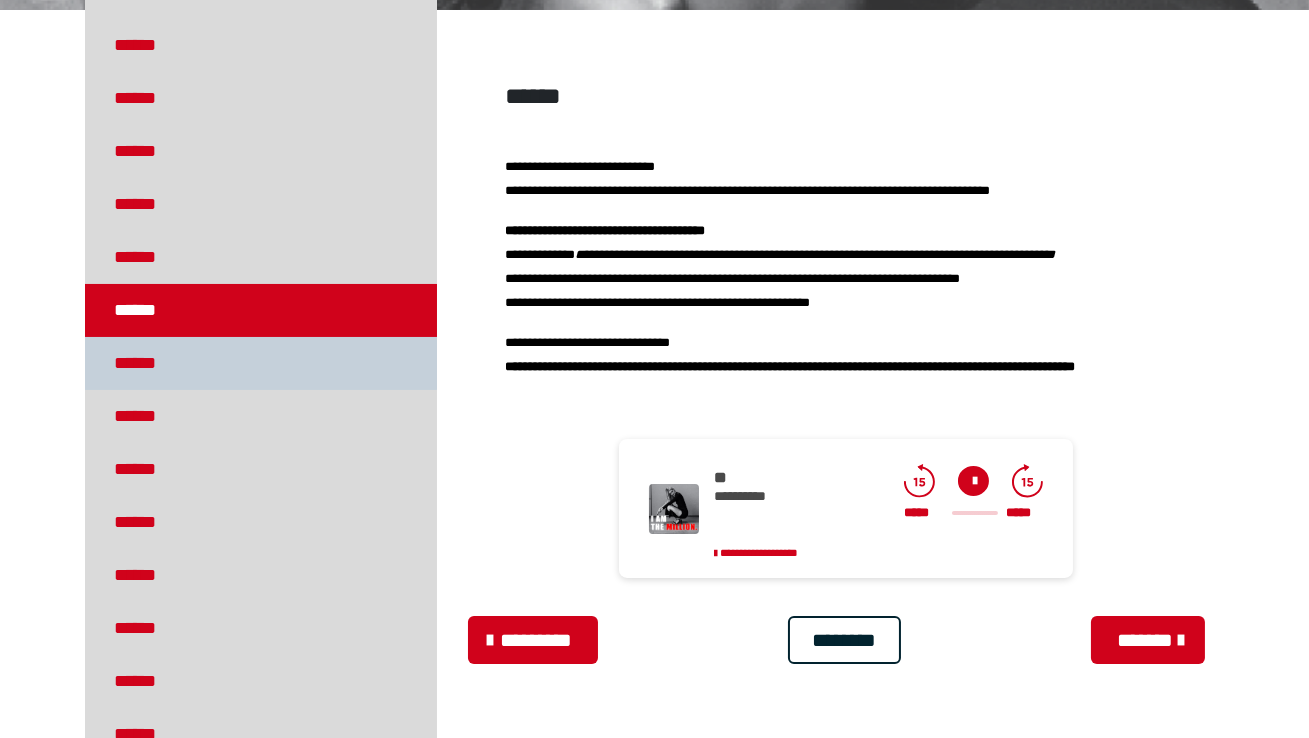 scroll, scrollTop: 581, scrollLeft: 0, axis: vertical 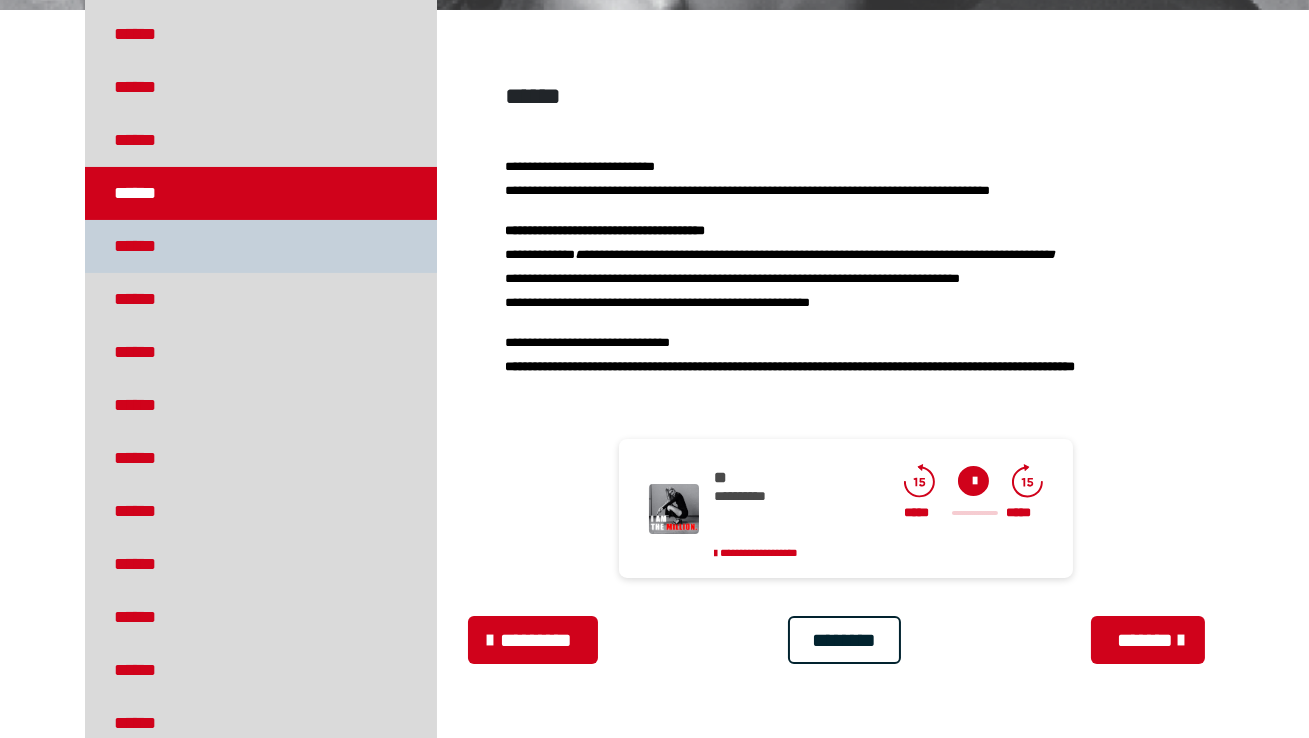 click on "******" at bounding box center [261, 246] 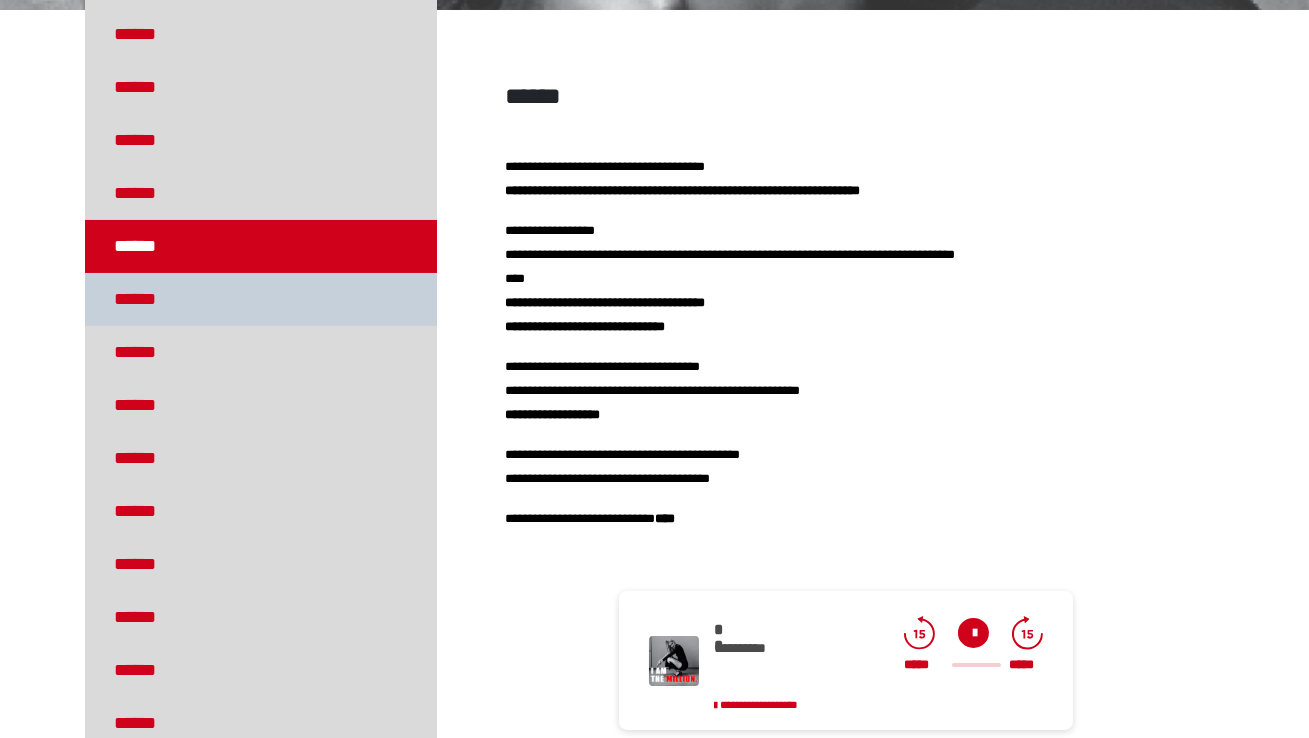 click on "******" at bounding box center [145, 299] 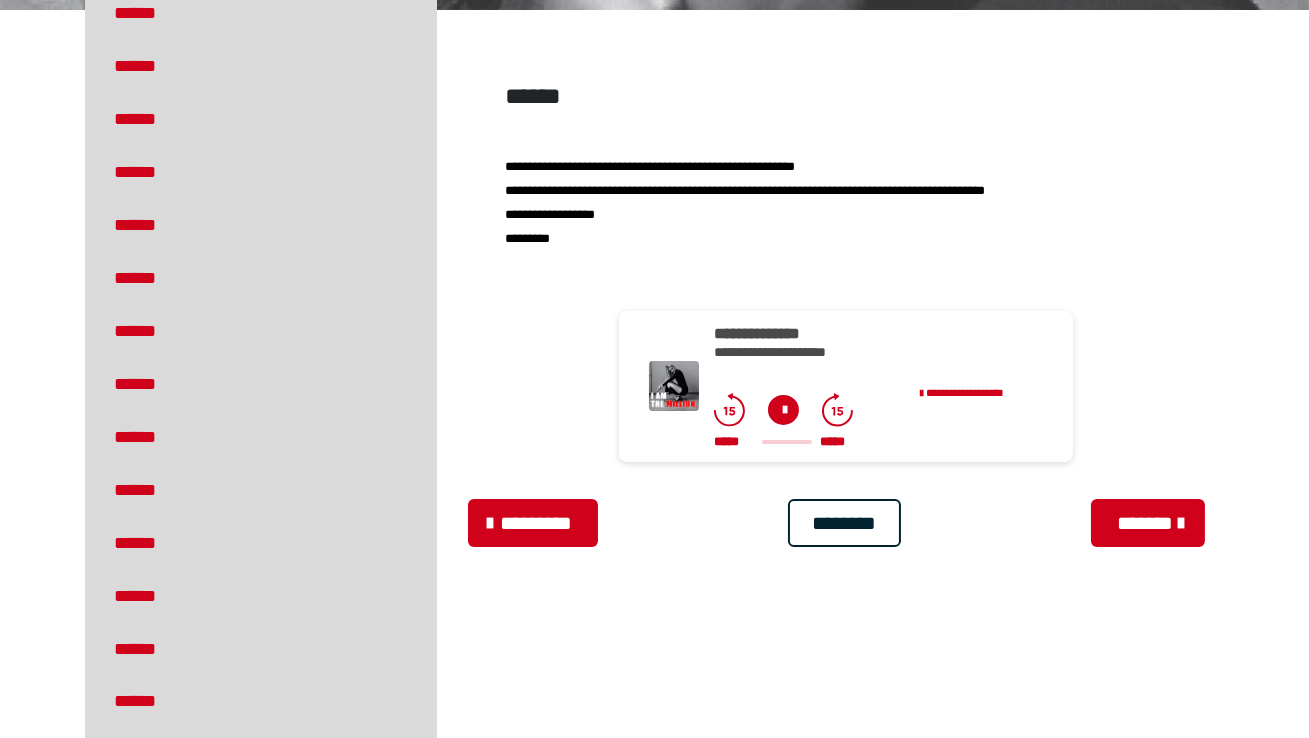 scroll, scrollTop: 1169, scrollLeft: 0, axis: vertical 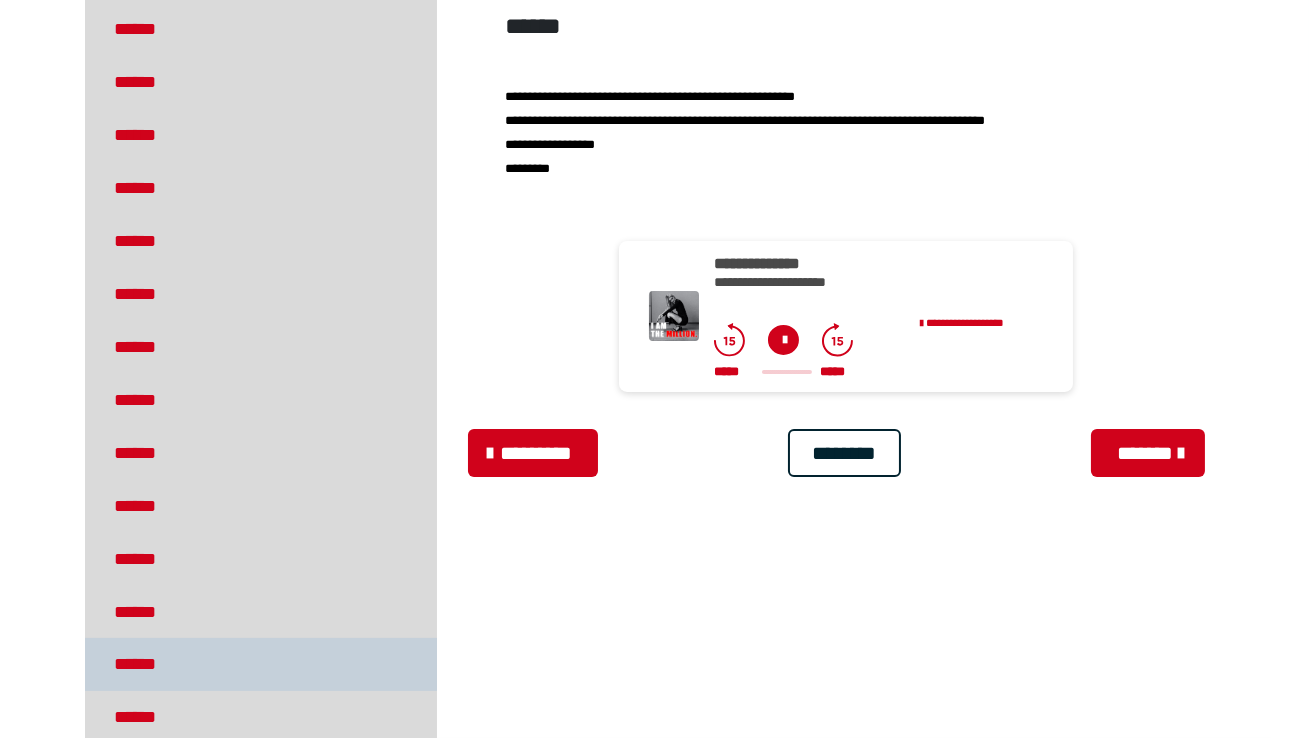click on "******" at bounding box center [145, 664] 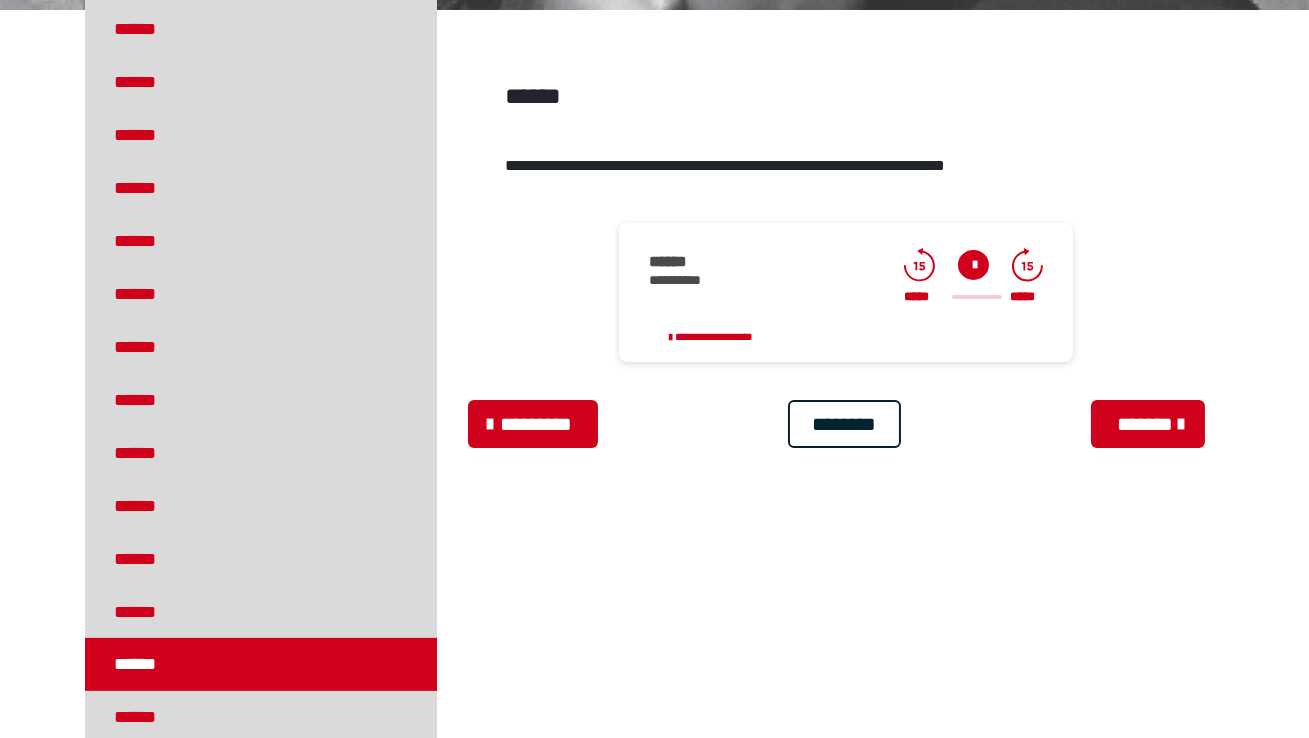click at bounding box center [973, 265] 